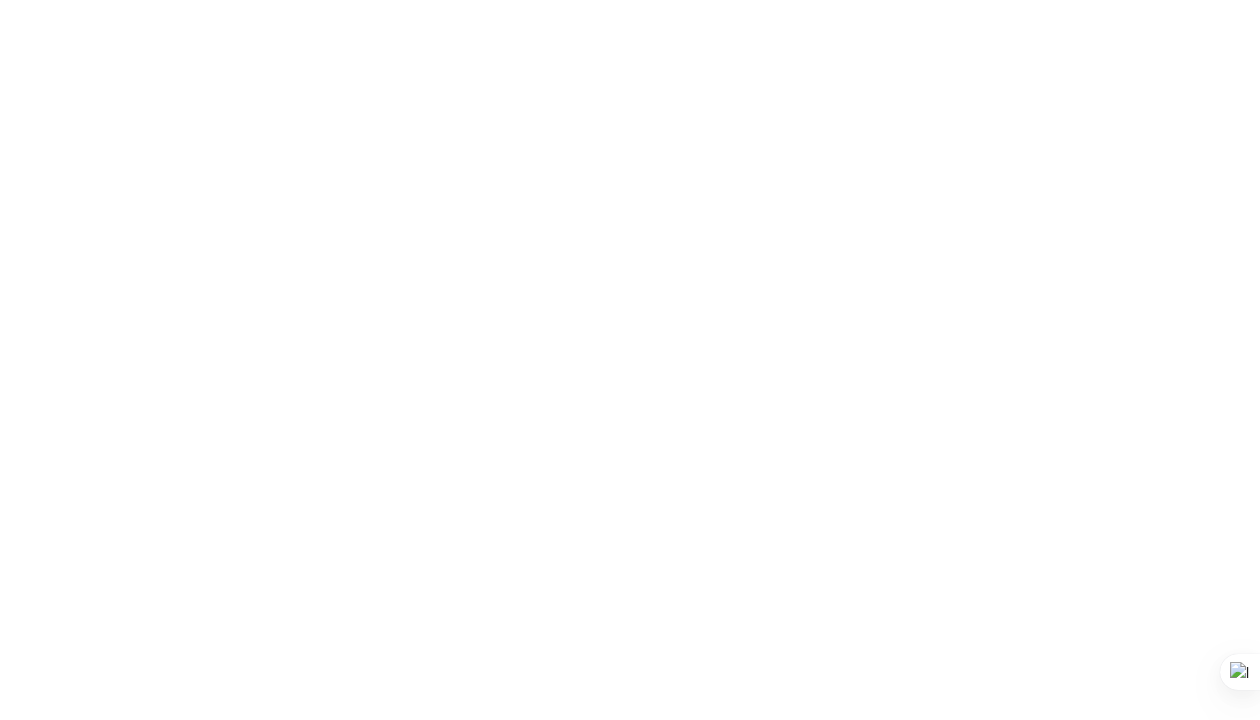 scroll, scrollTop: 0, scrollLeft: 0, axis: both 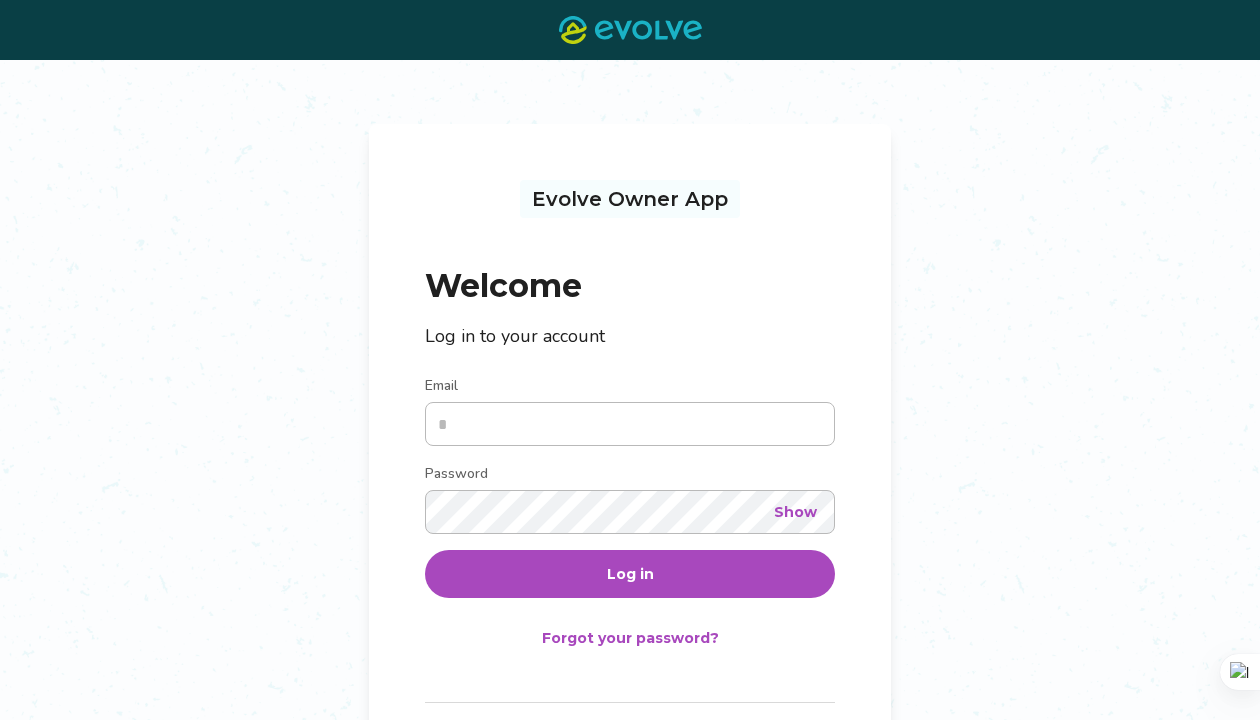 click on "Email" at bounding box center (630, 424) 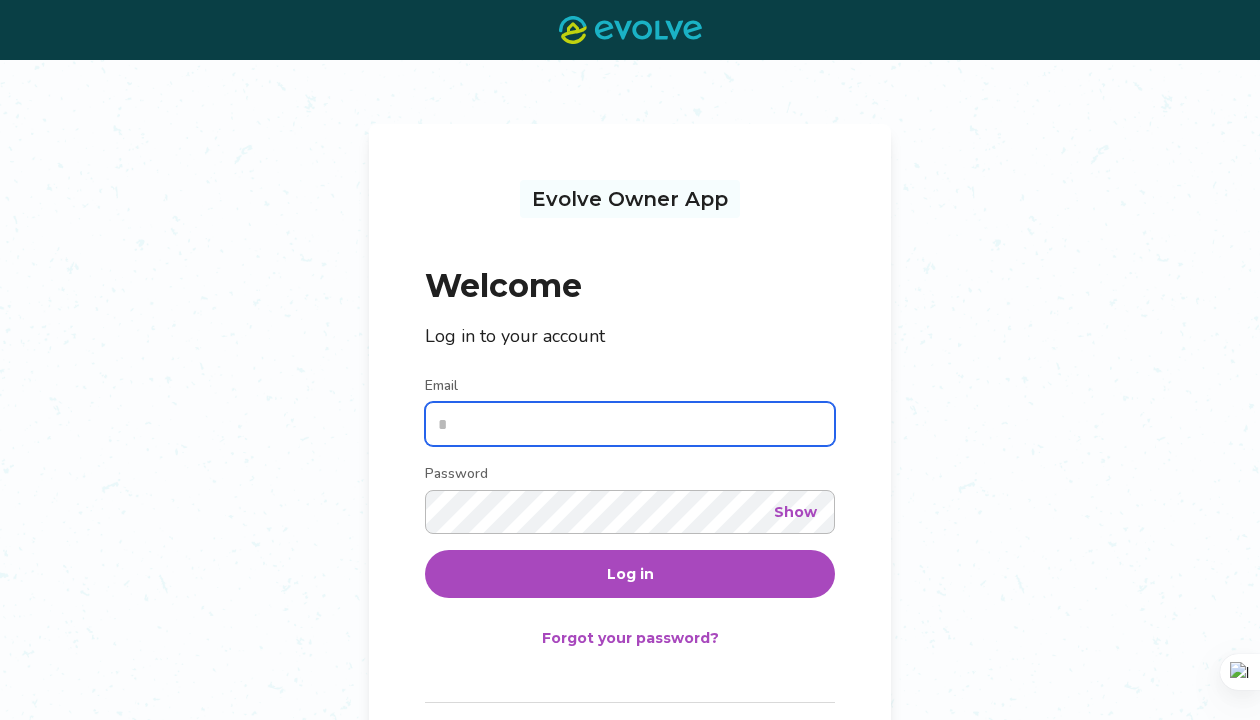 type on "**********" 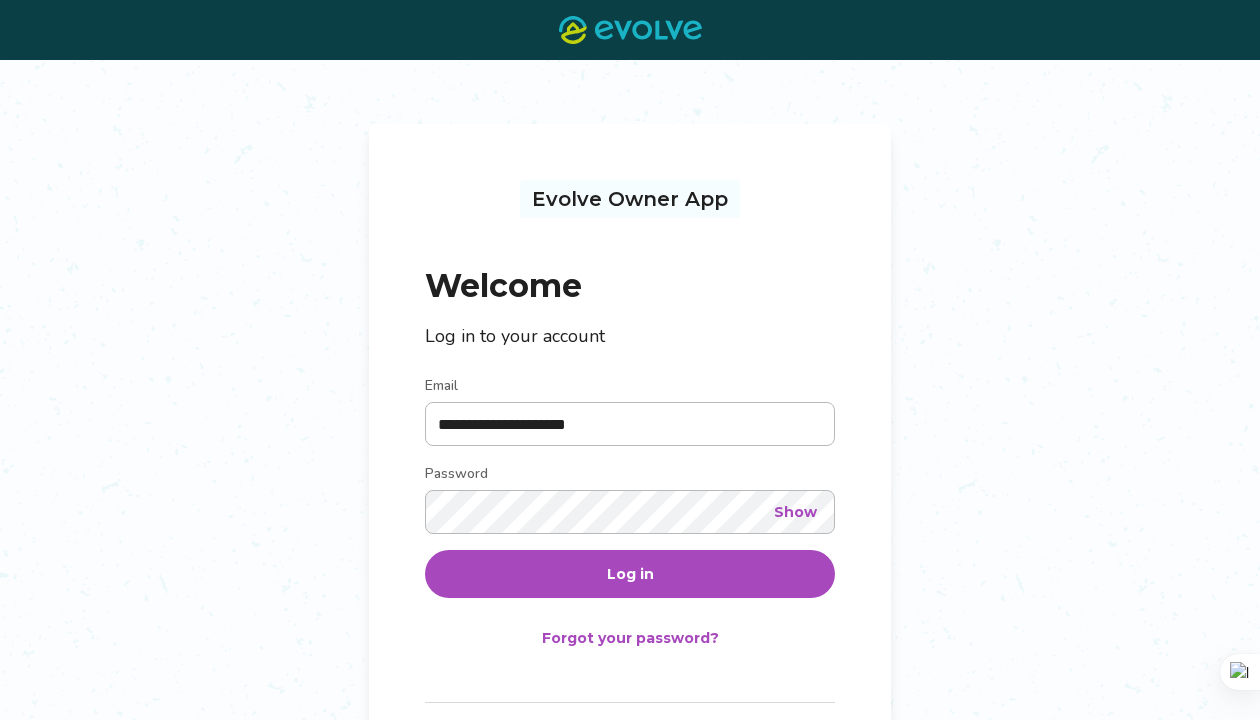 click on "Log in" at bounding box center (630, 574) 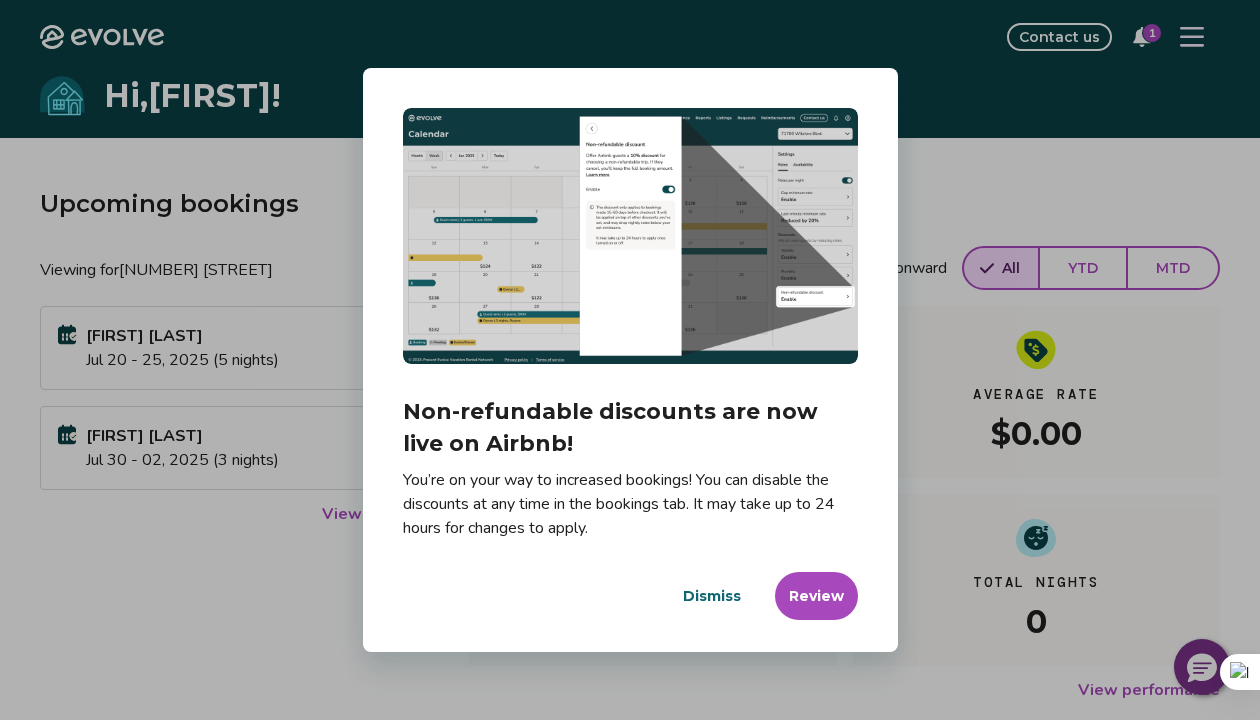 click on "Dismiss" at bounding box center (712, 596) 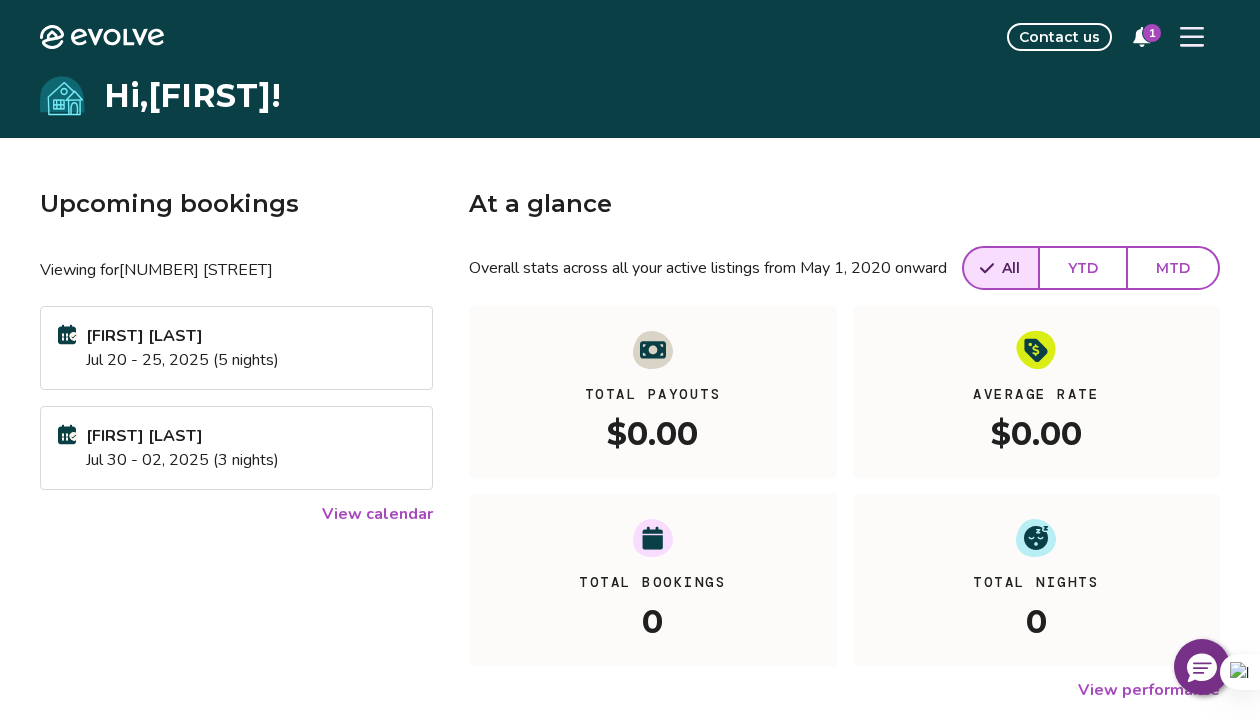 click 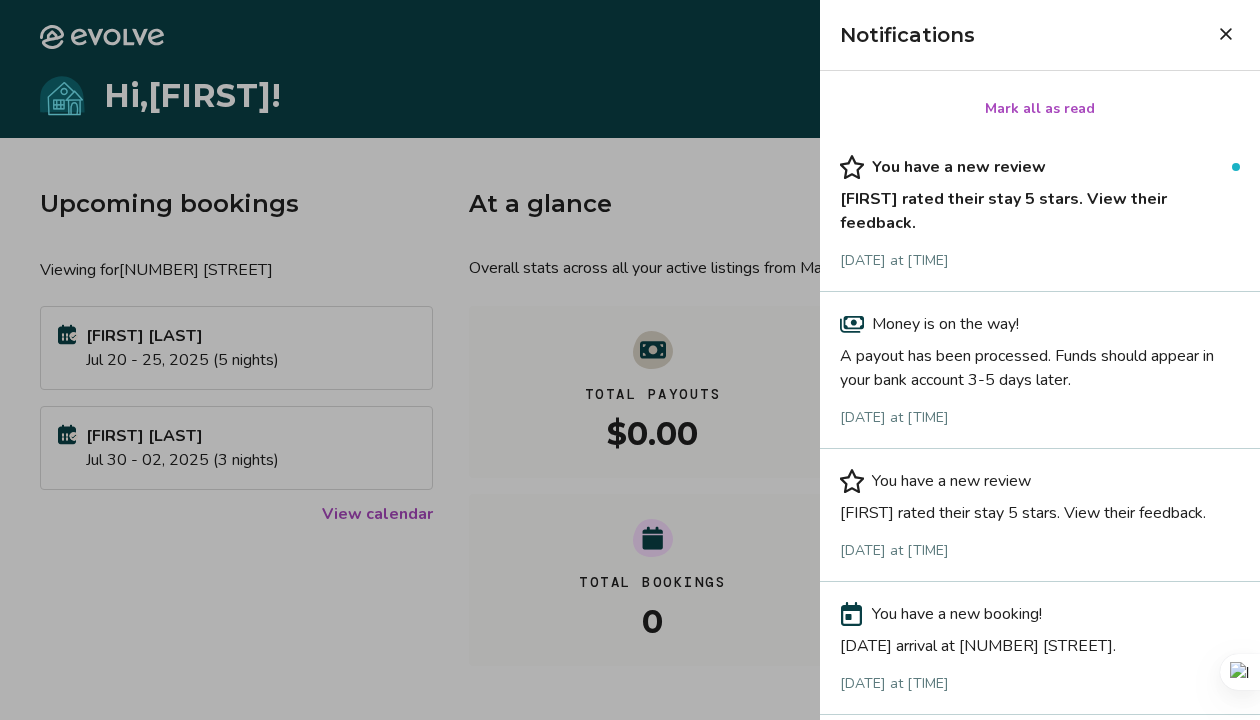 click on "[FIRST] rated their stay 5 stars. View their feedback." at bounding box center [1040, 207] 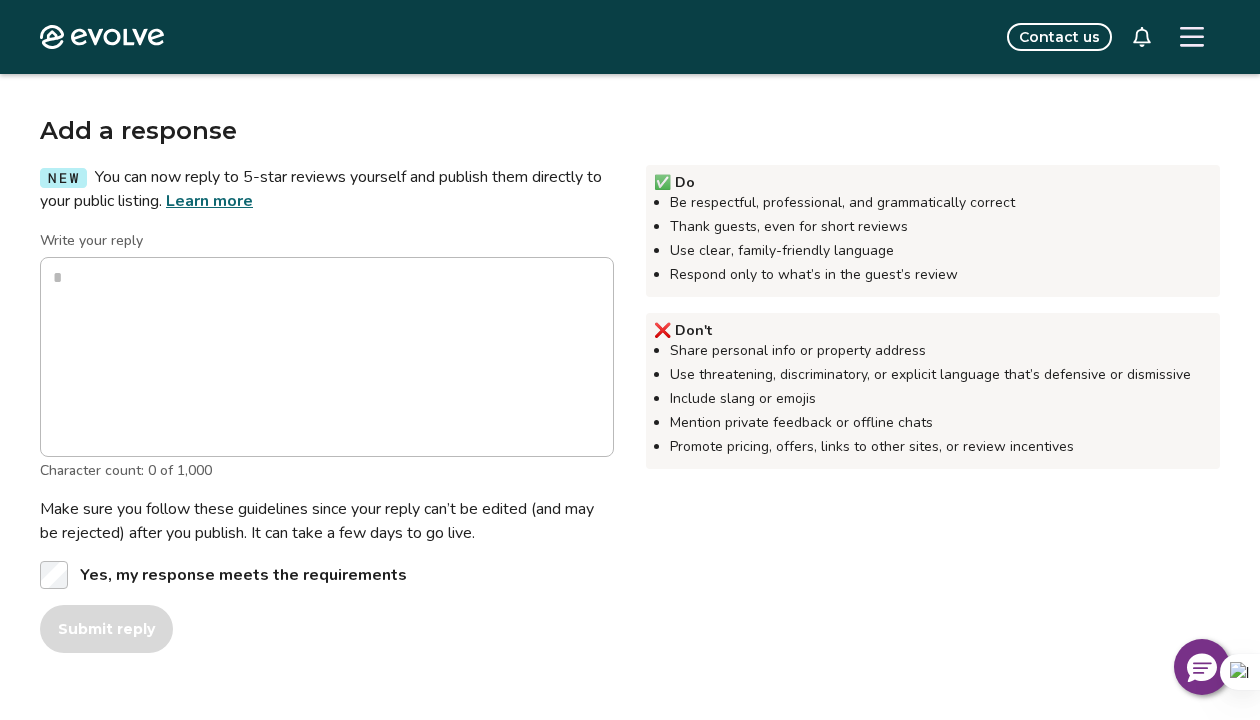 scroll, scrollTop: 411, scrollLeft: 0, axis: vertical 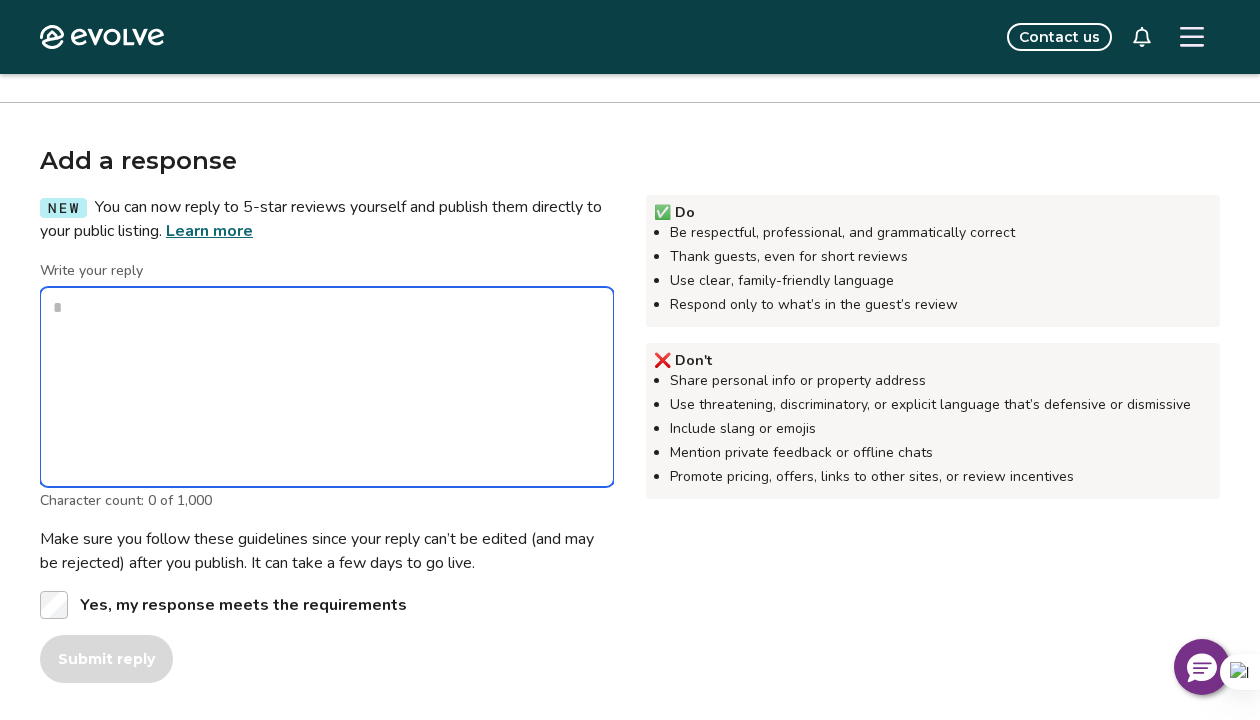 click on "Write your reply" at bounding box center (327, 387) 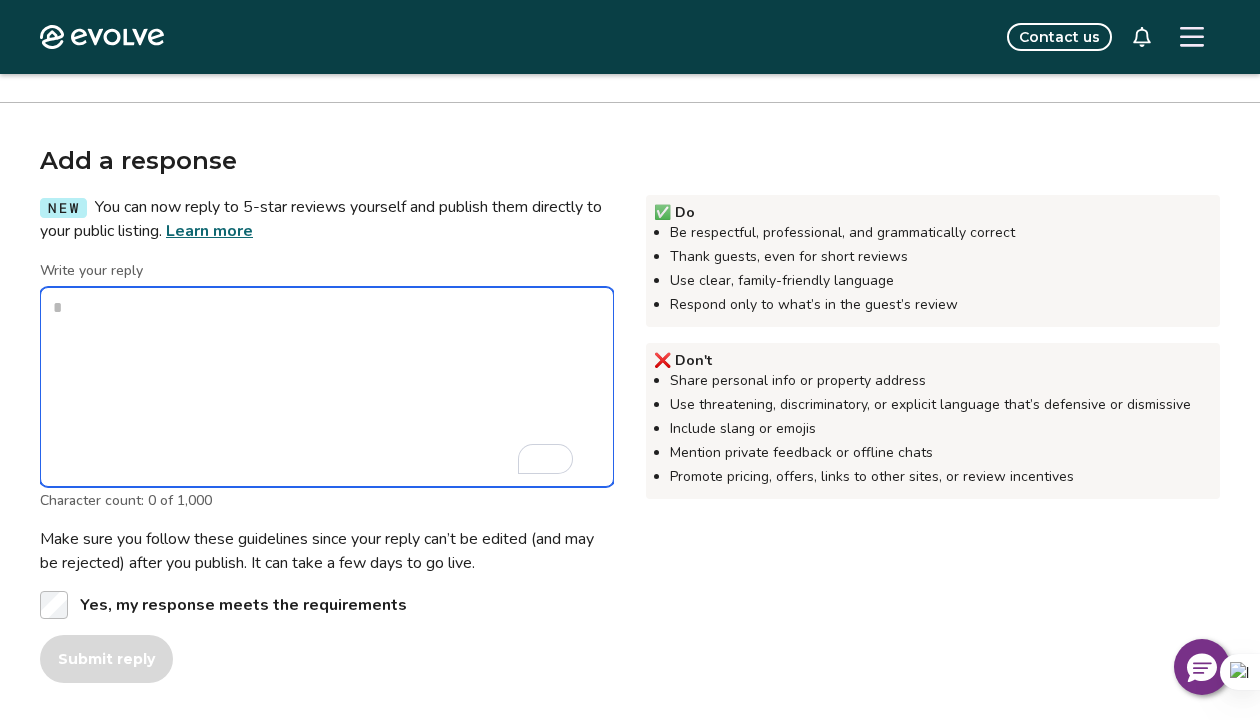 type on "*" 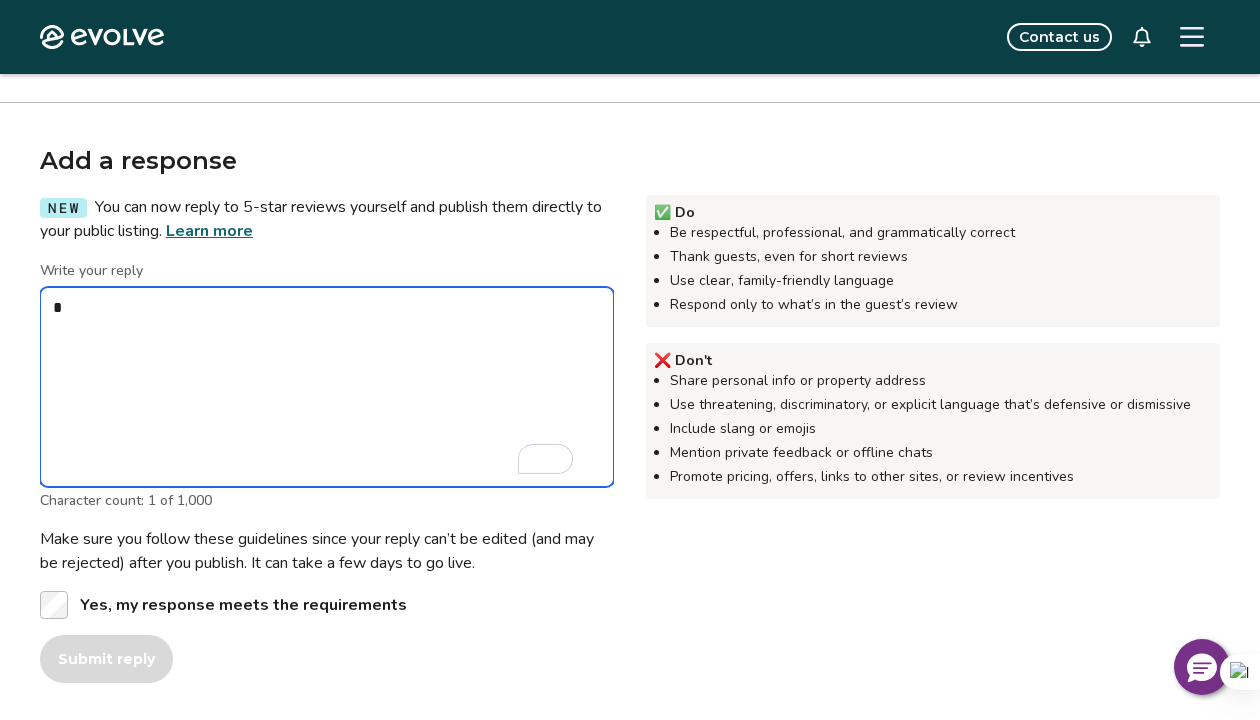 type on "*" 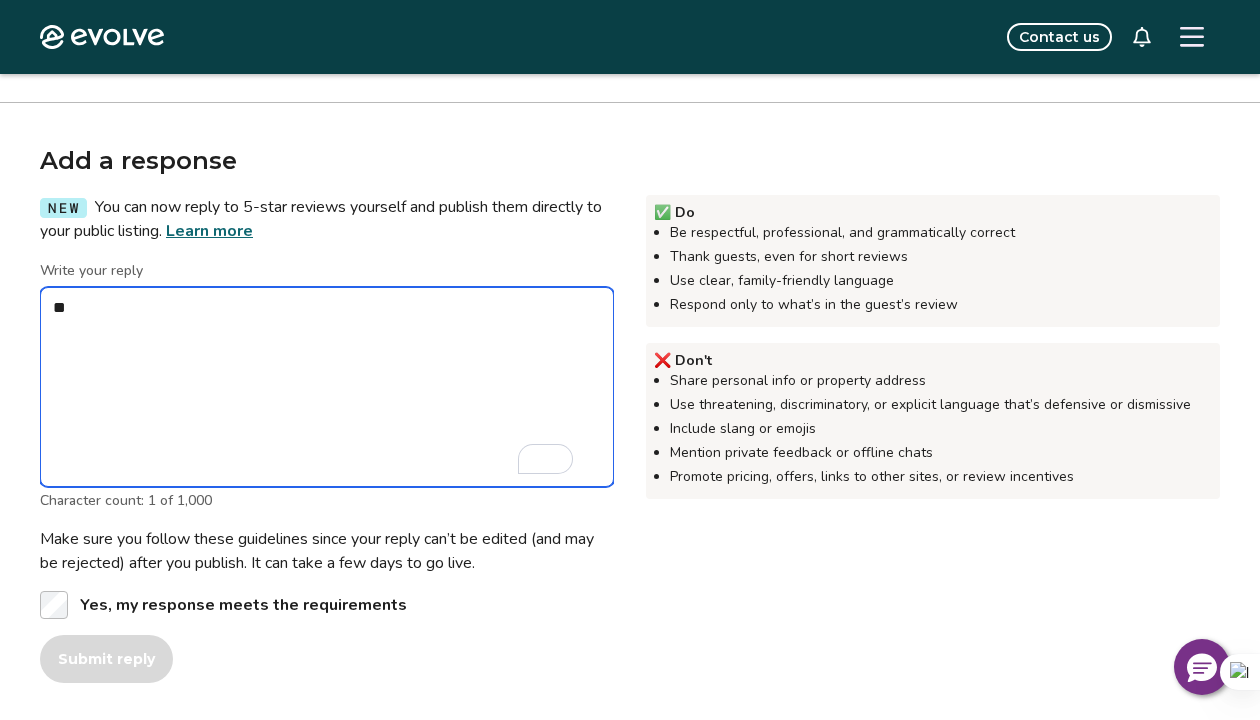 type on "*" 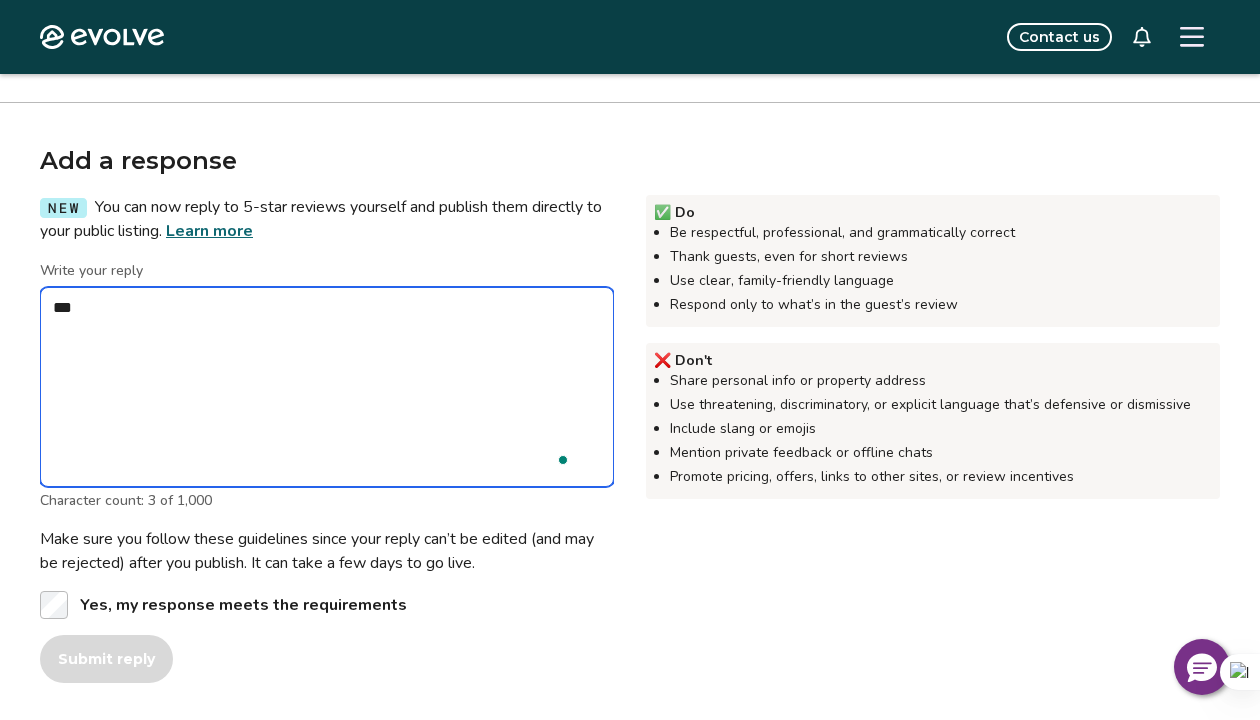 type on "*" 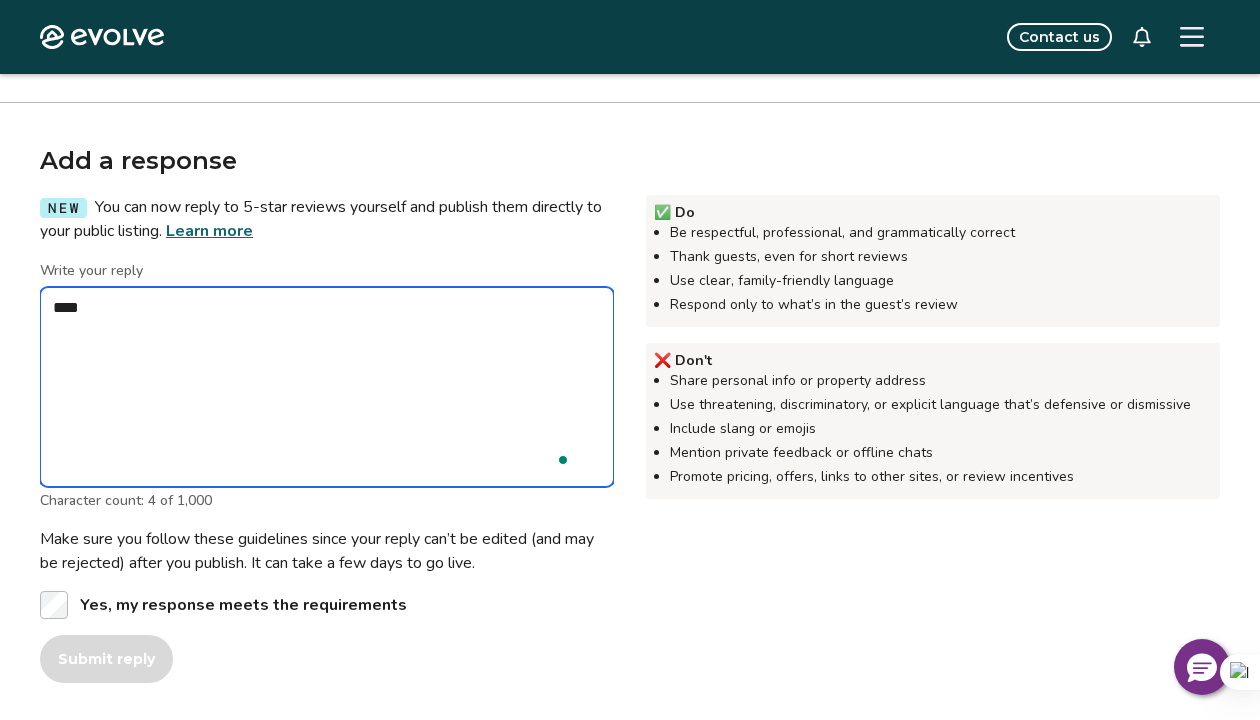 type on "*" 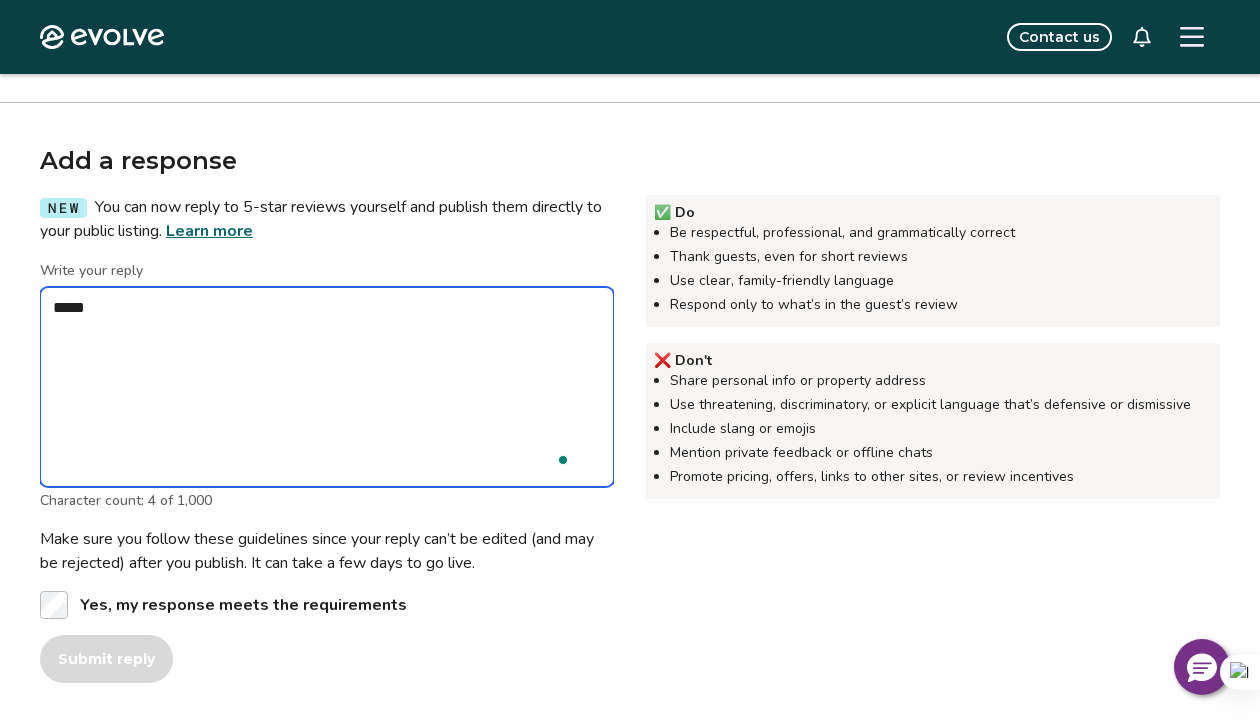 type on "*" 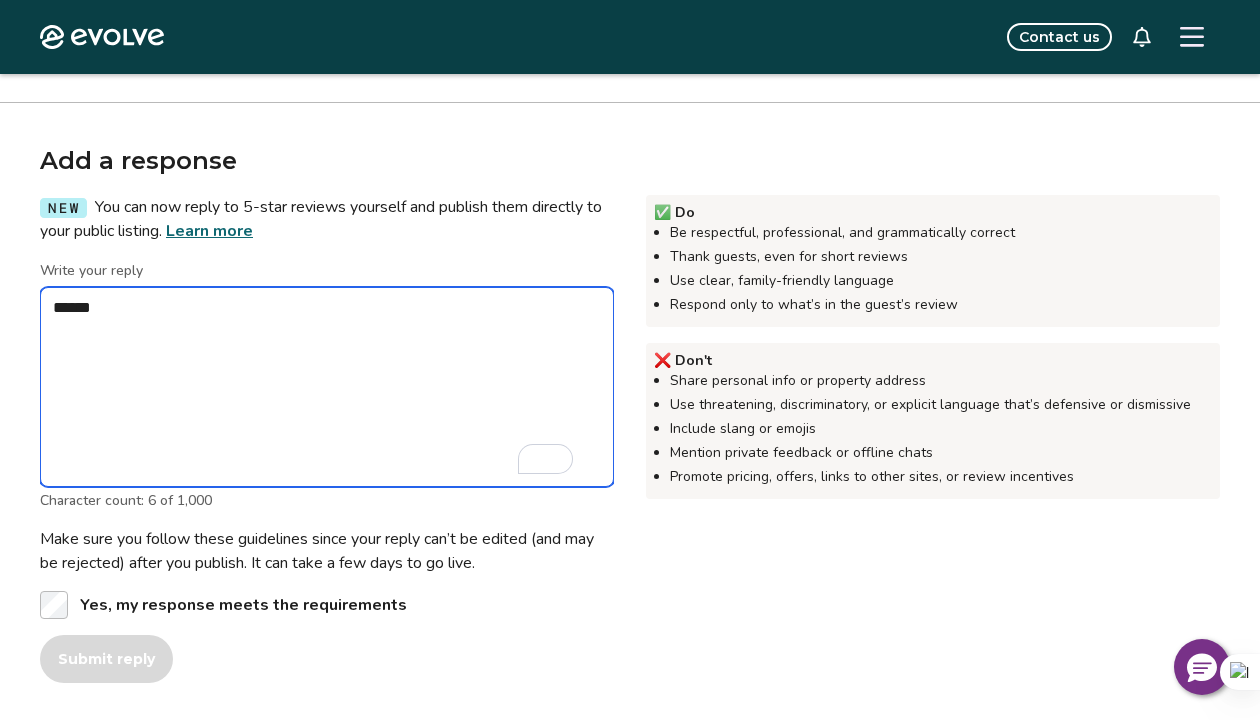 type on "*" 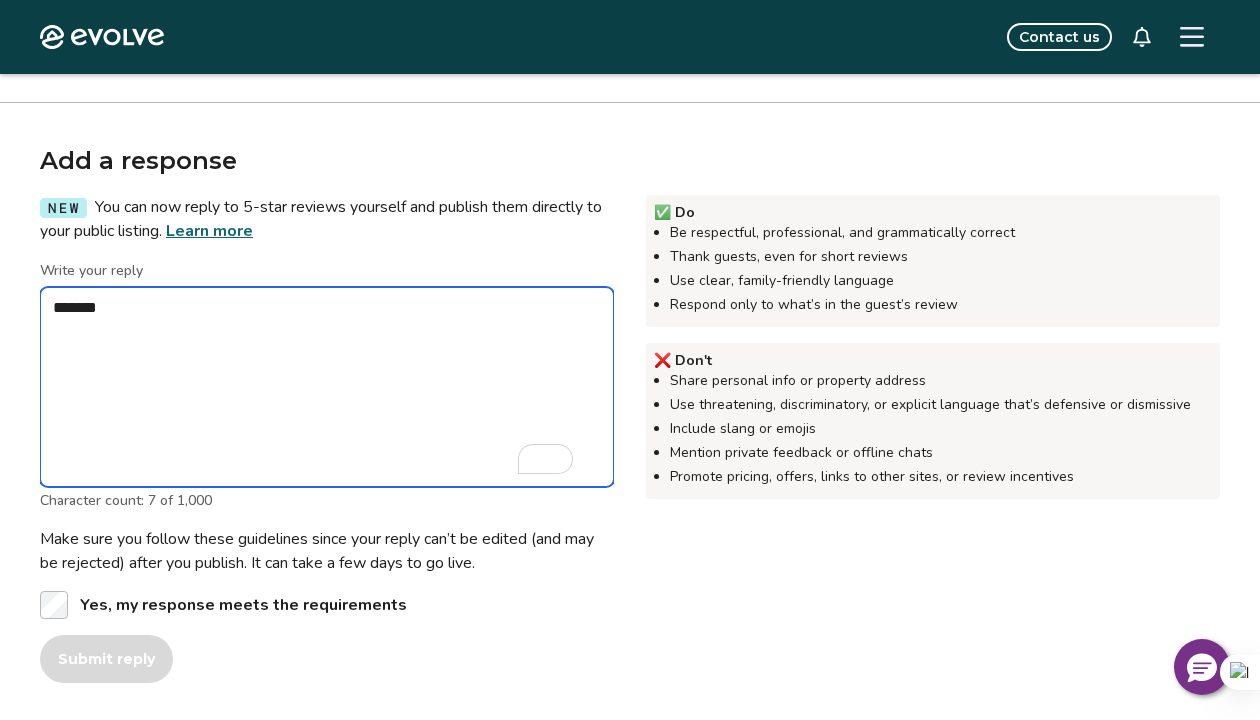 type on "*" 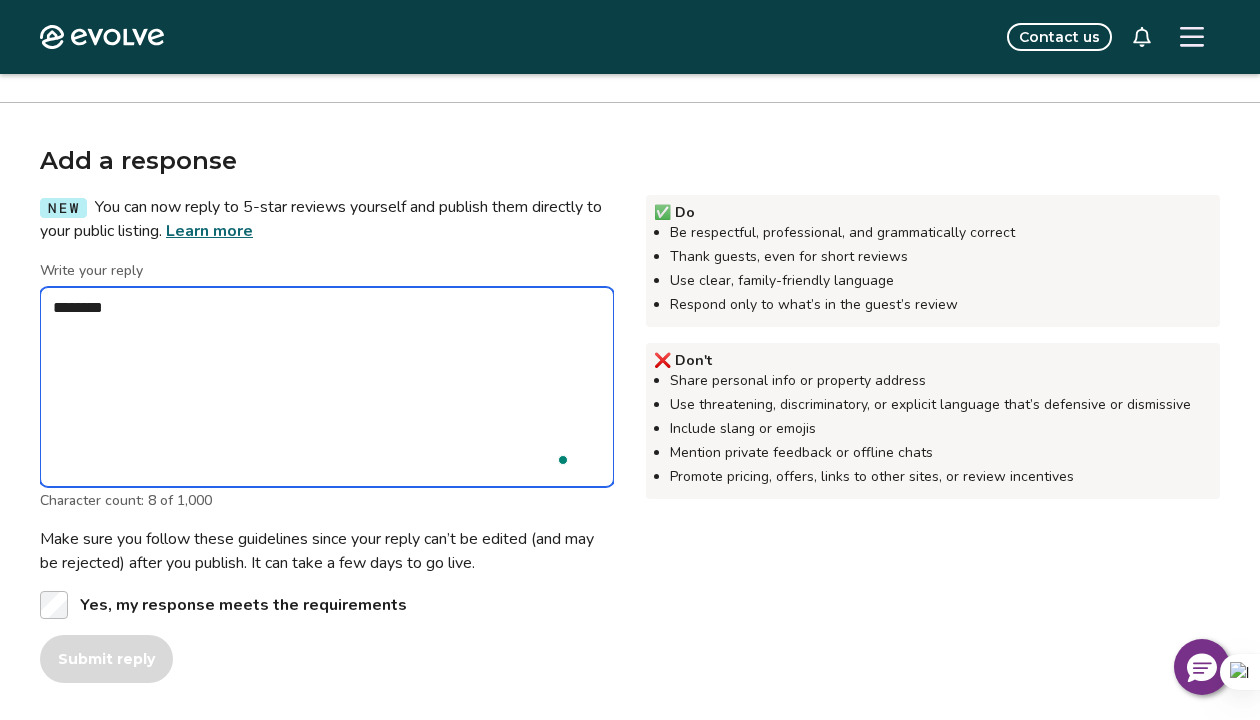 type on "*" 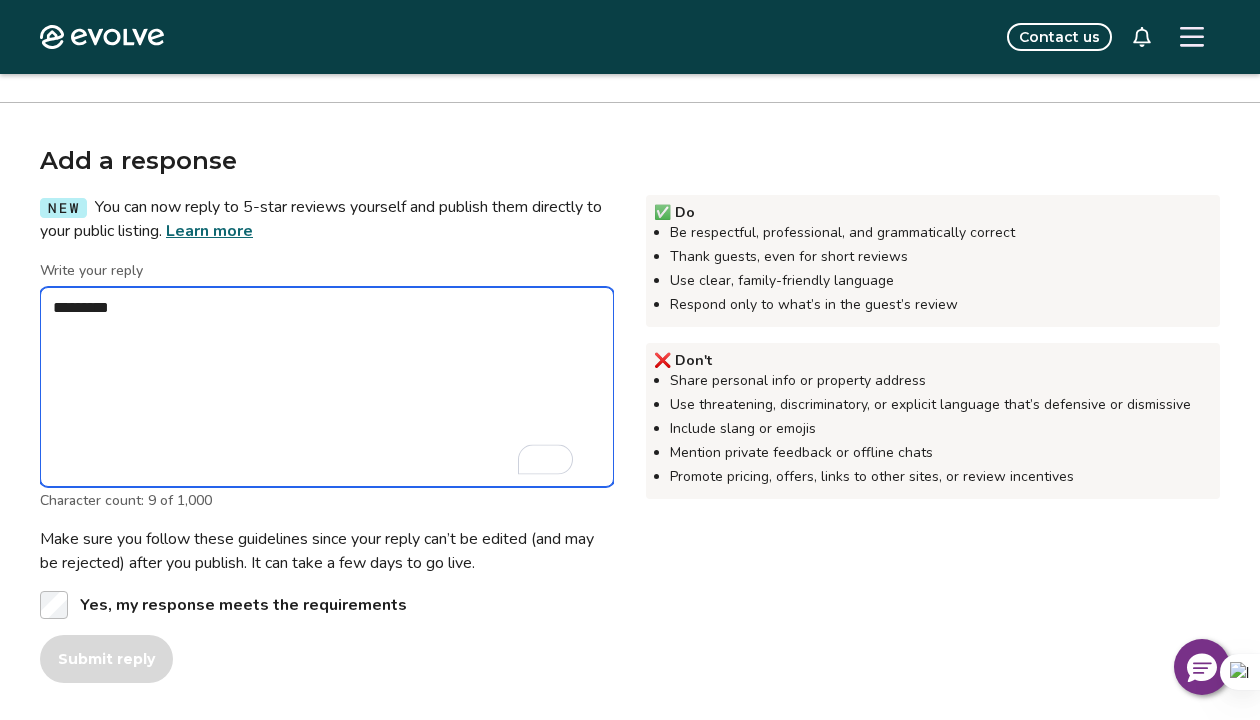 type on "*" 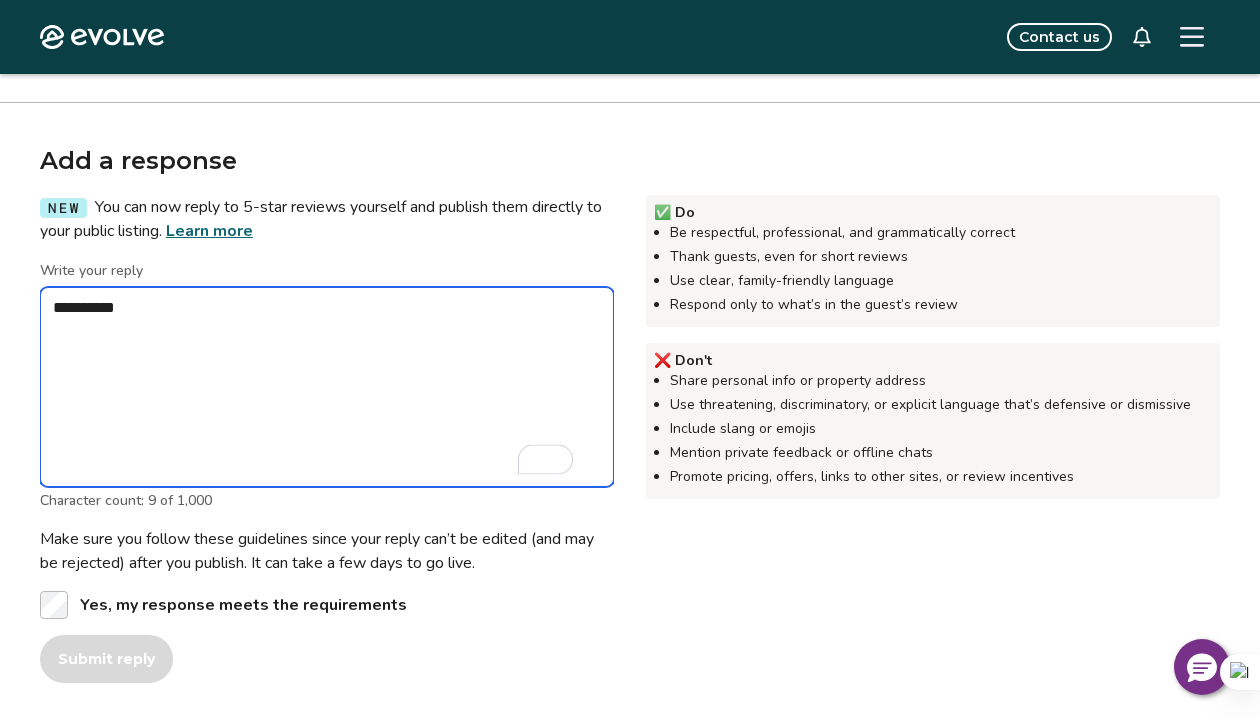 type on "*" 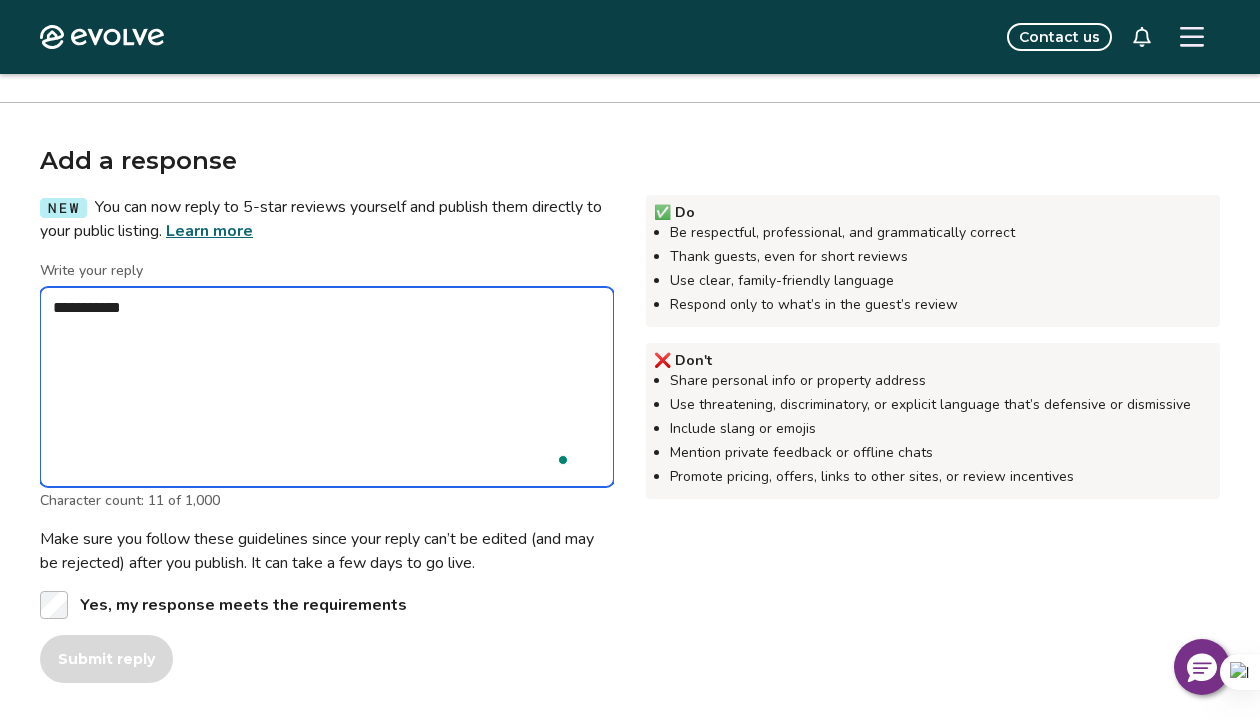type on "*" 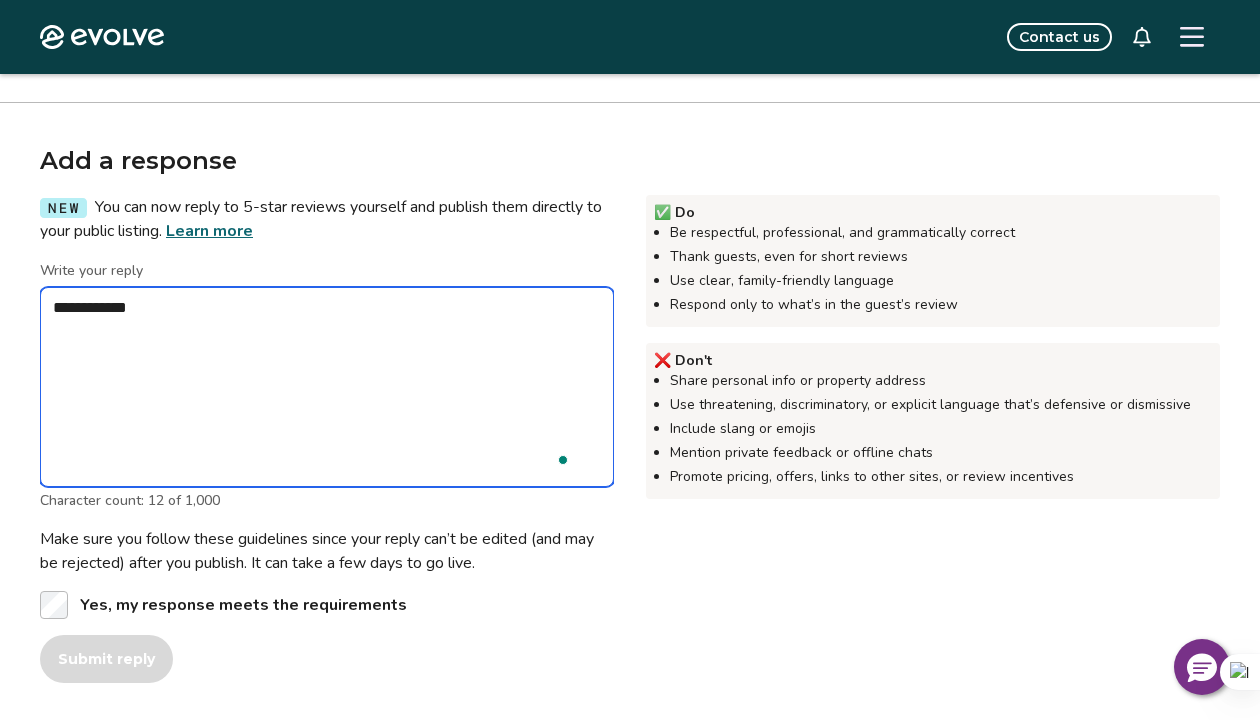 type on "*" 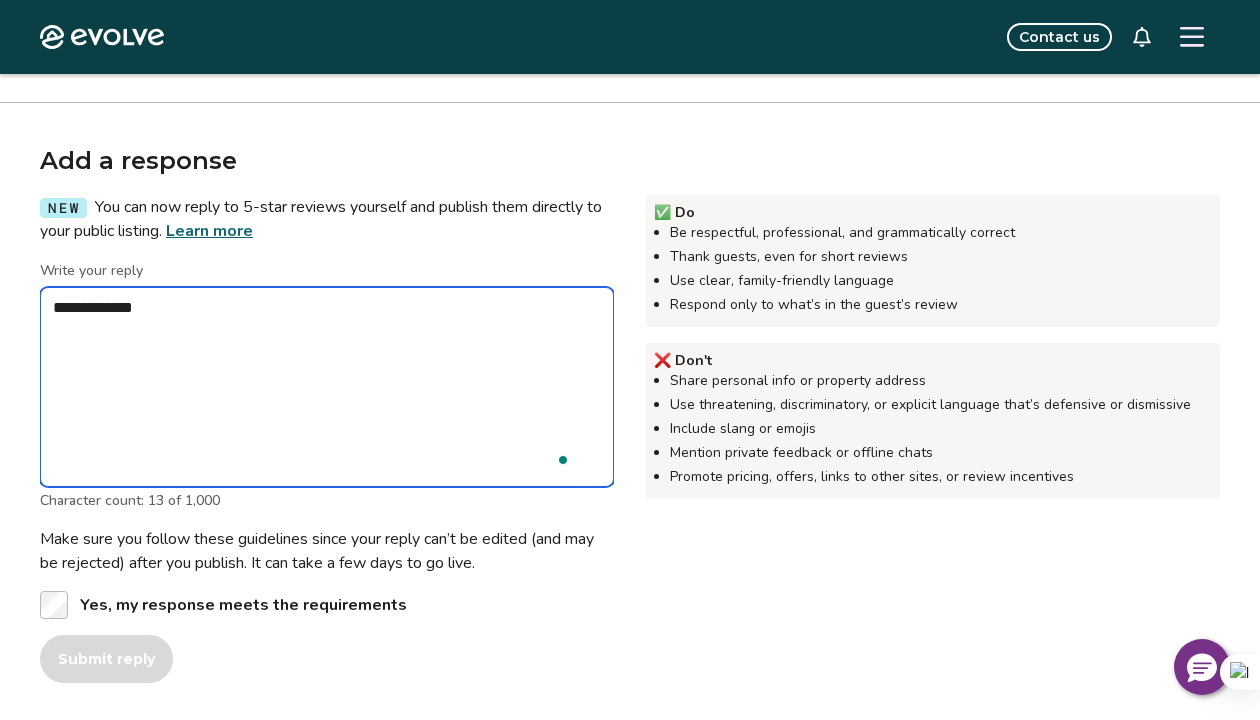 type on "*" 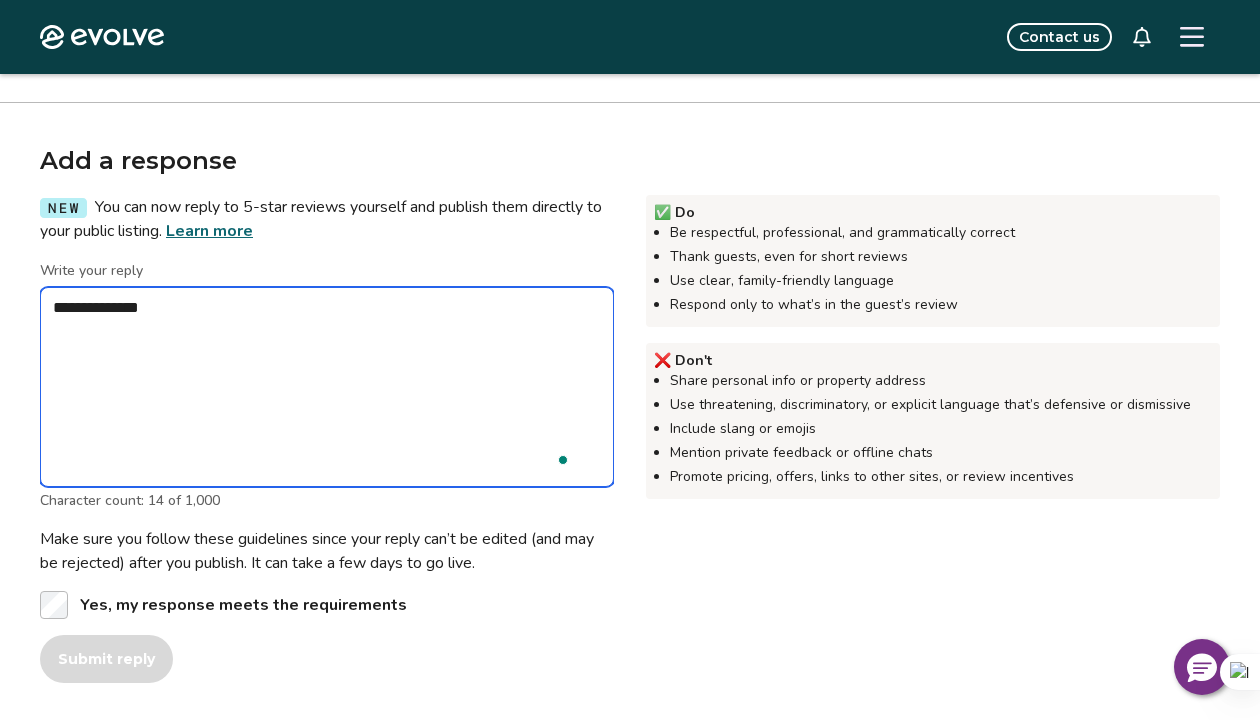 type on "*" 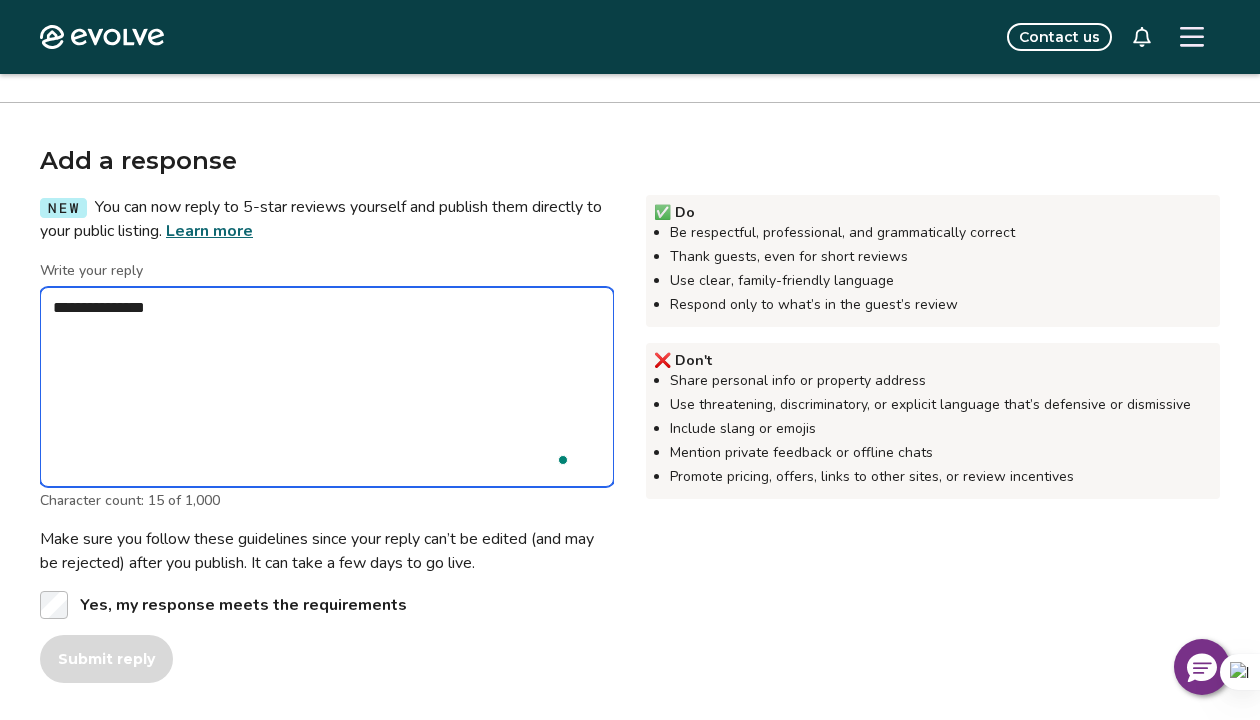 type on "*" 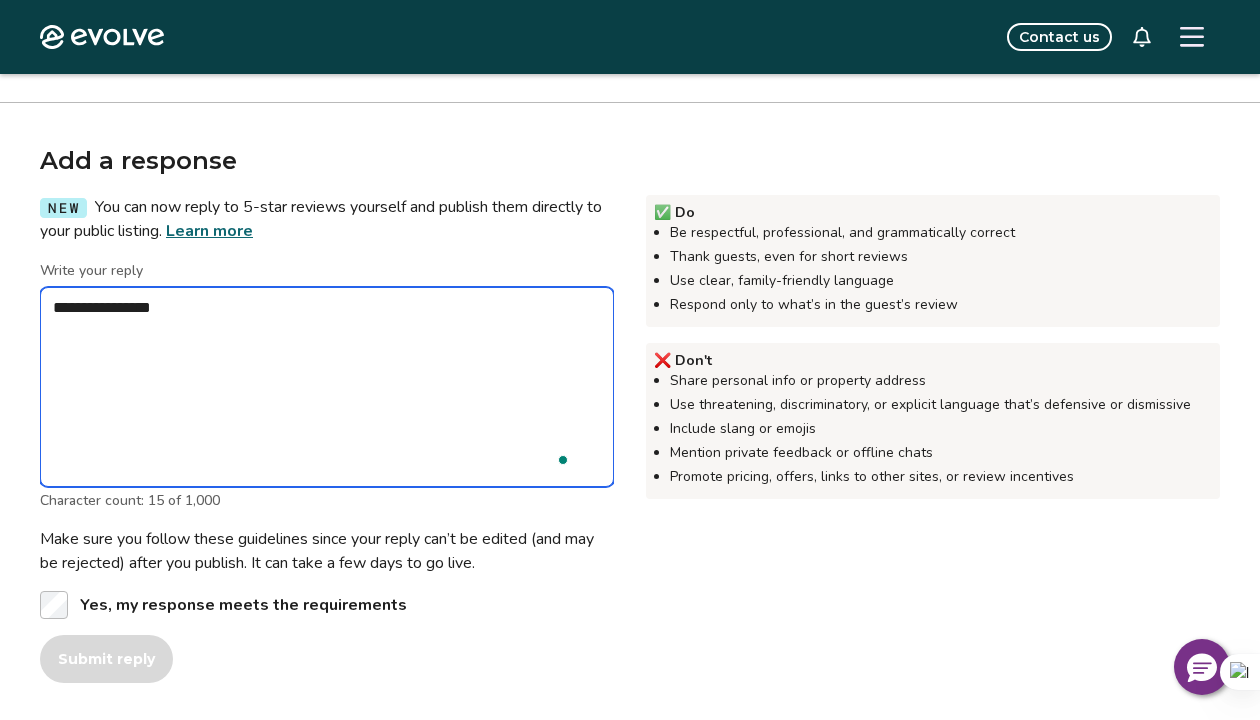 type on "*" 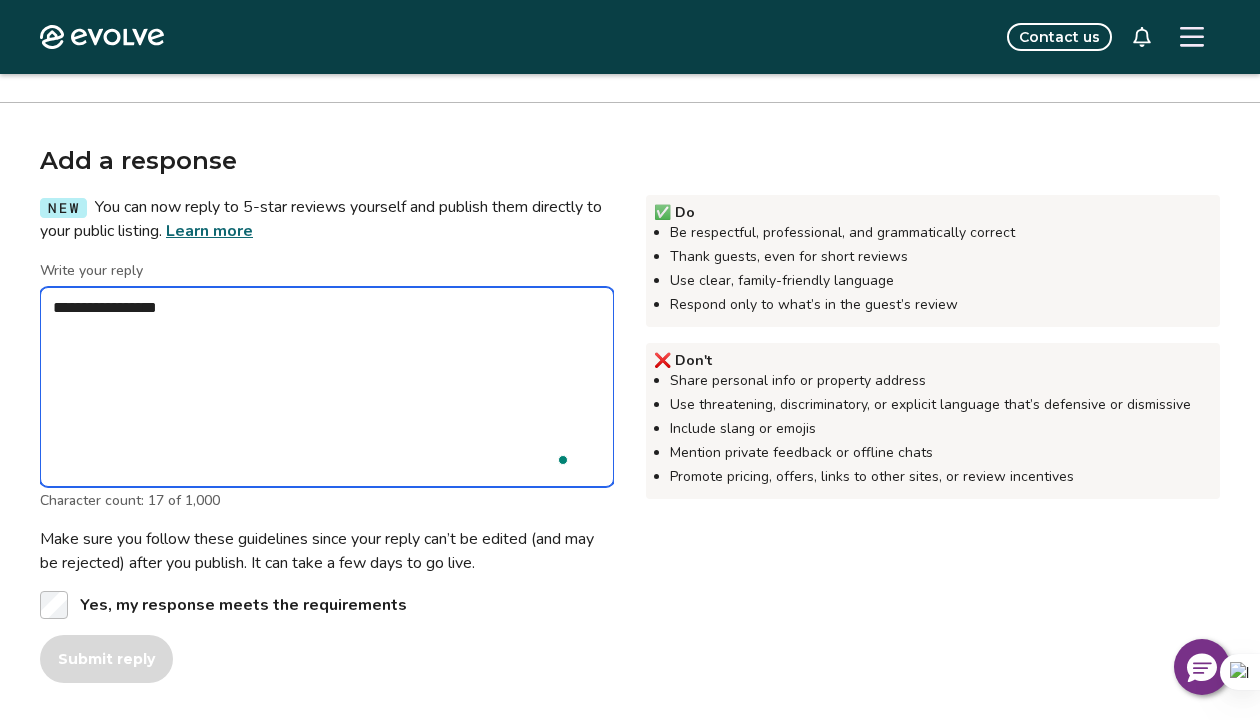 type on "*" 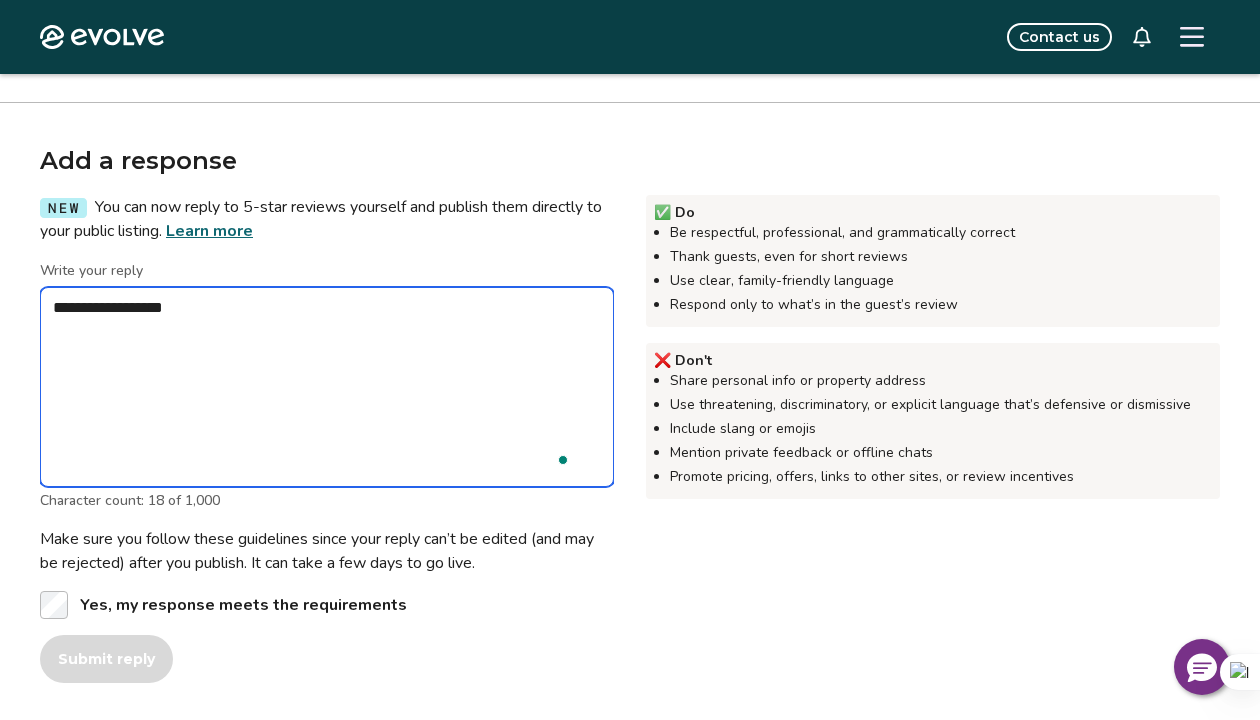 type on "*" 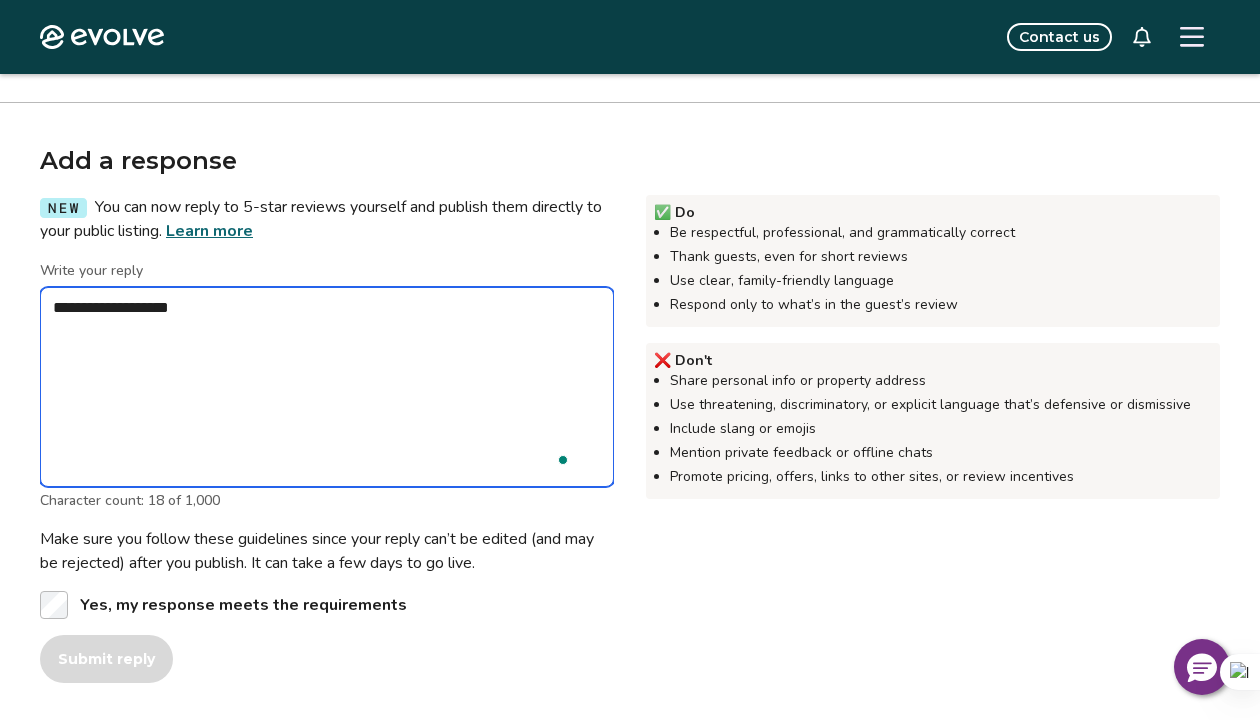 type on "*" 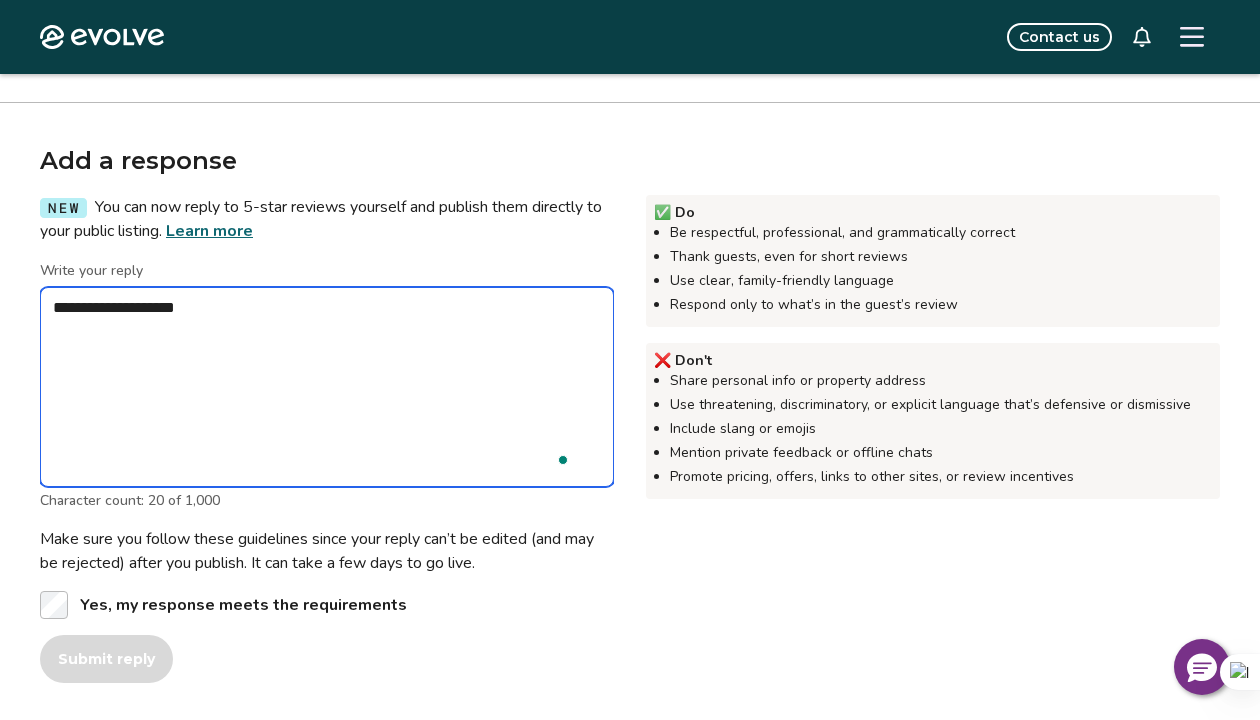 type on "*" 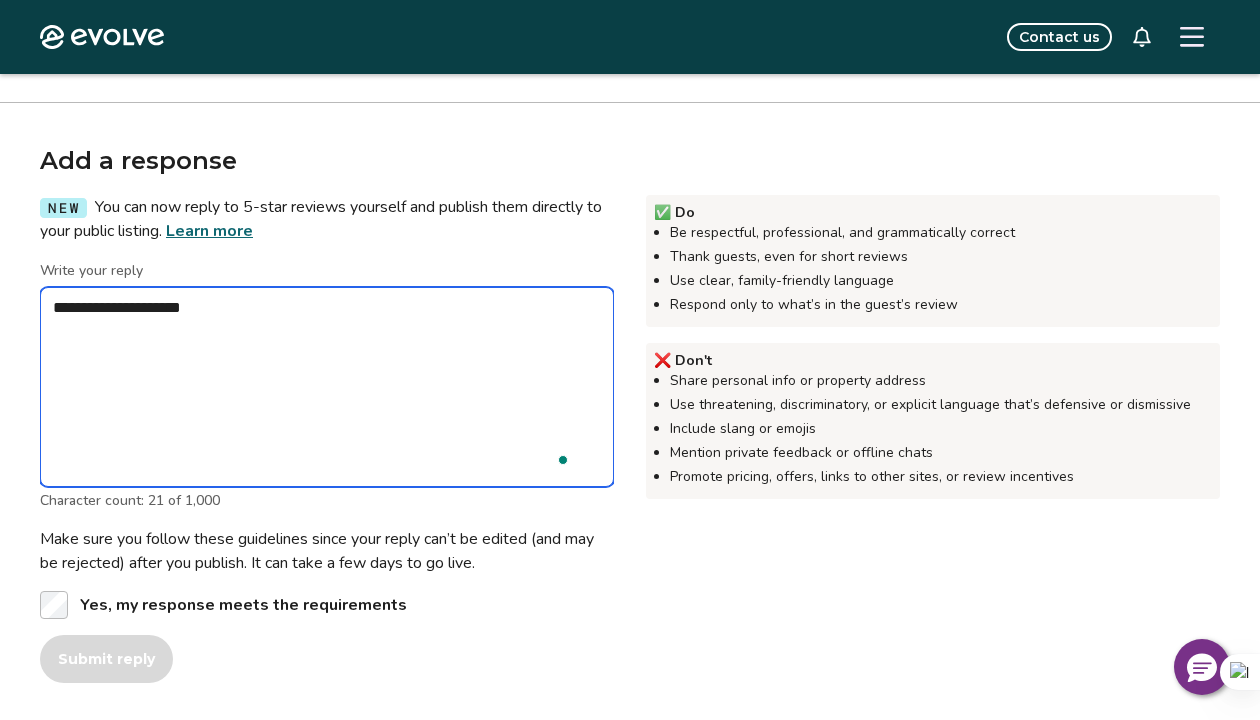 type on "*" 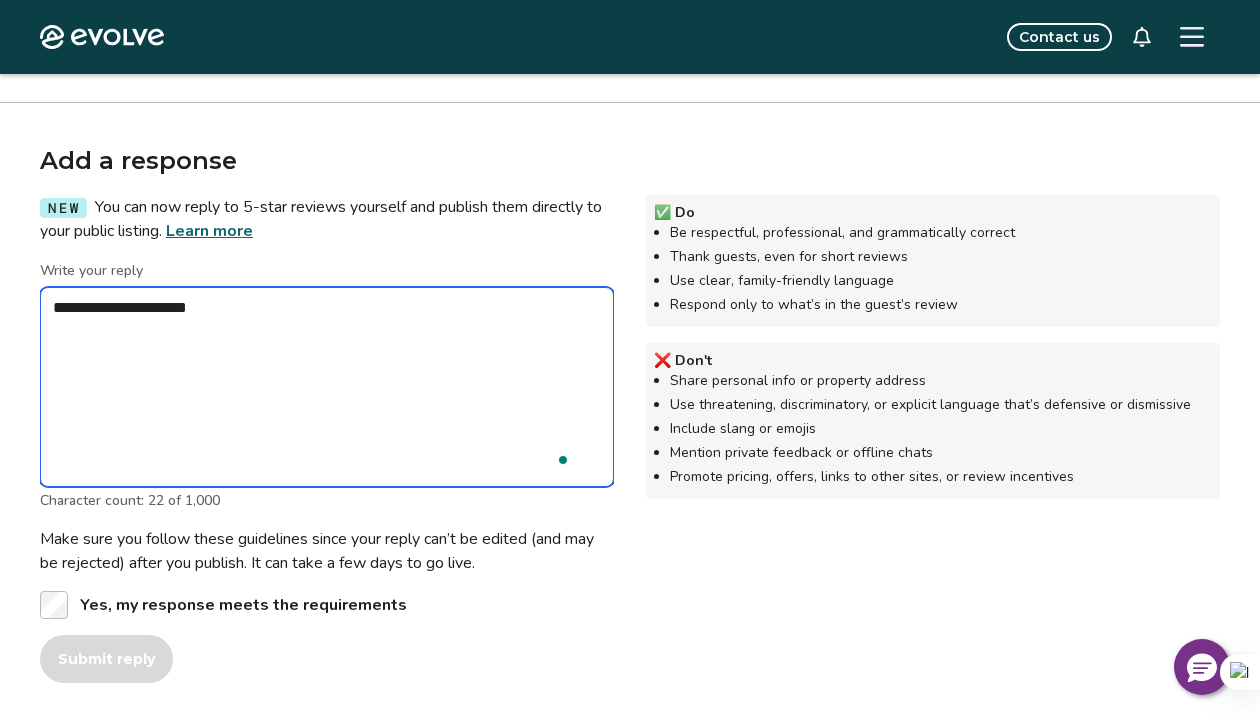 type on "*" 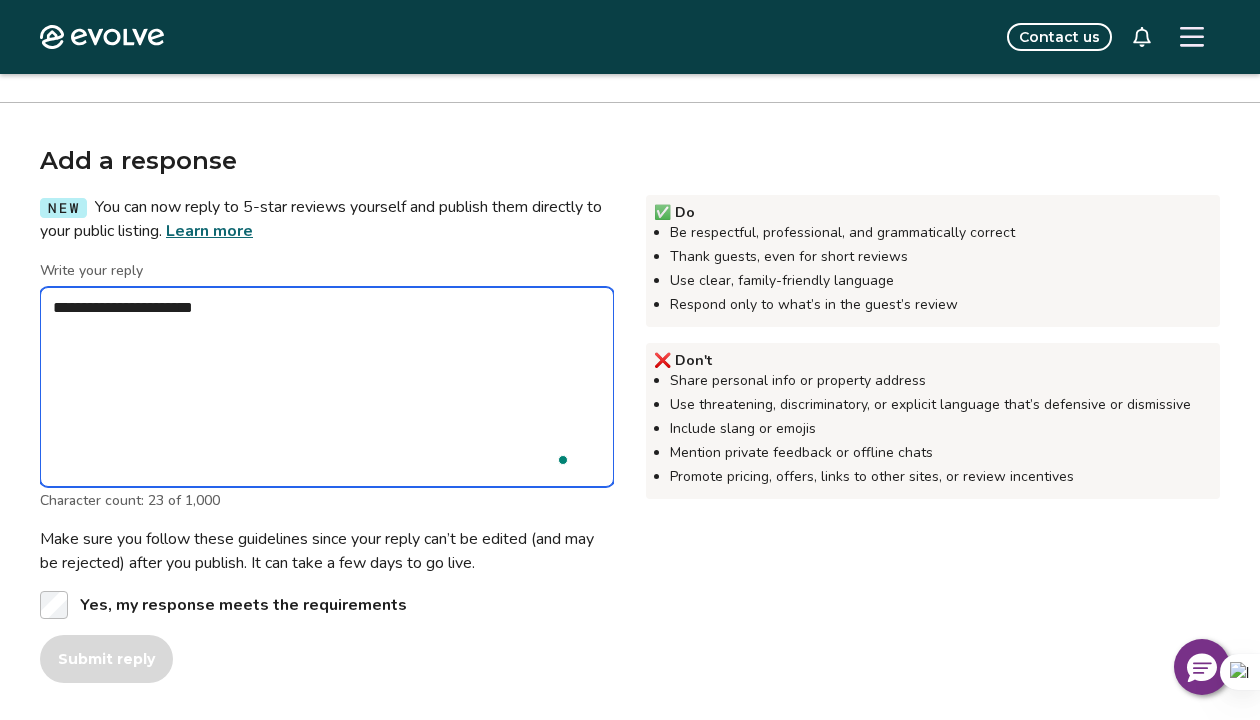 type on "*" 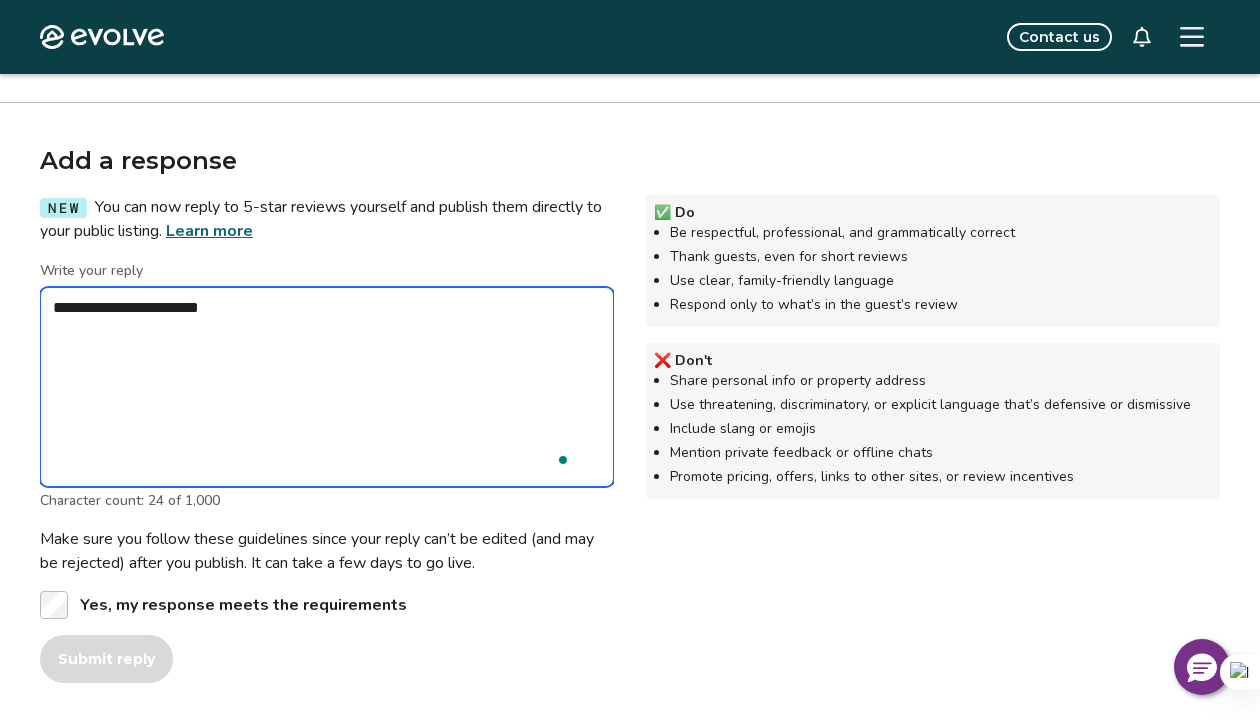type on "*" 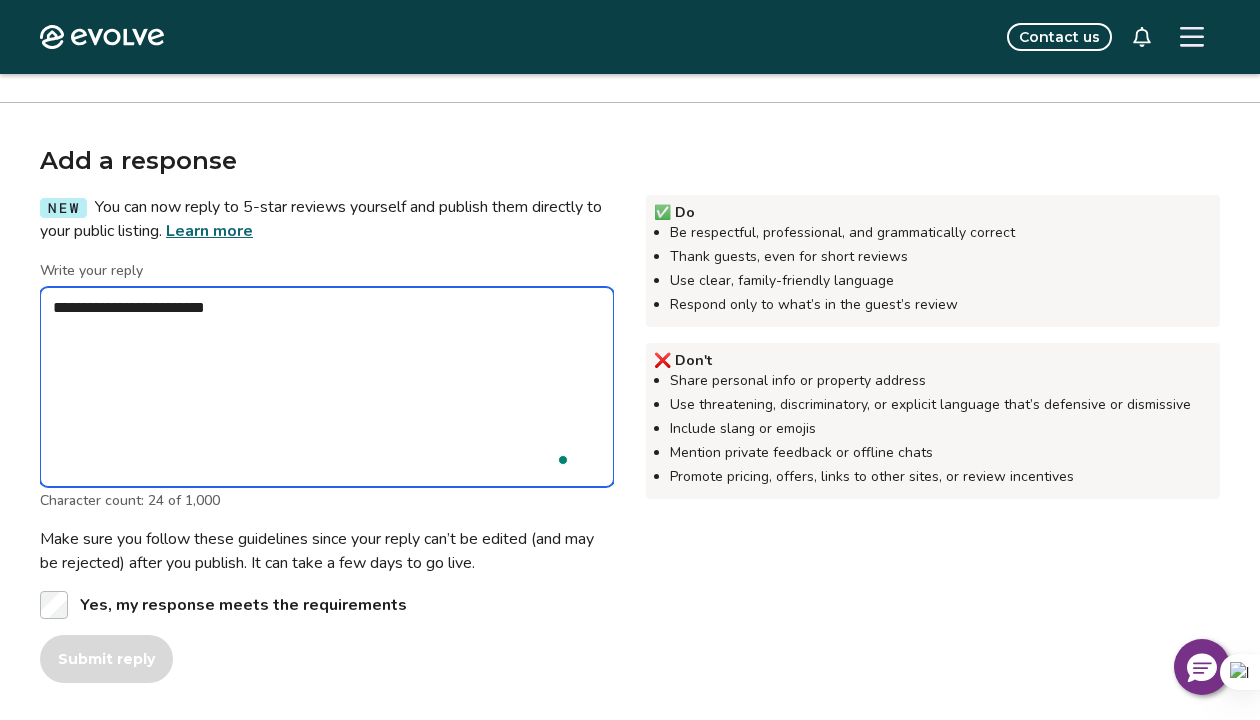 type on "*" 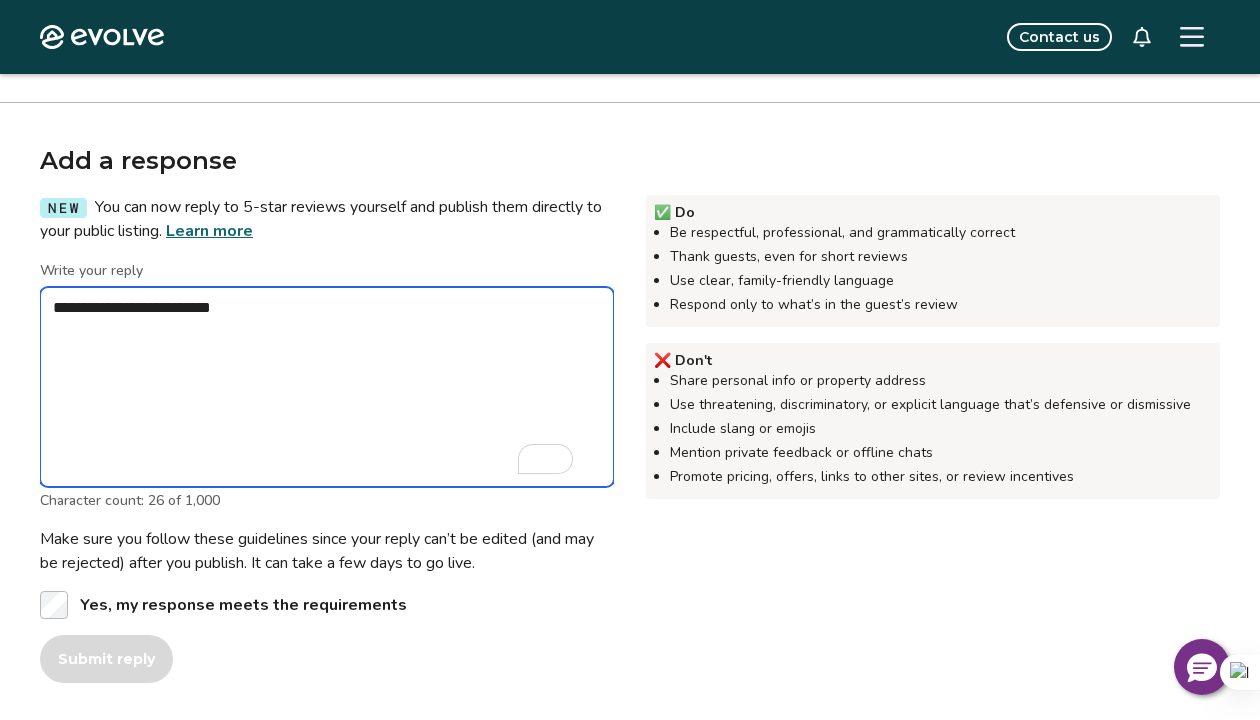 type on "*" 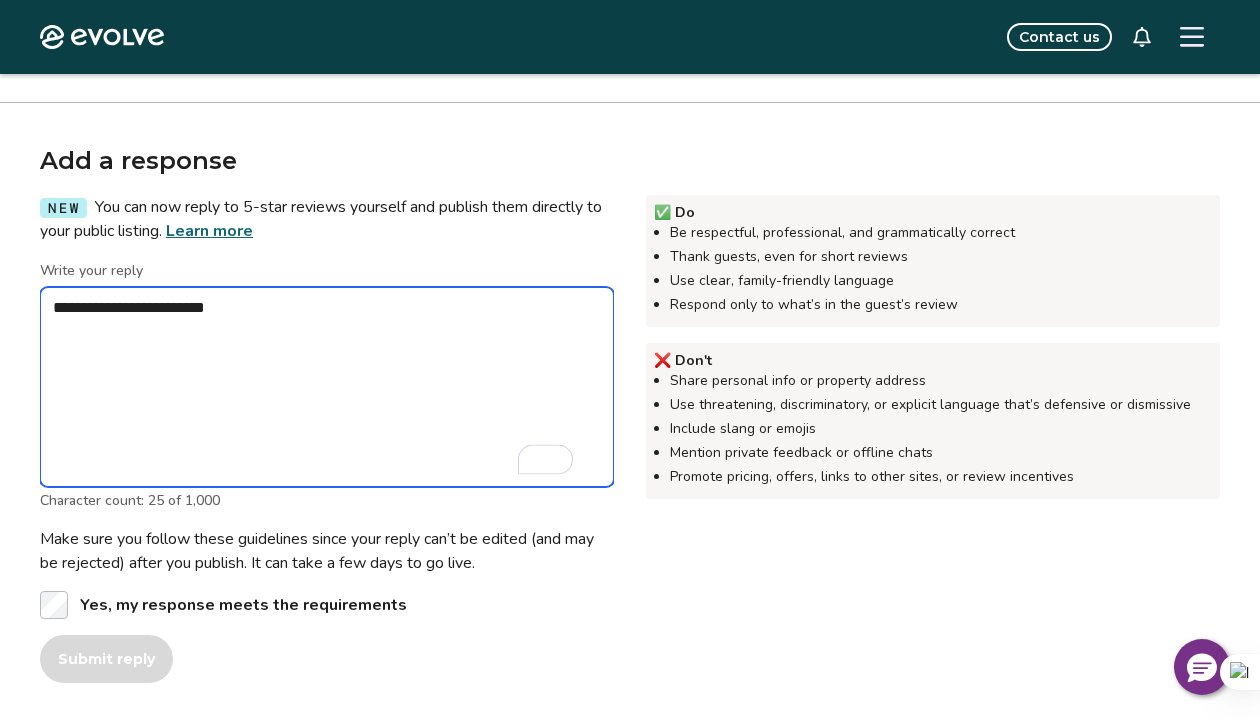 type on "*" 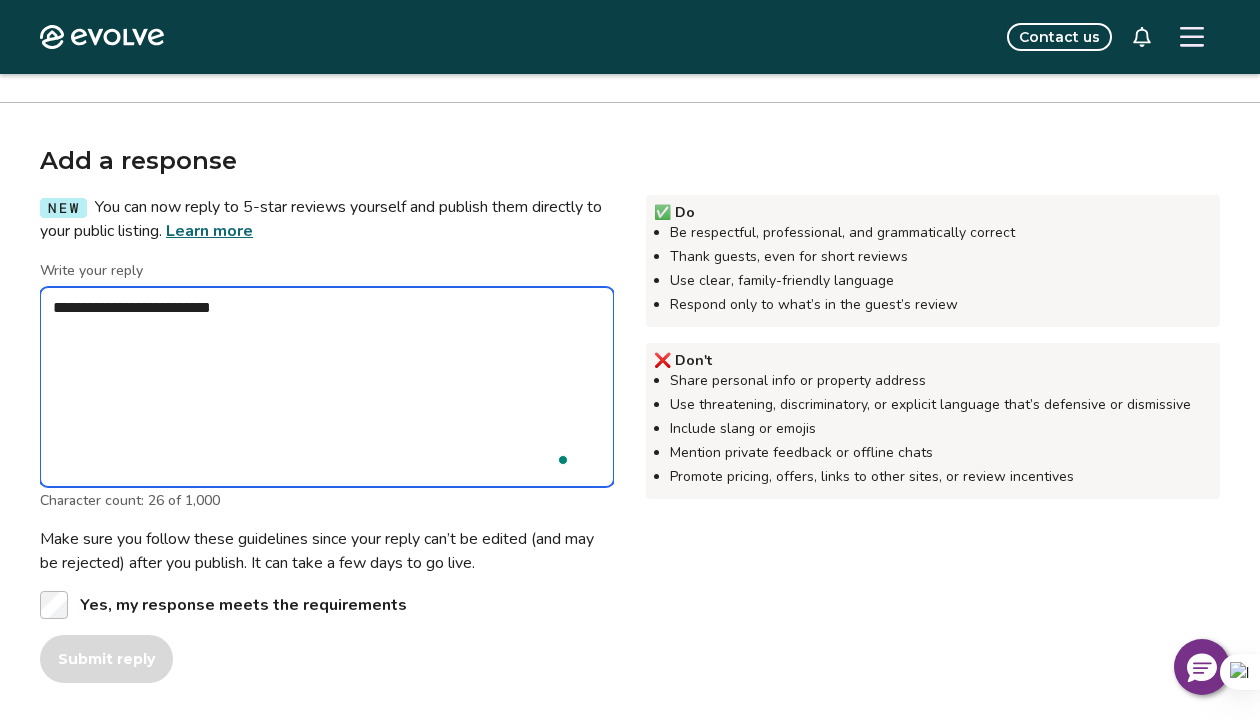 type on "*" 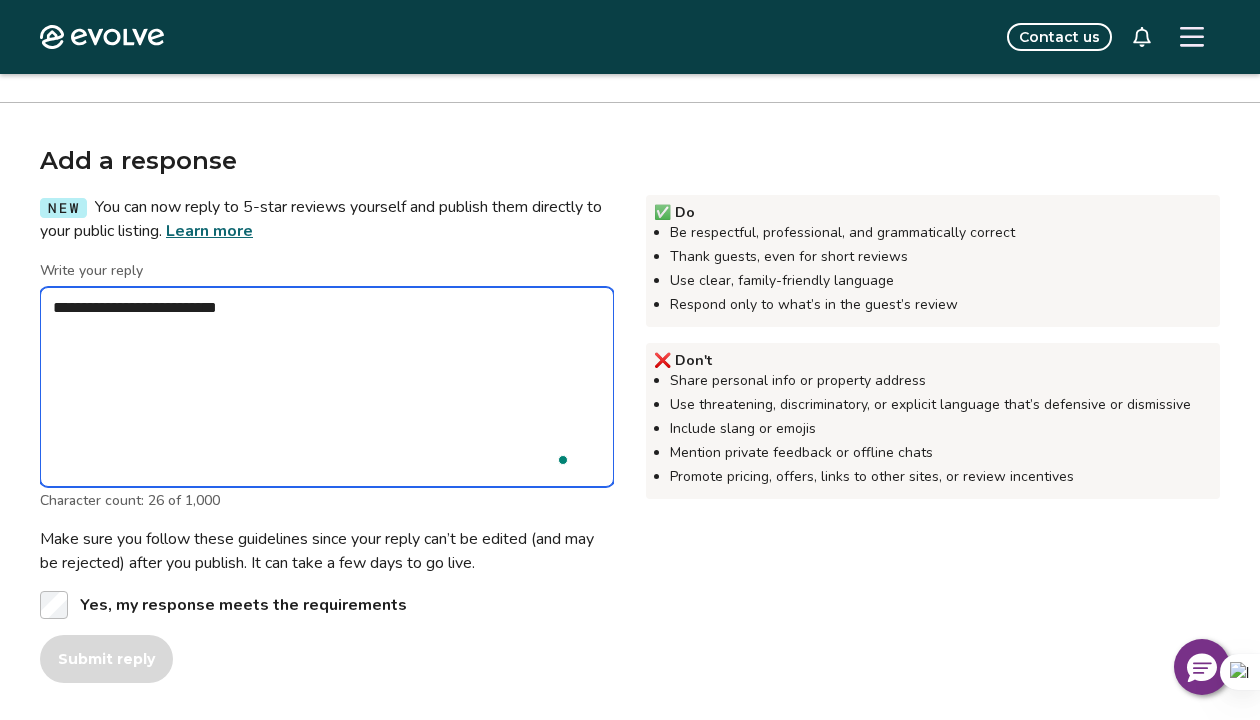 type on "*" 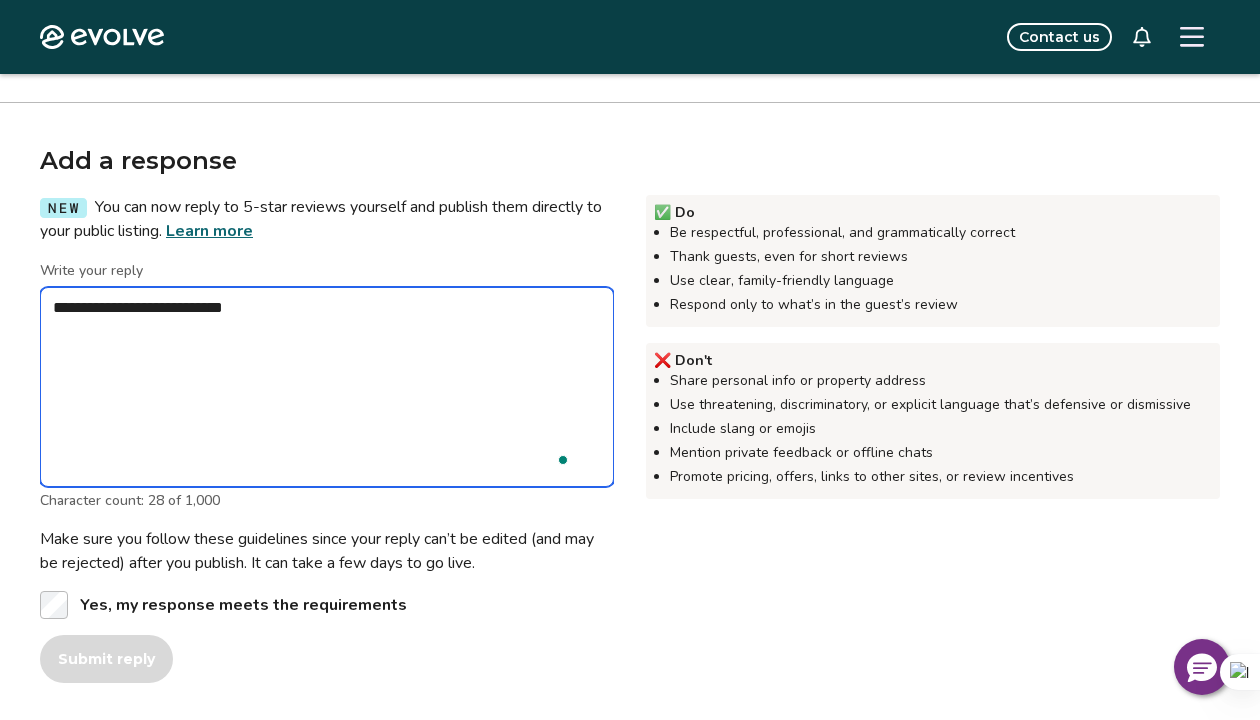 type on "*" 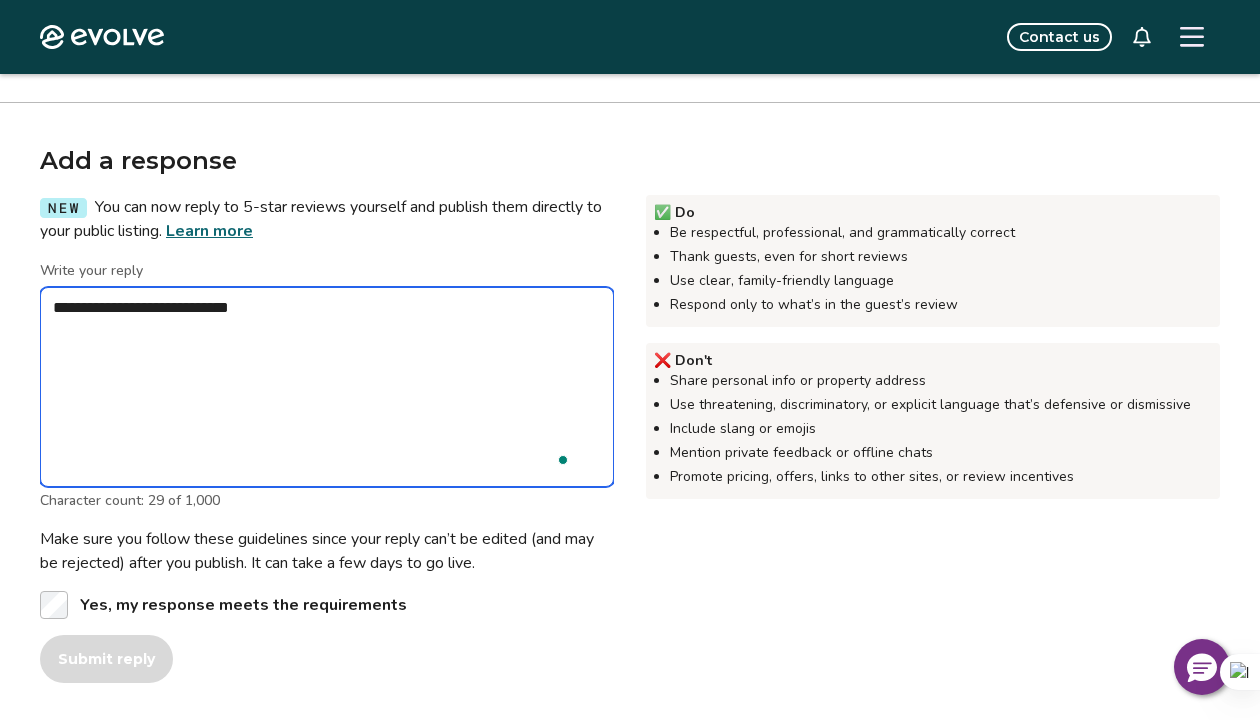 type on "*" 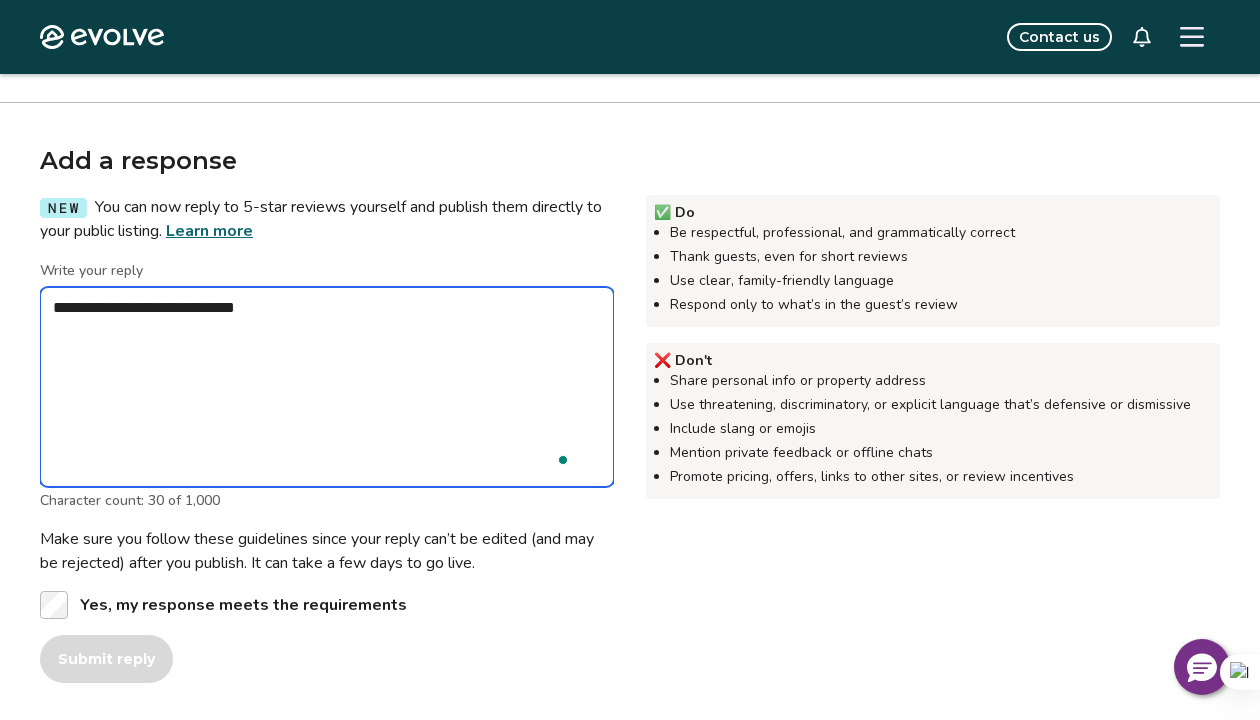 type on "*" 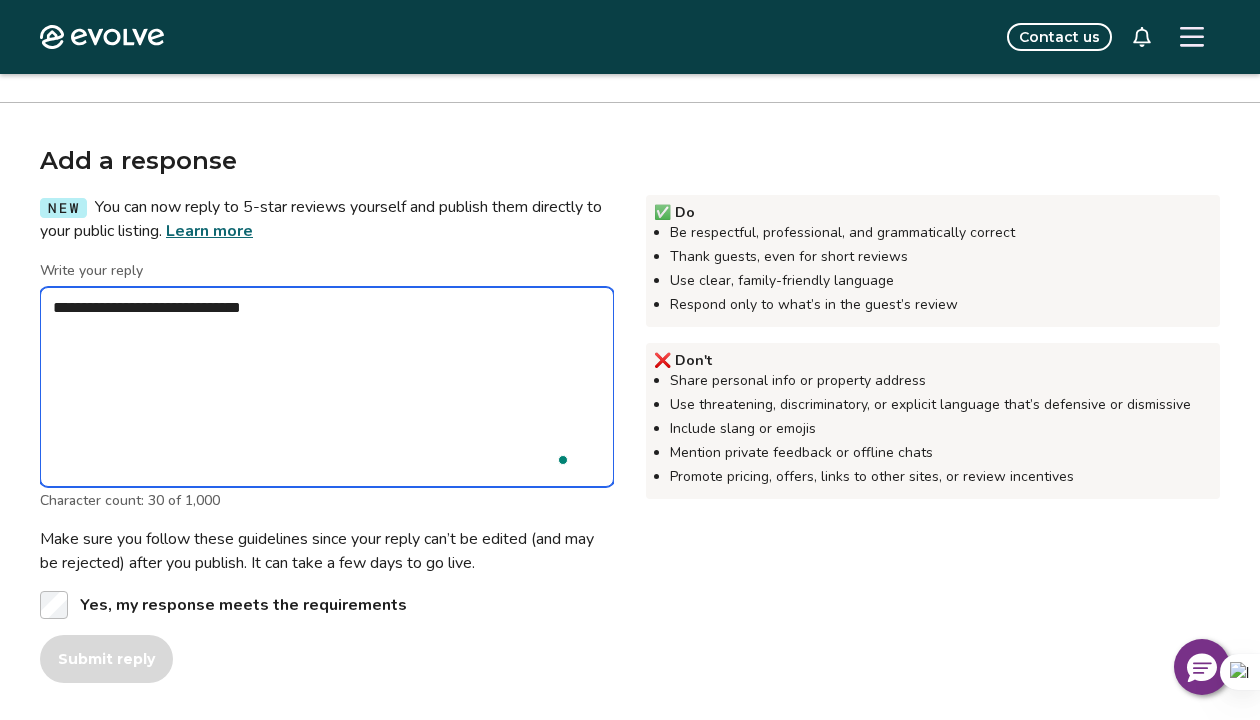 type on "*" 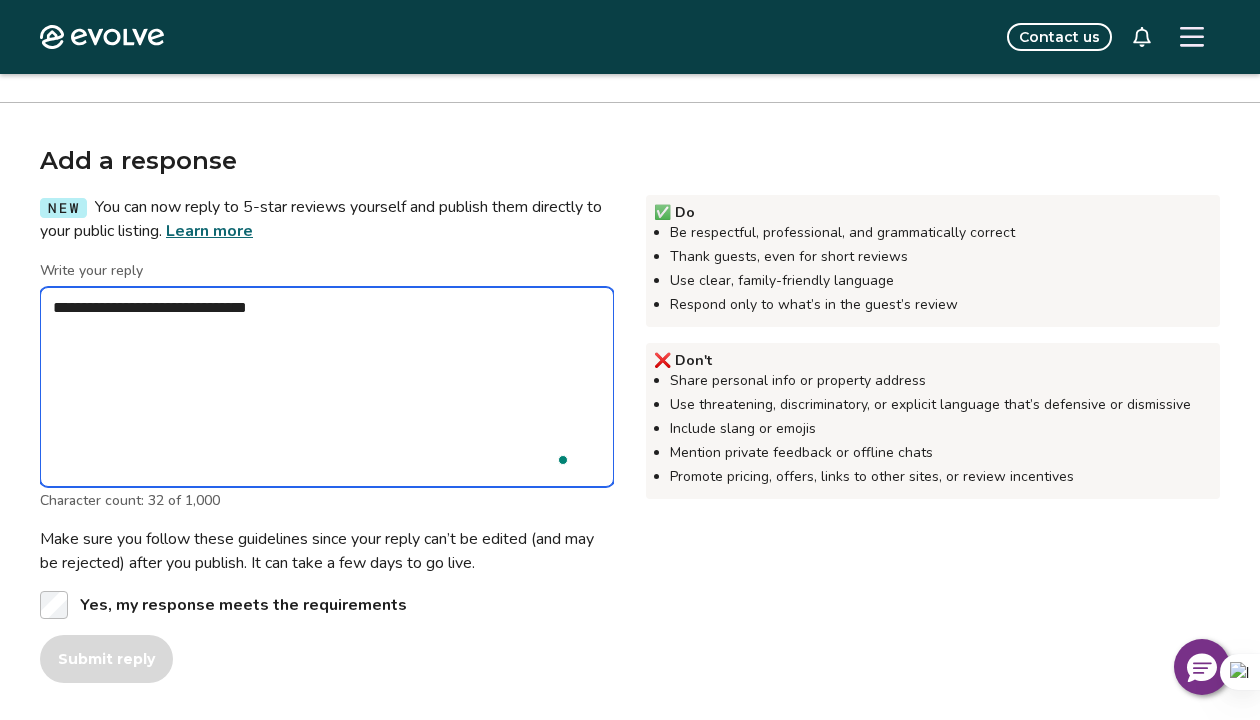 type on "*" 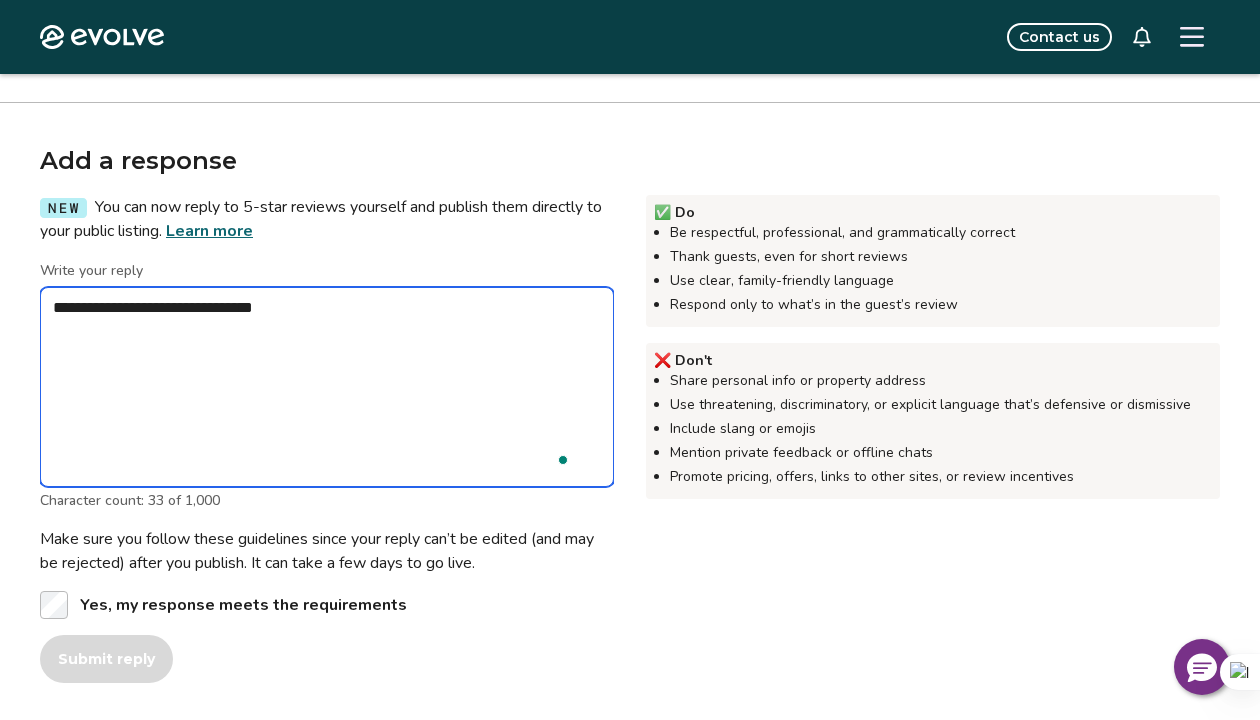 type on "*" 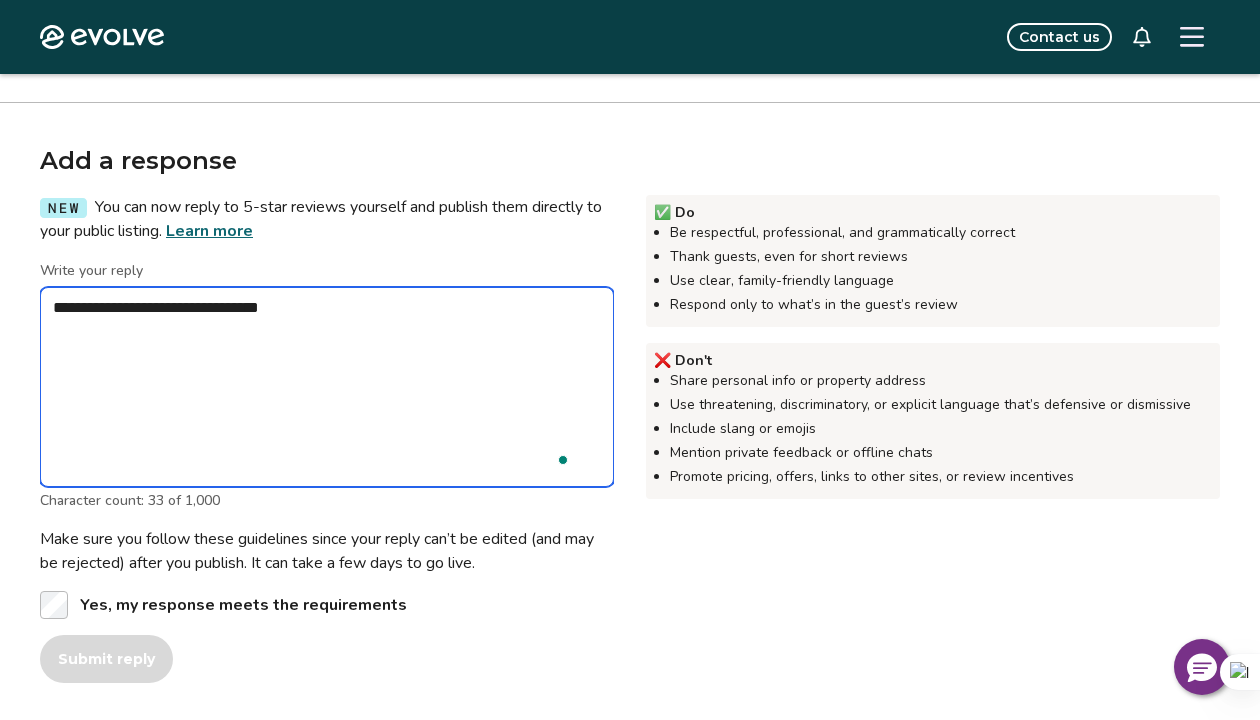 type on "*" 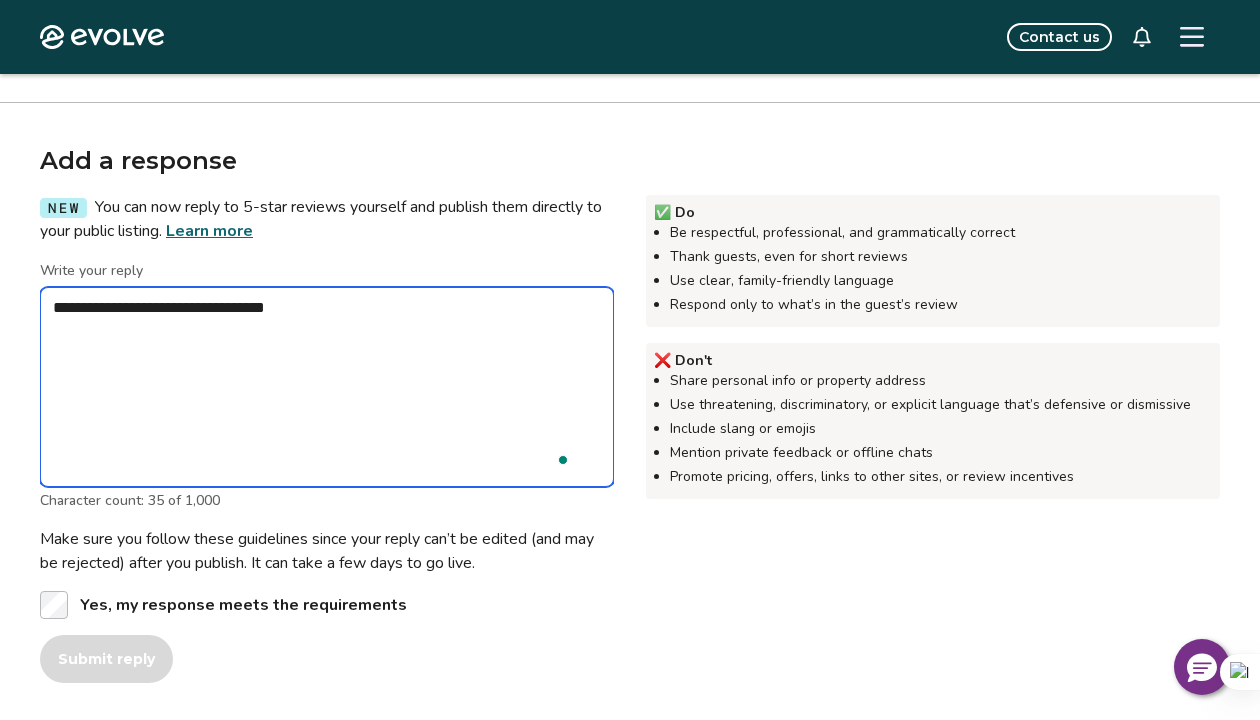 type on "*" 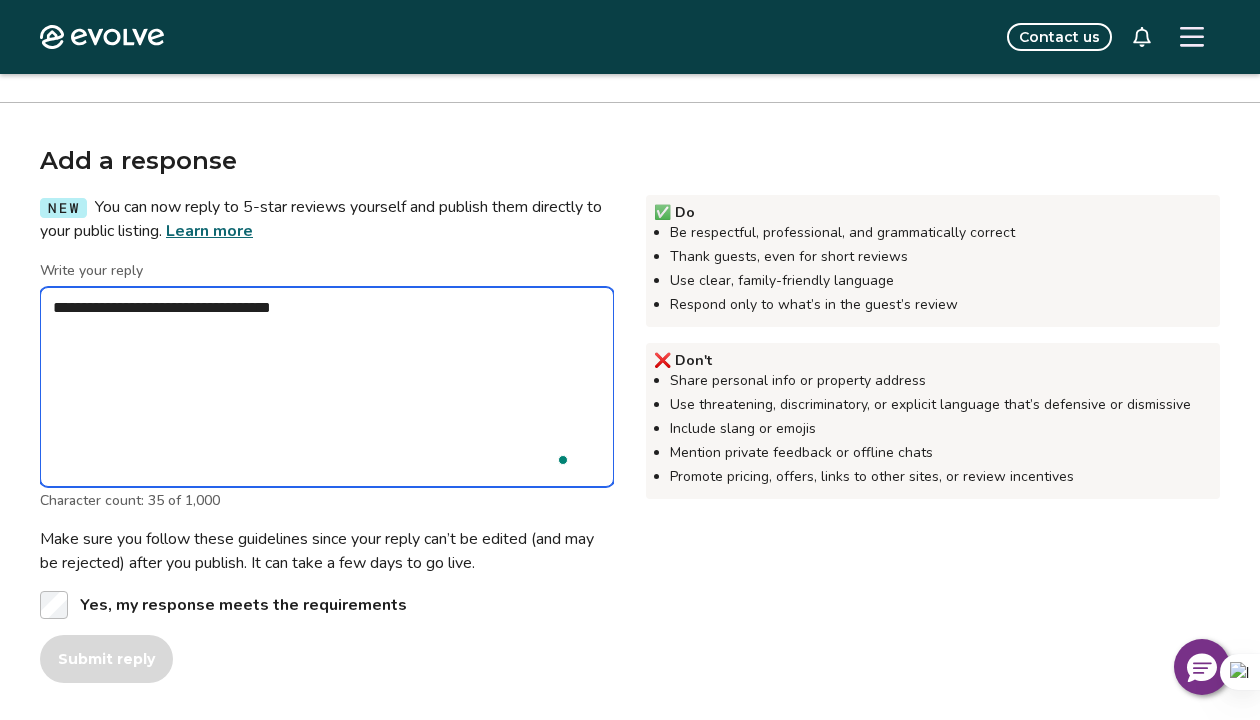 type on "*" 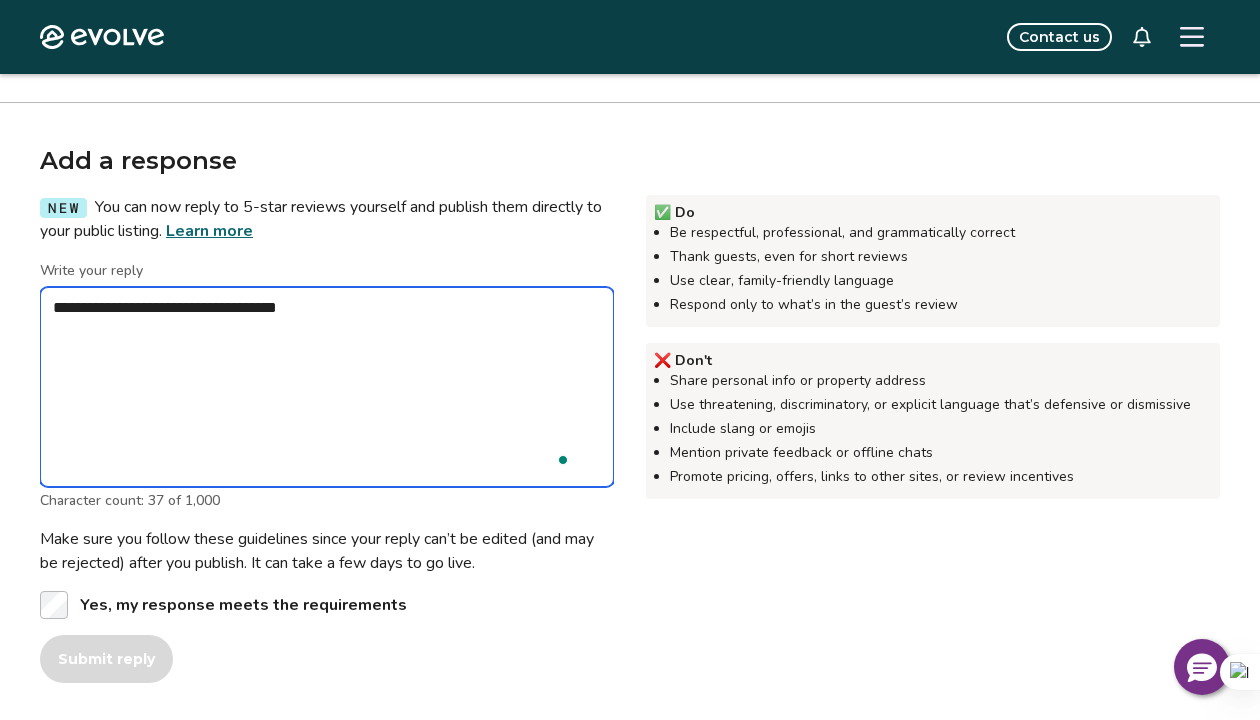 type on "*" 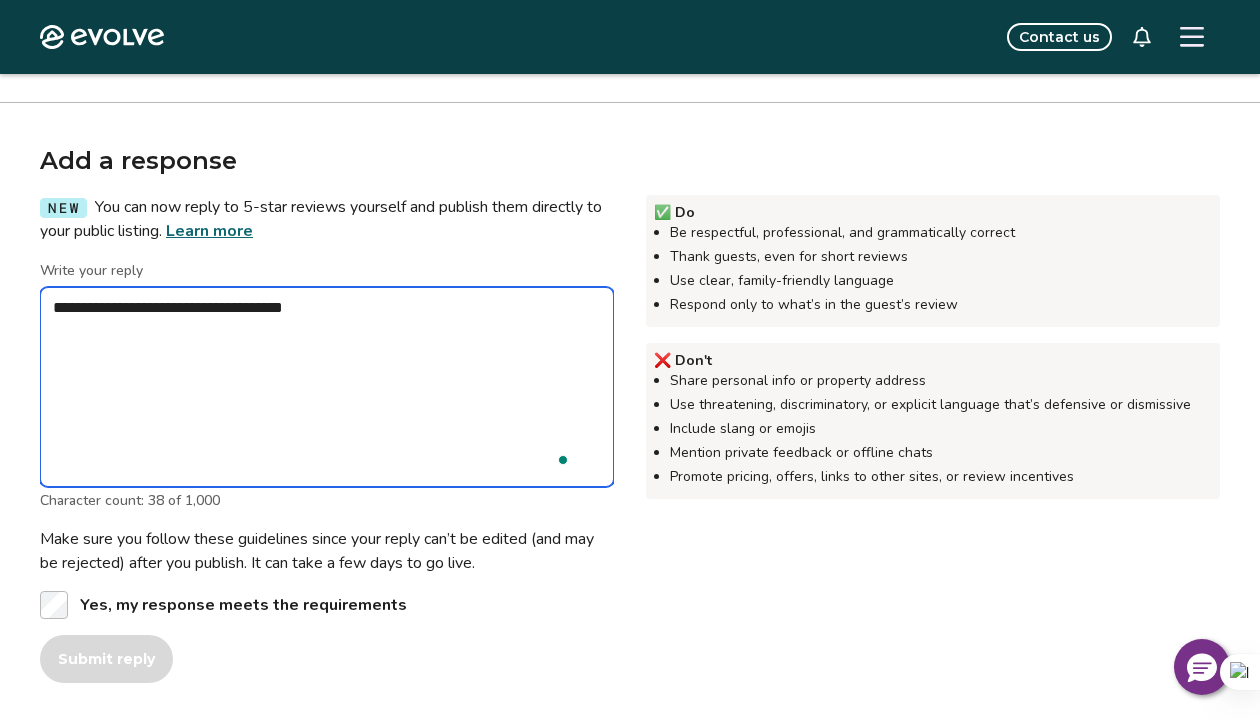 type on "*" 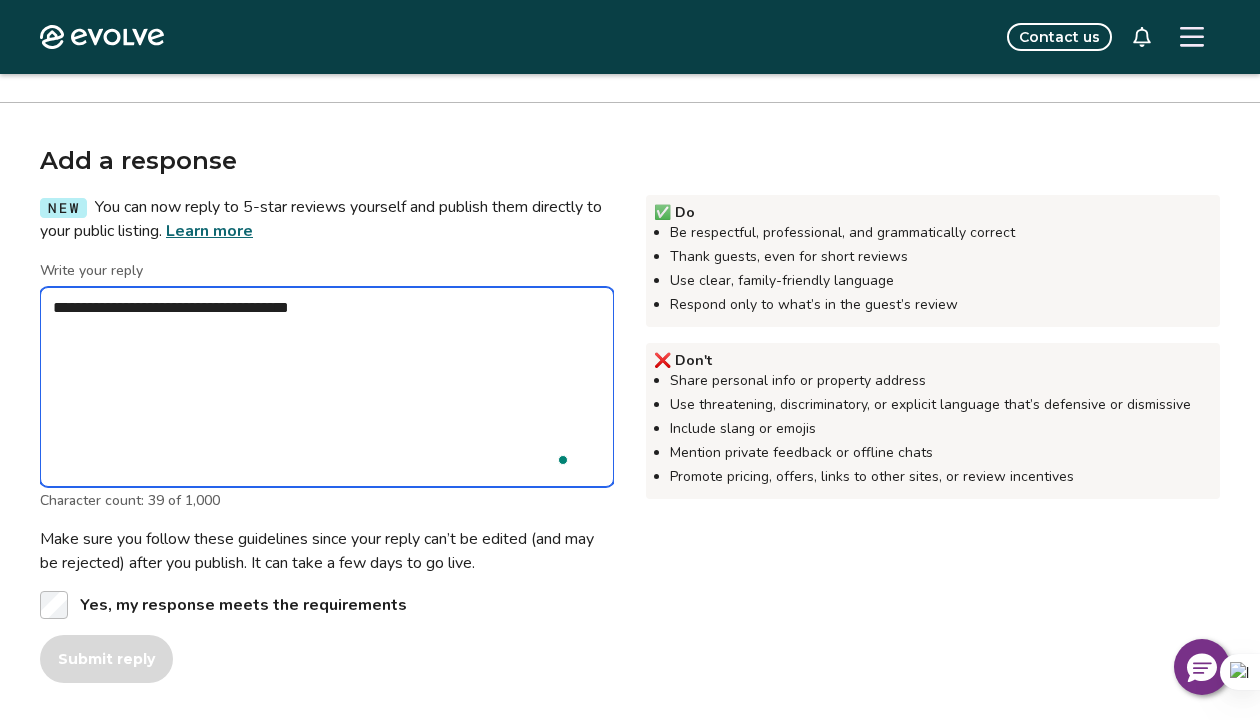type on "*" 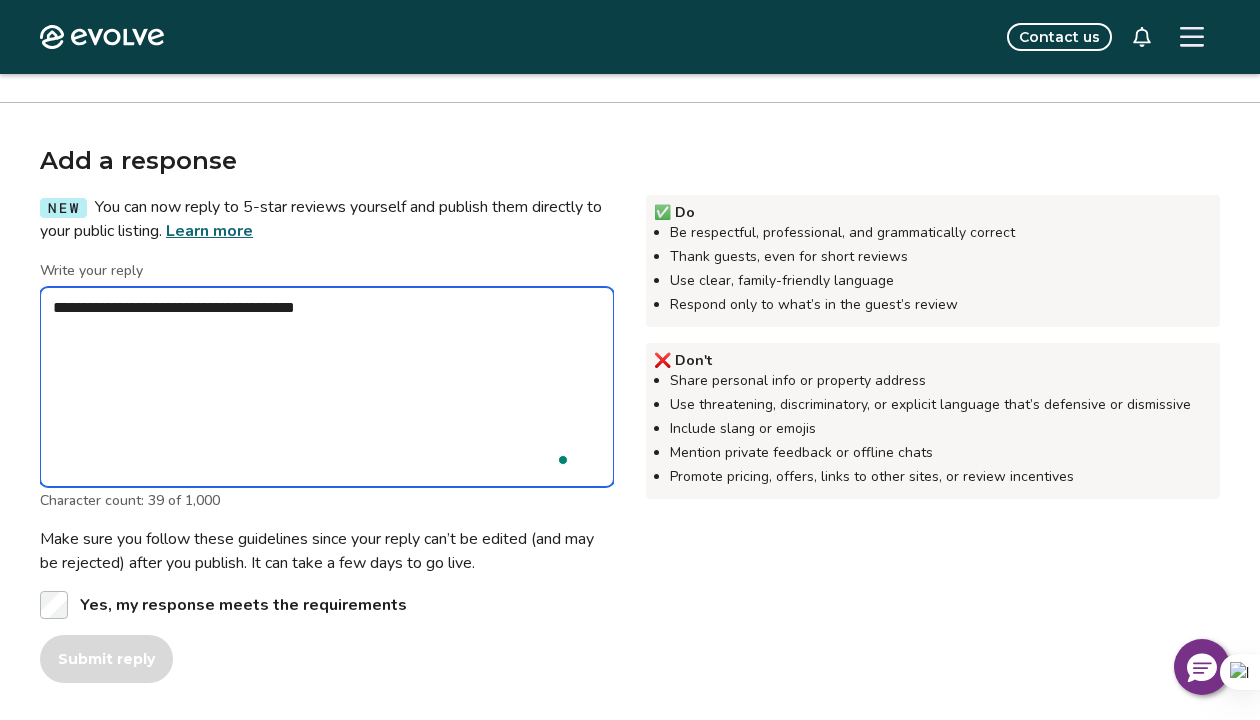 type on "*" 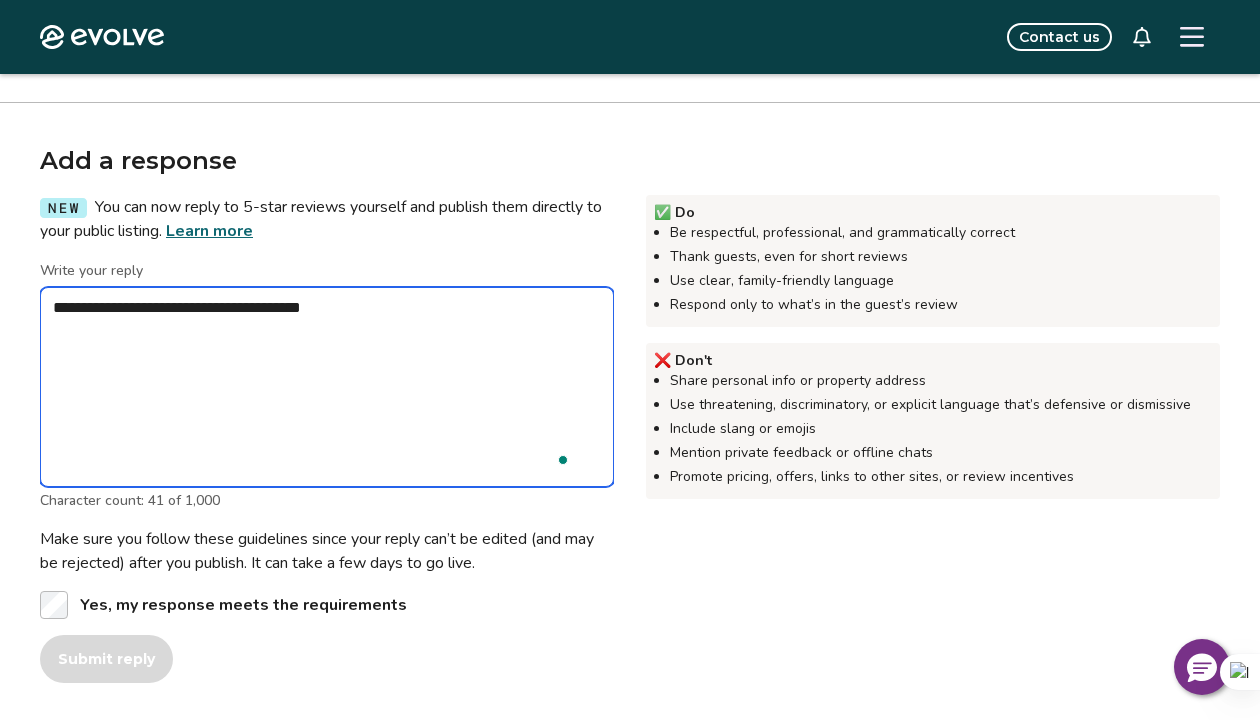 type on "*" 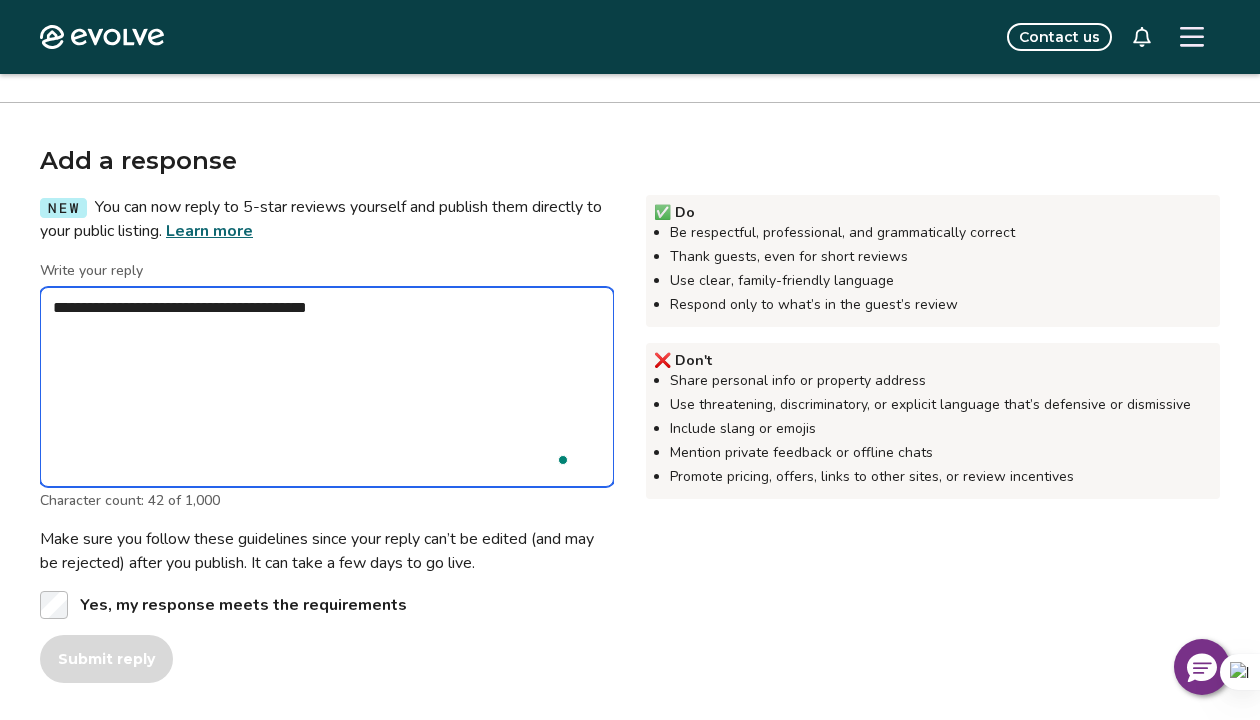 type on "*" 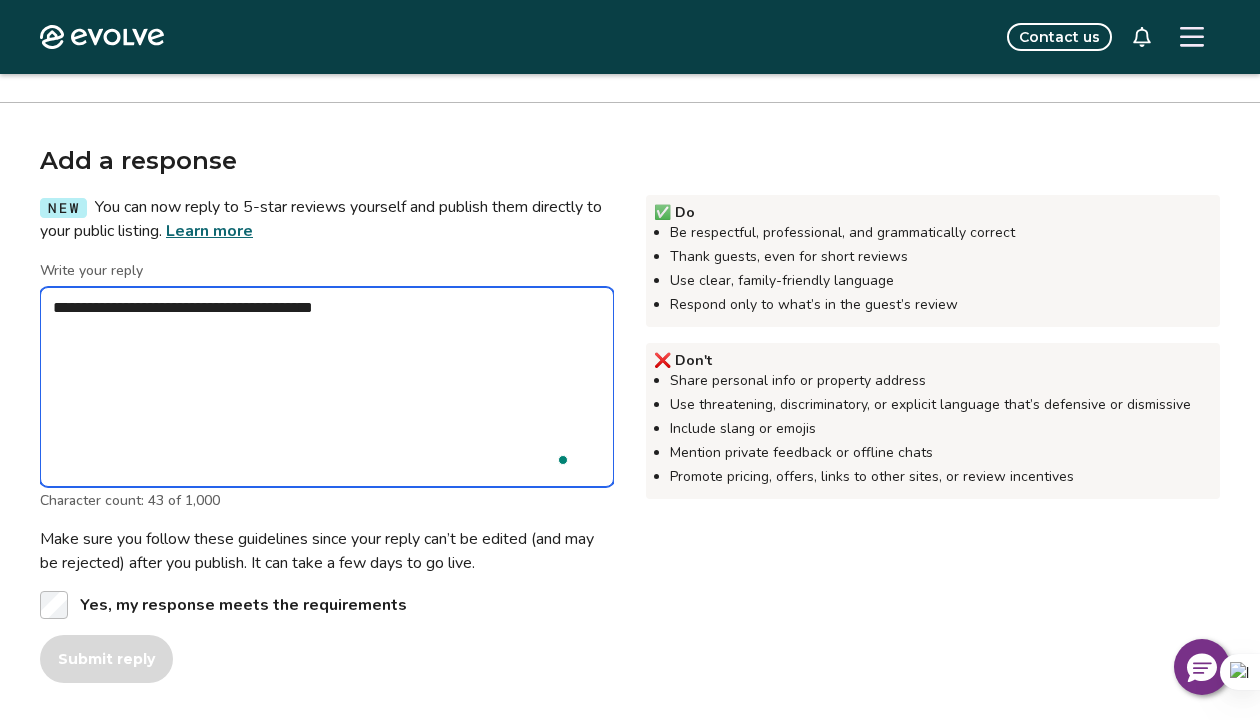 type on "*" 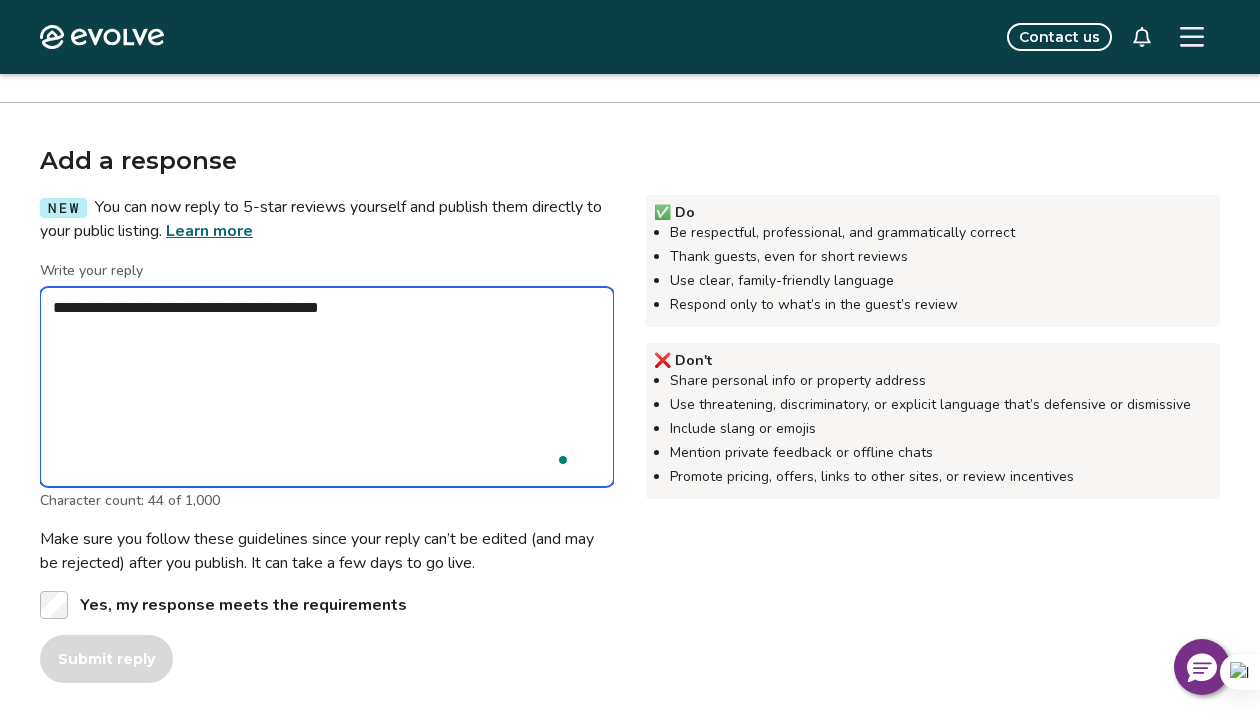 type on "*" 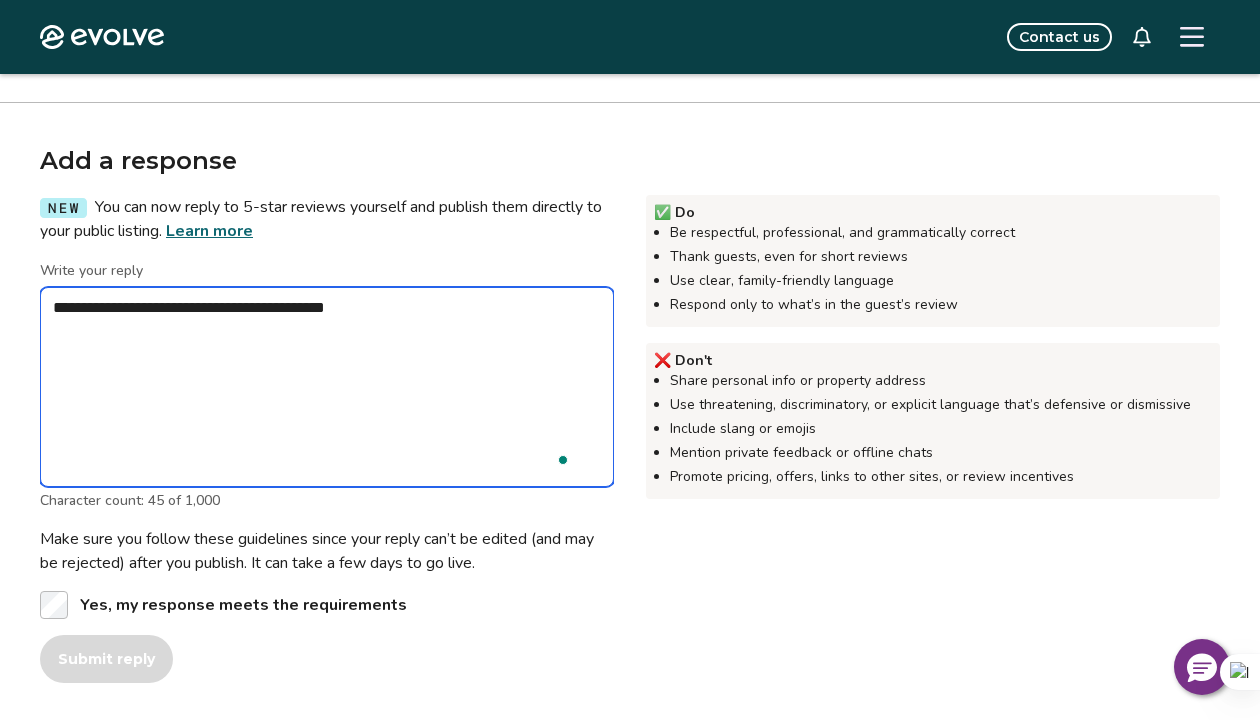 type on "*" 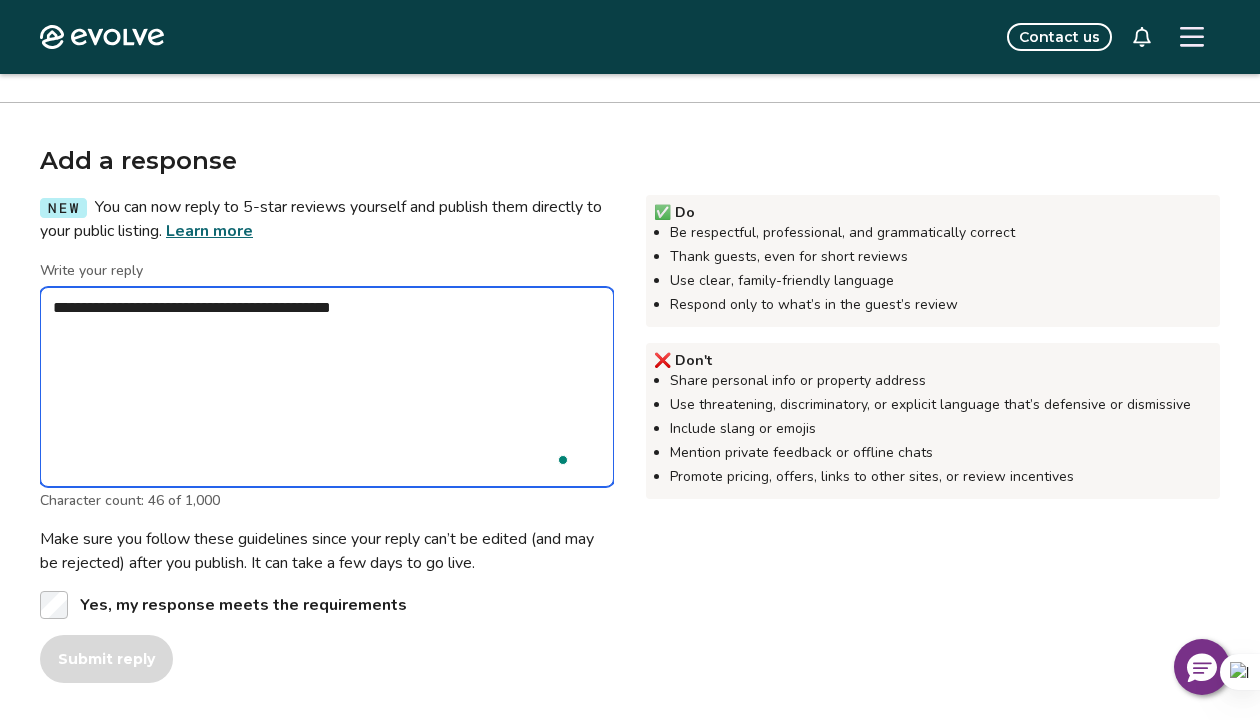 type on "*" 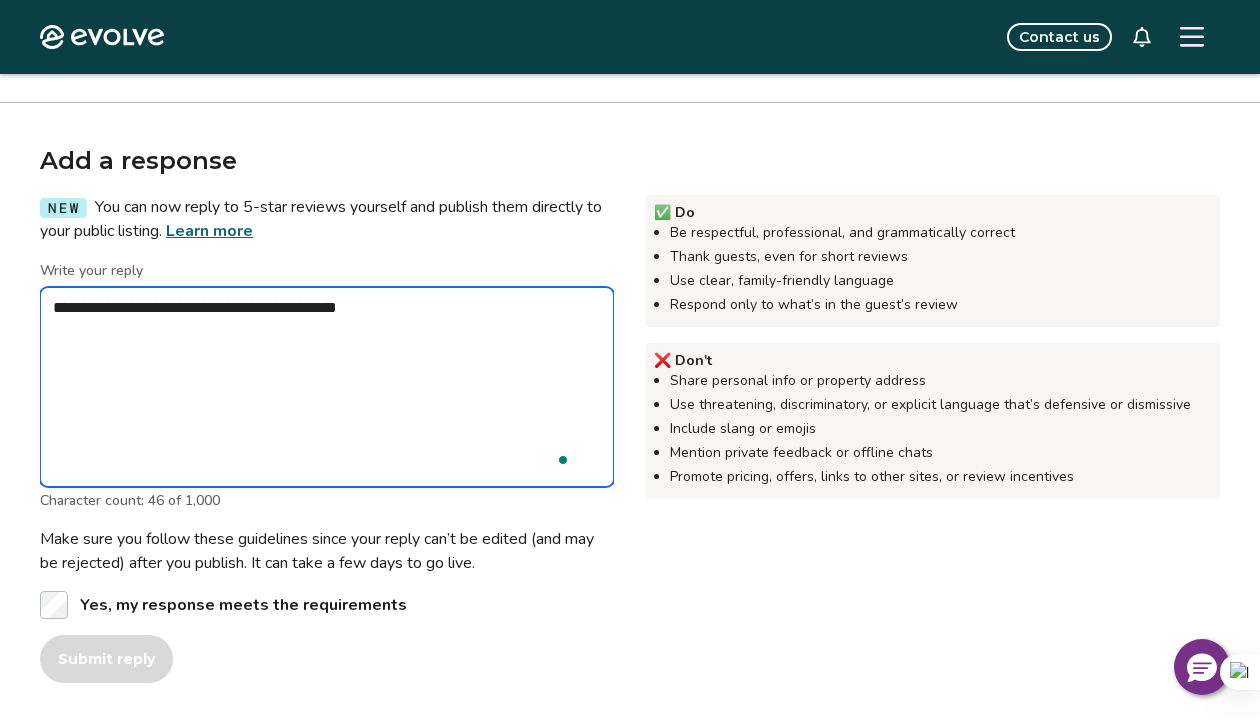 type on "*" 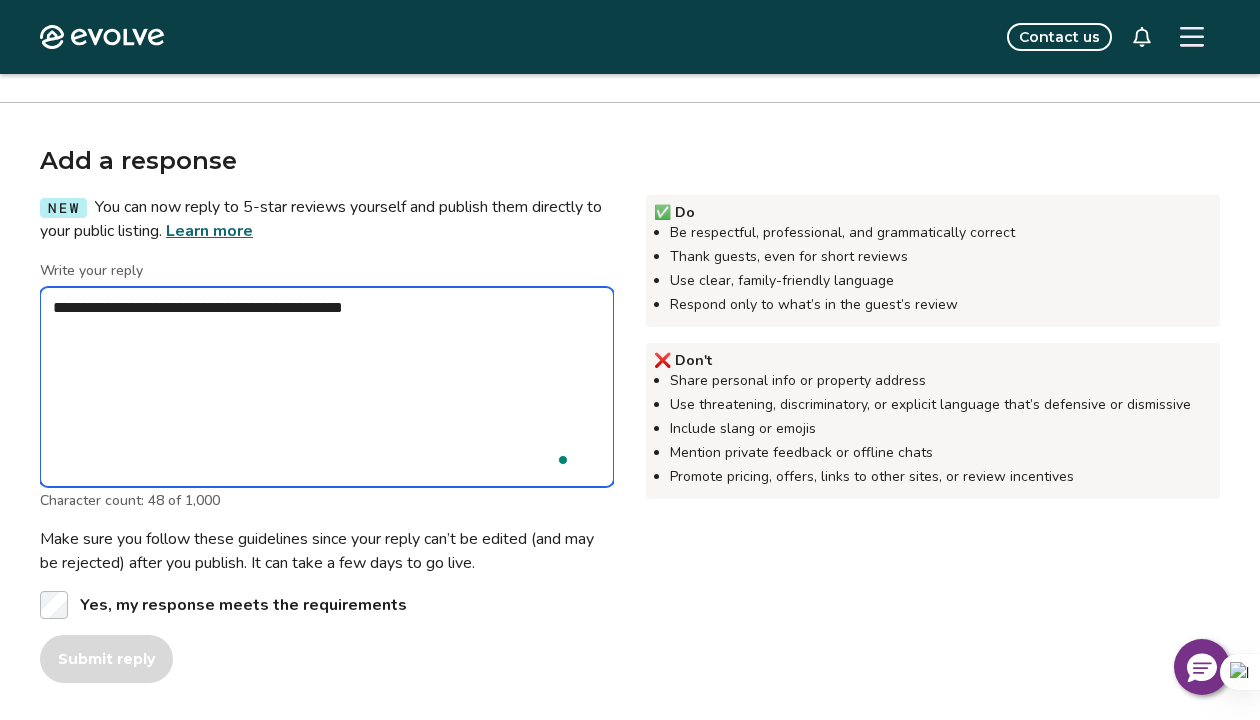 type on "*" 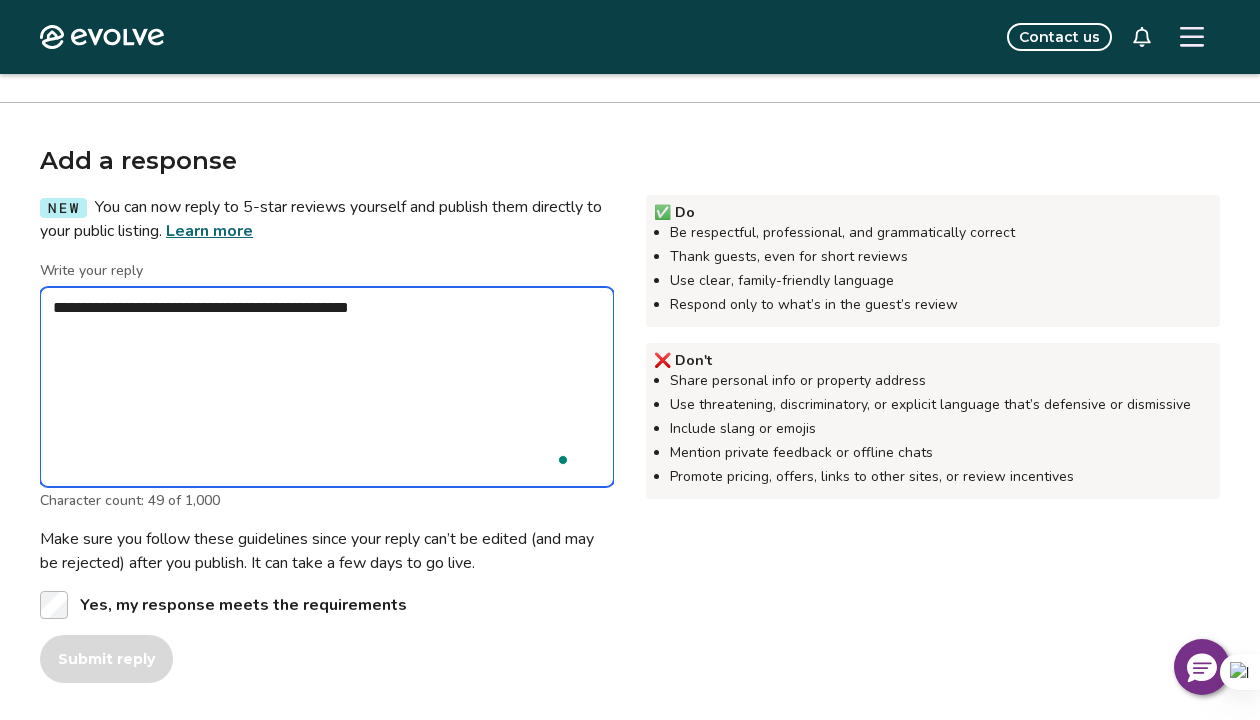 type on "*" 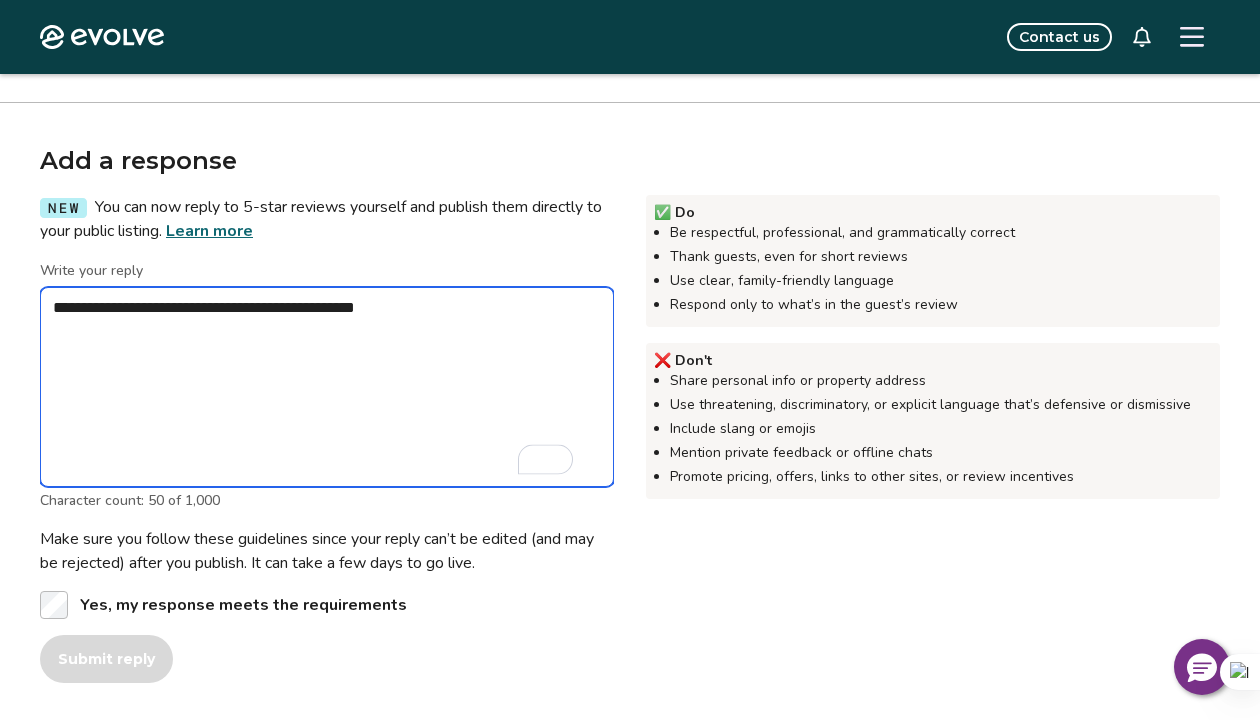 type on "*" 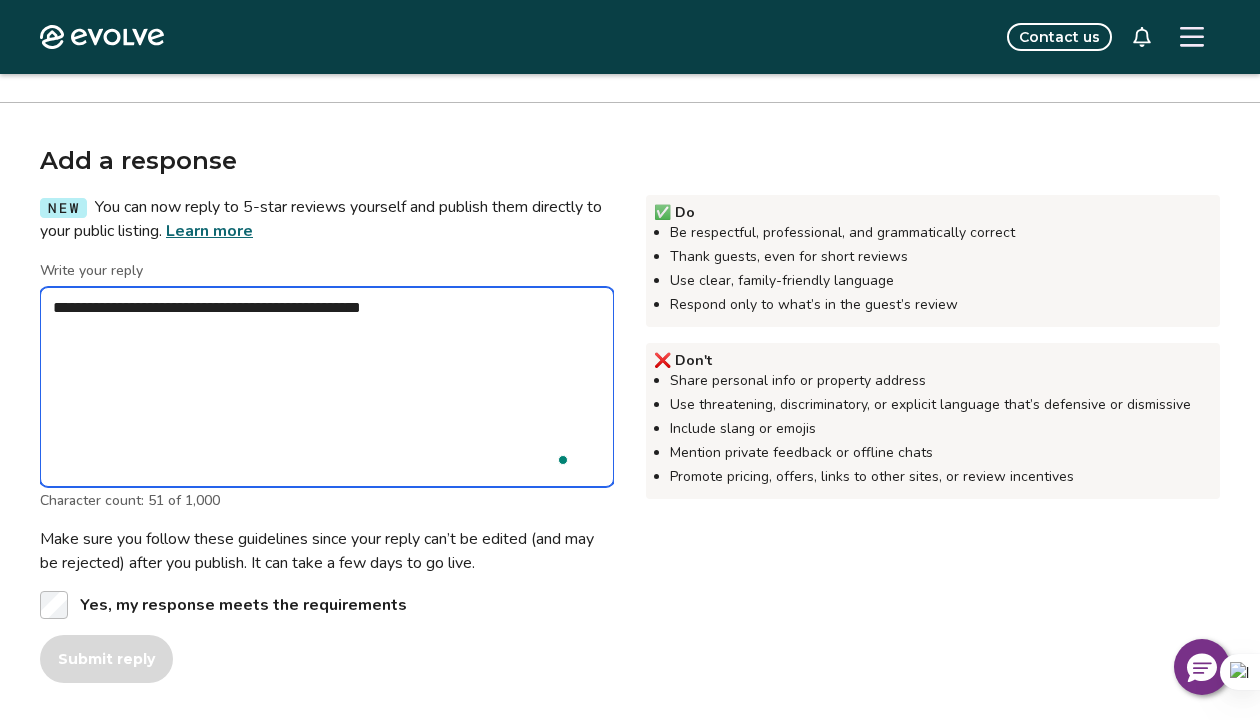type on "*" 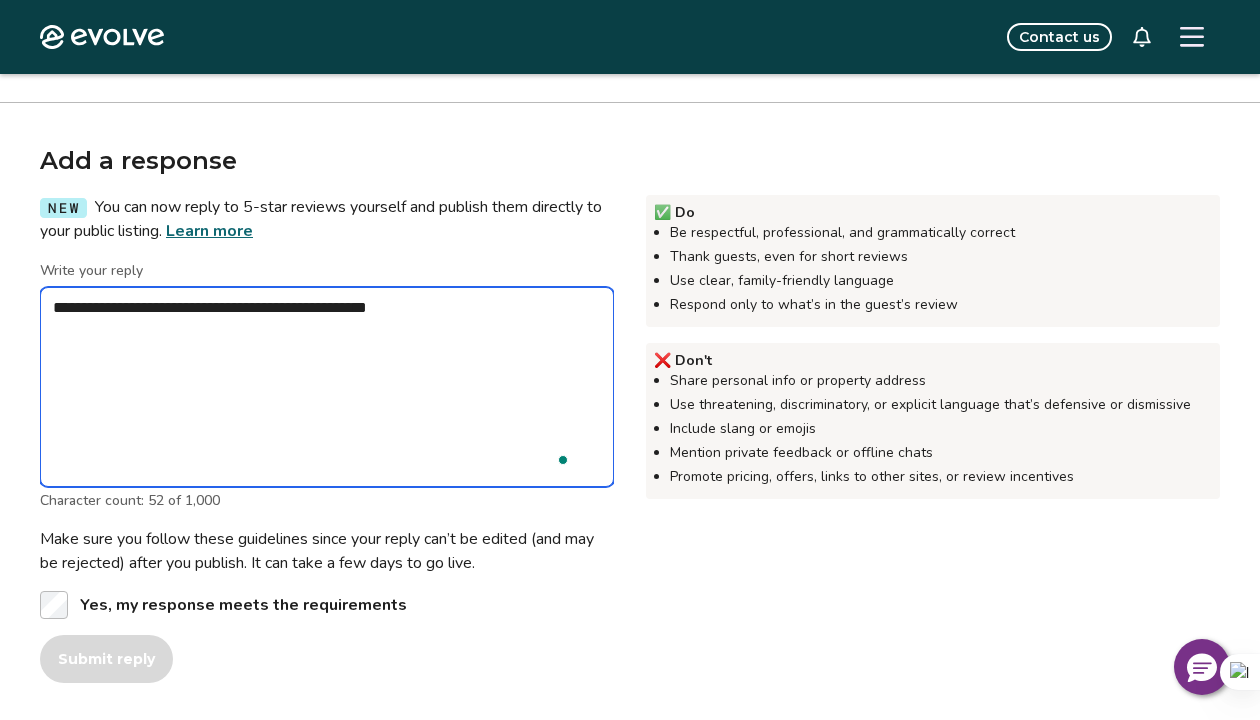 type on "*" 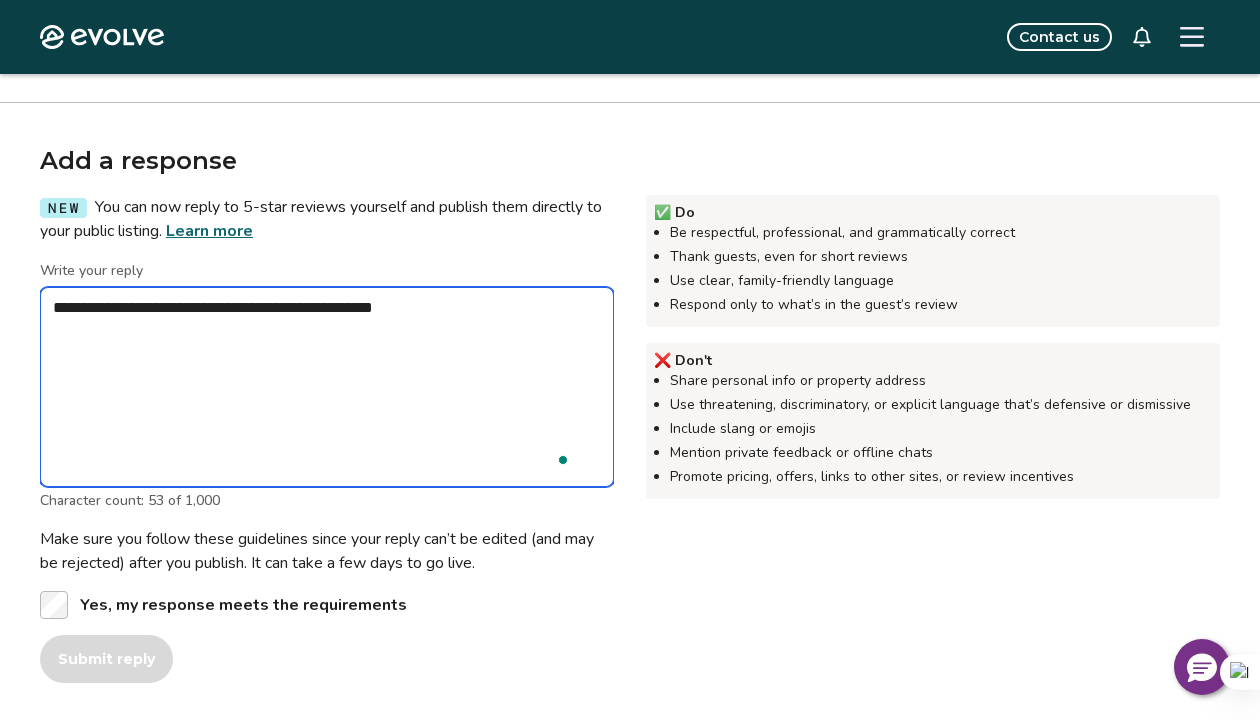 type on "*" 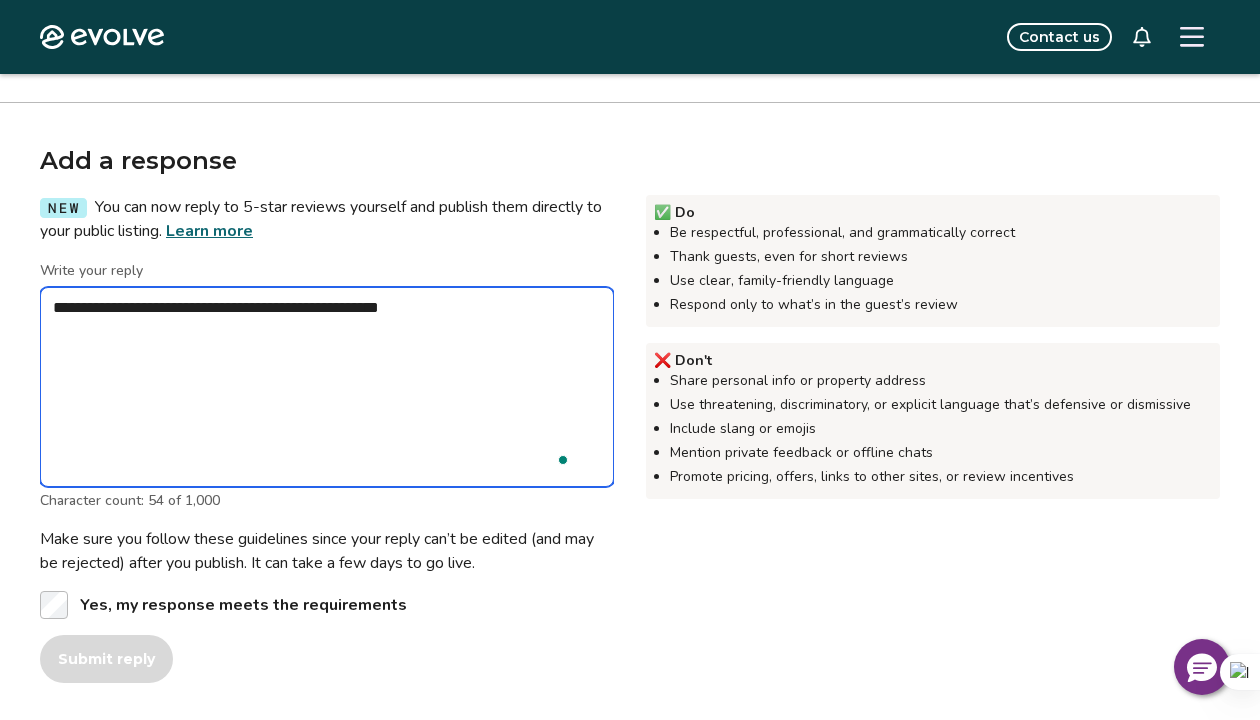 type on "*" 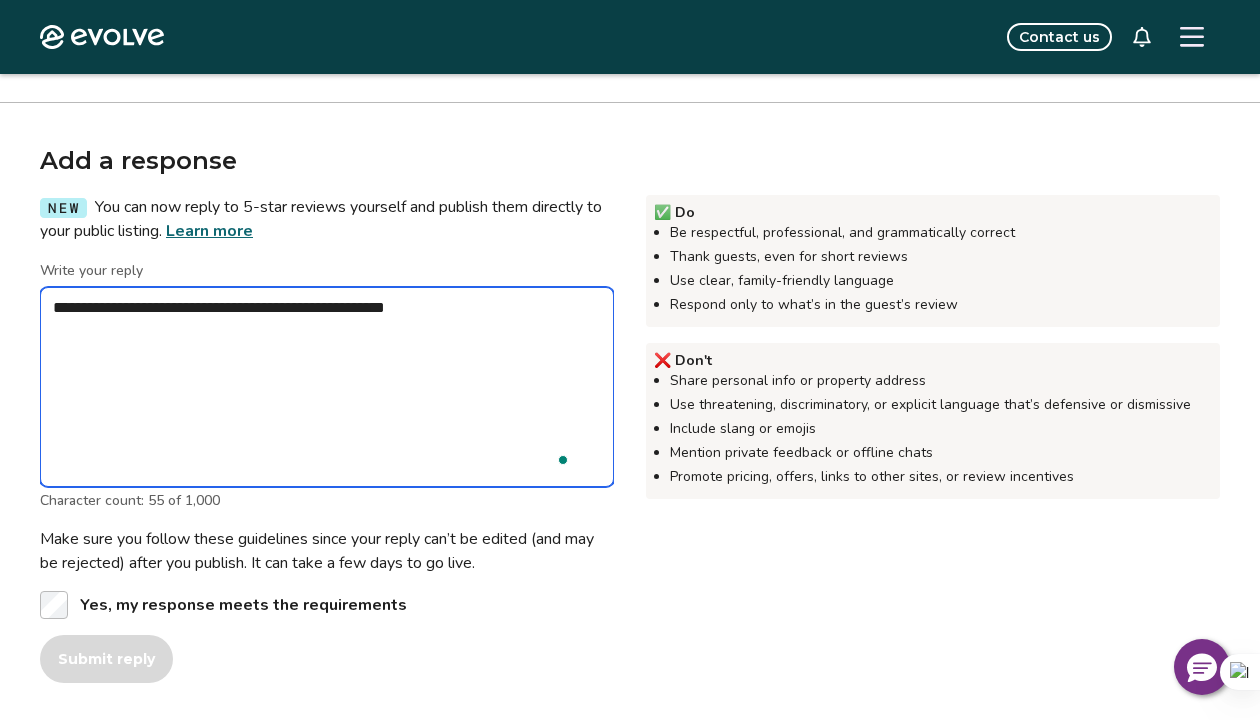 type on "*" 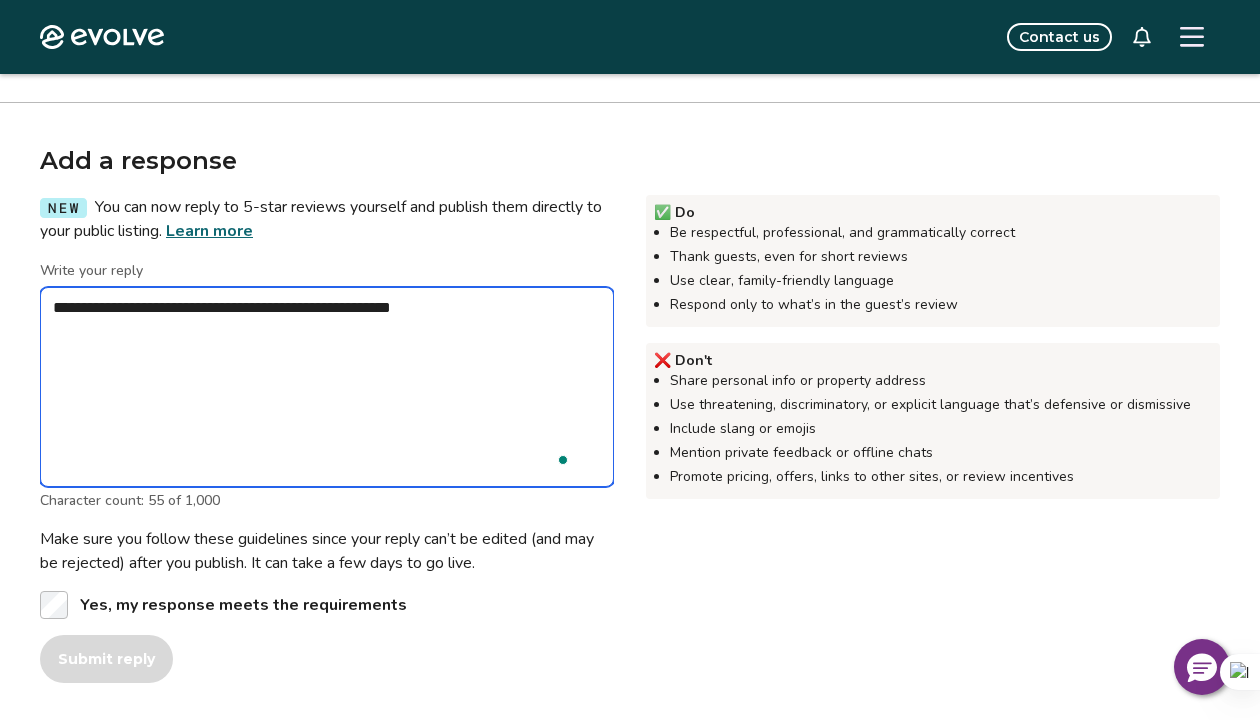 type on "*" 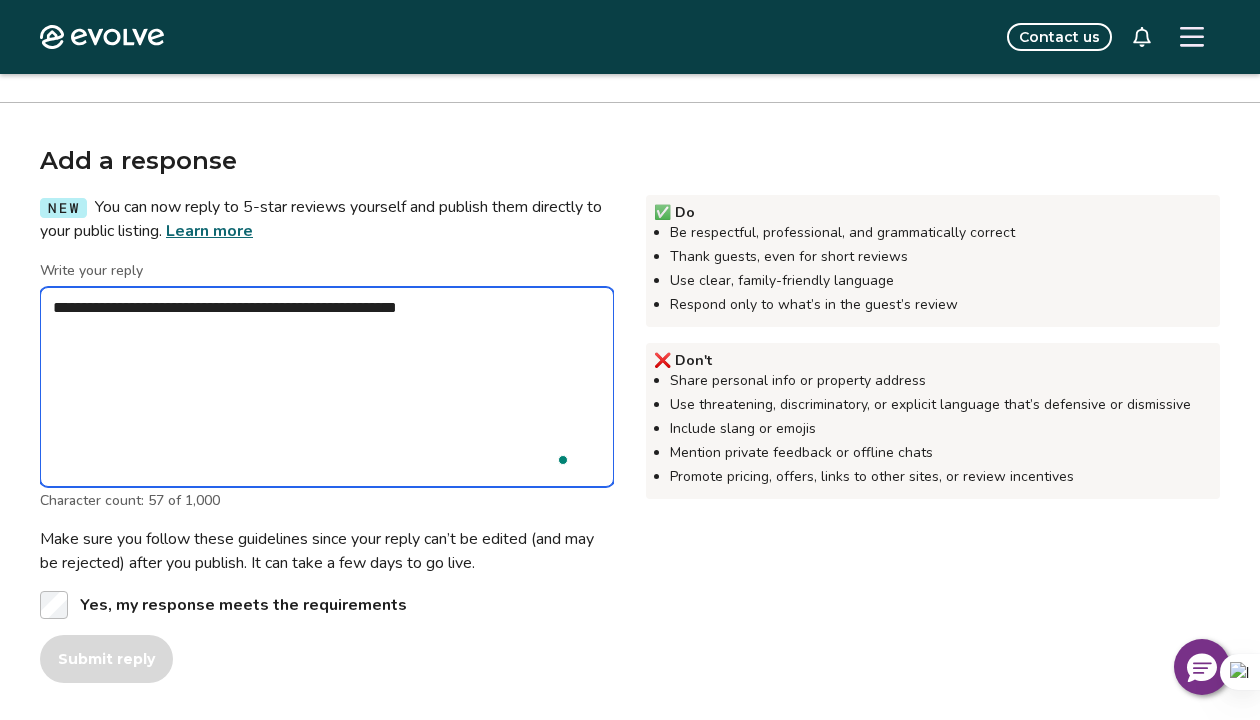 type on "*" 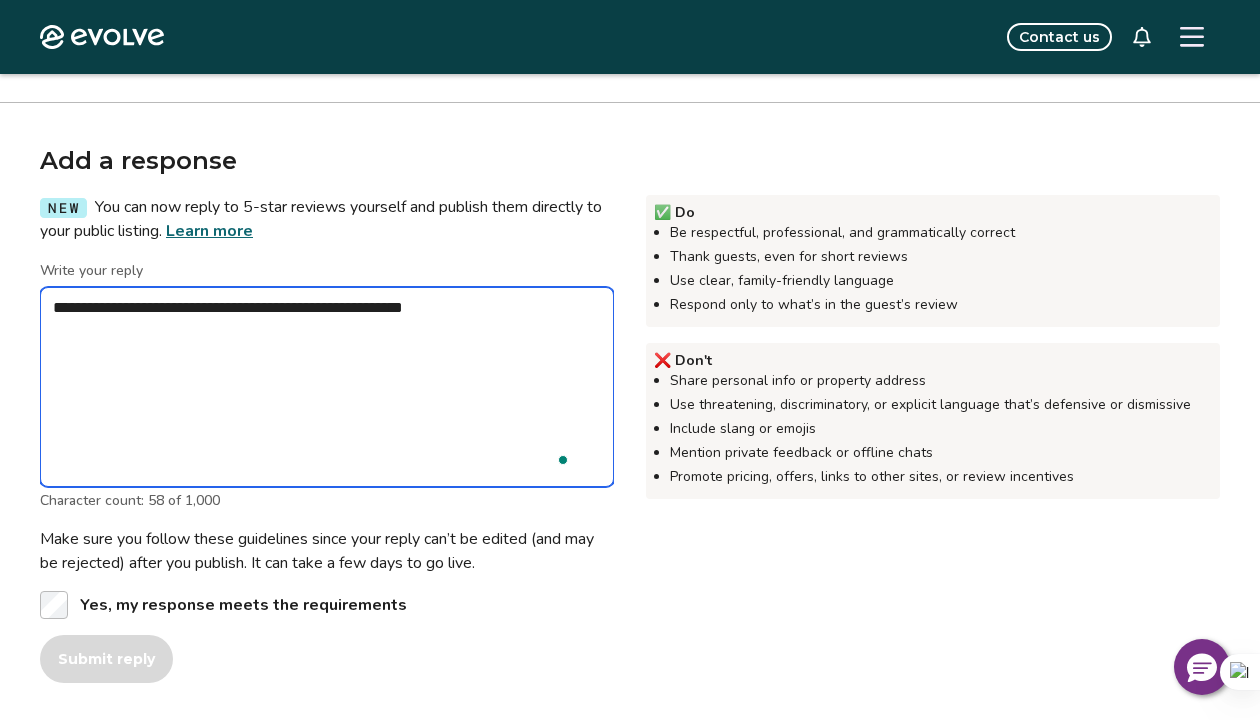 type on "*" 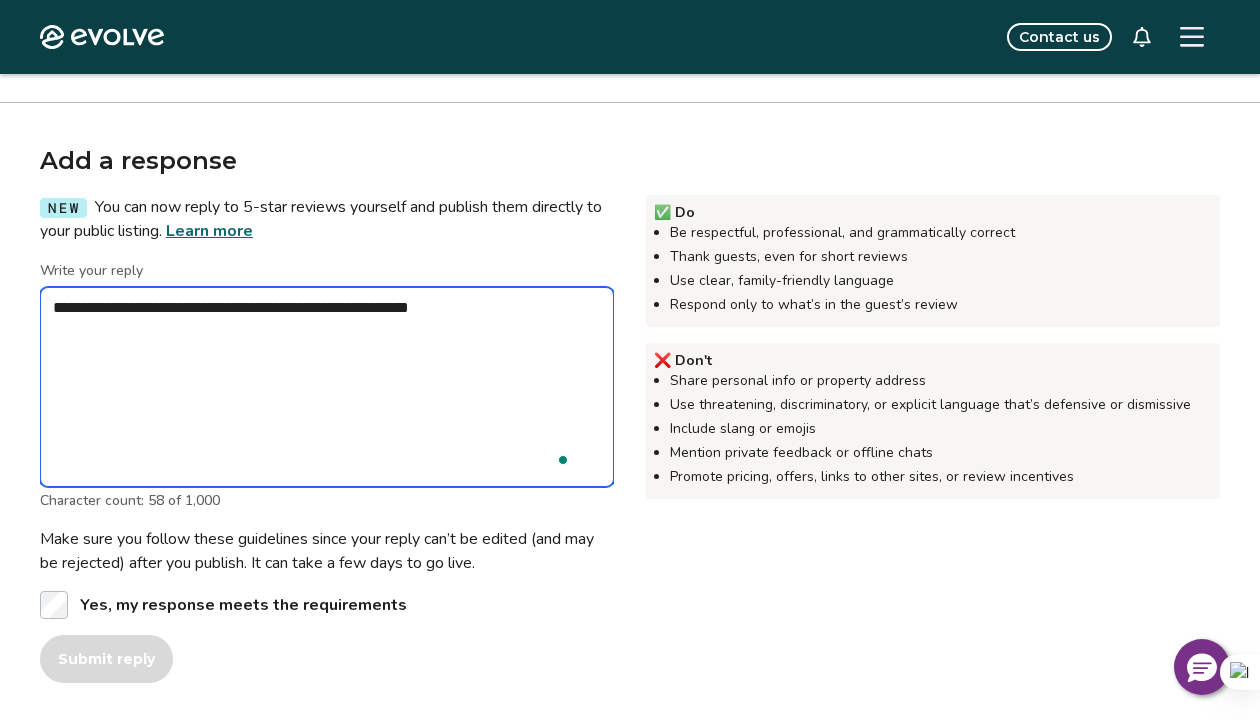 type on "*" 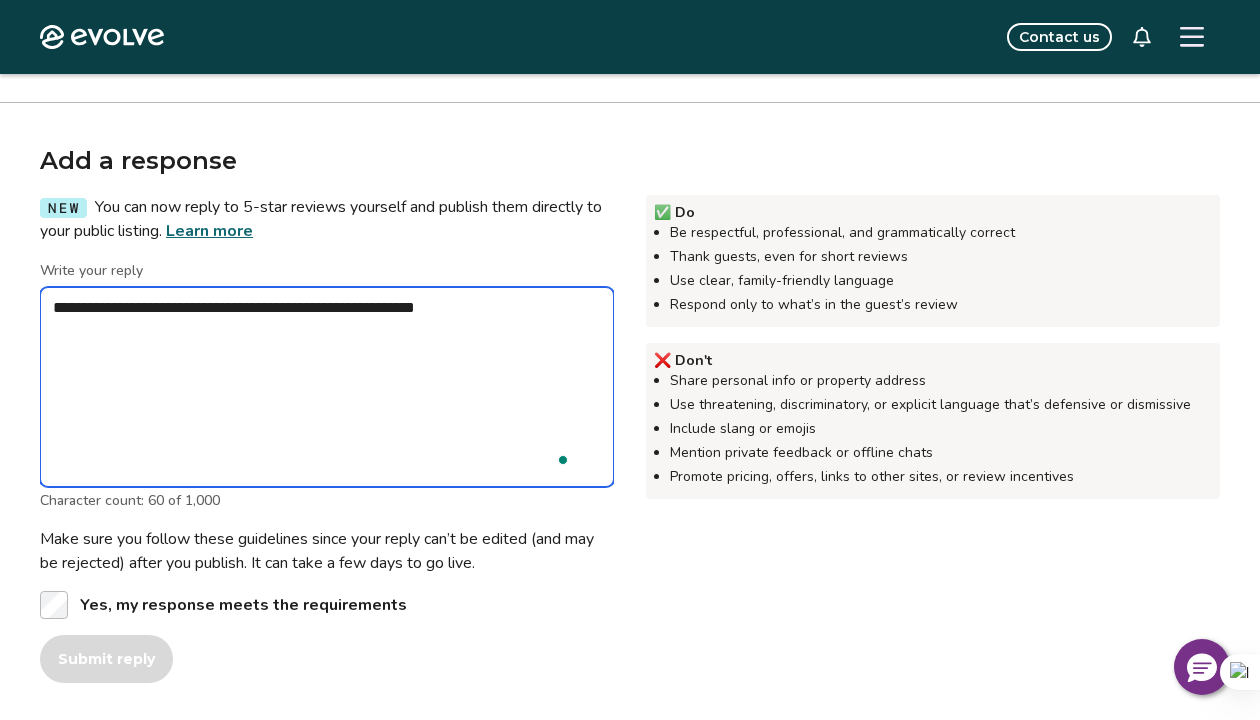 type on "*" 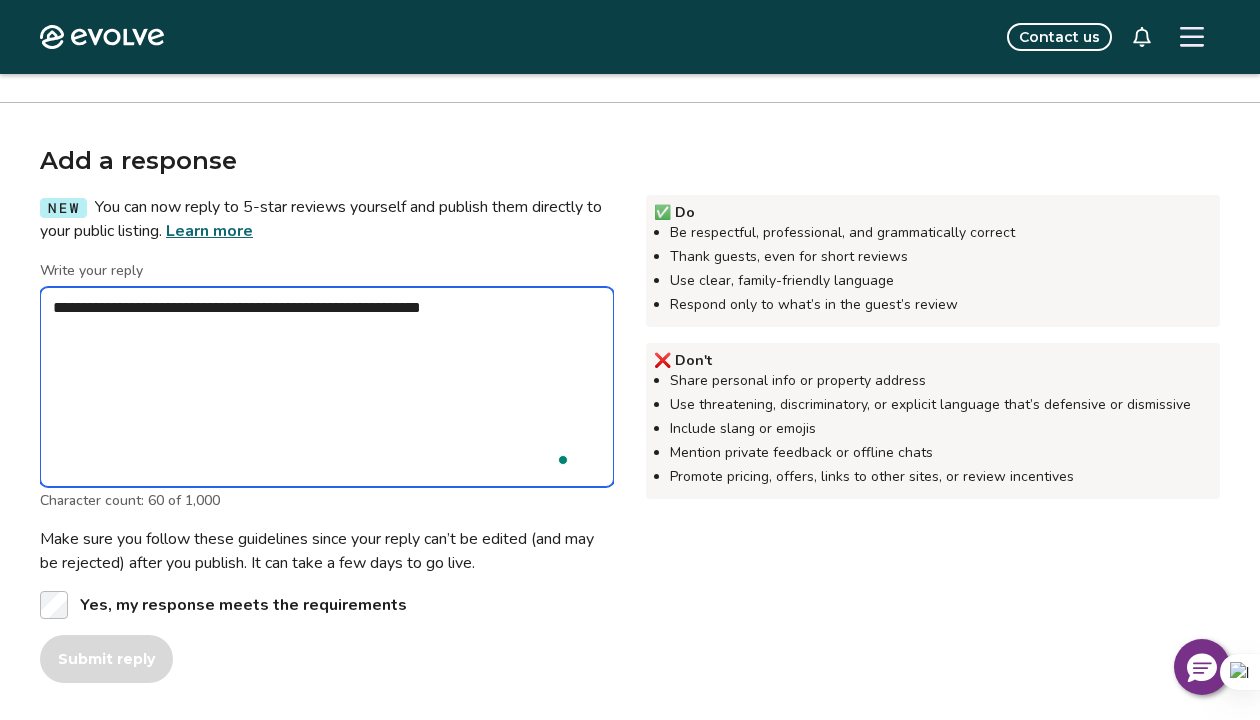 type on "*" 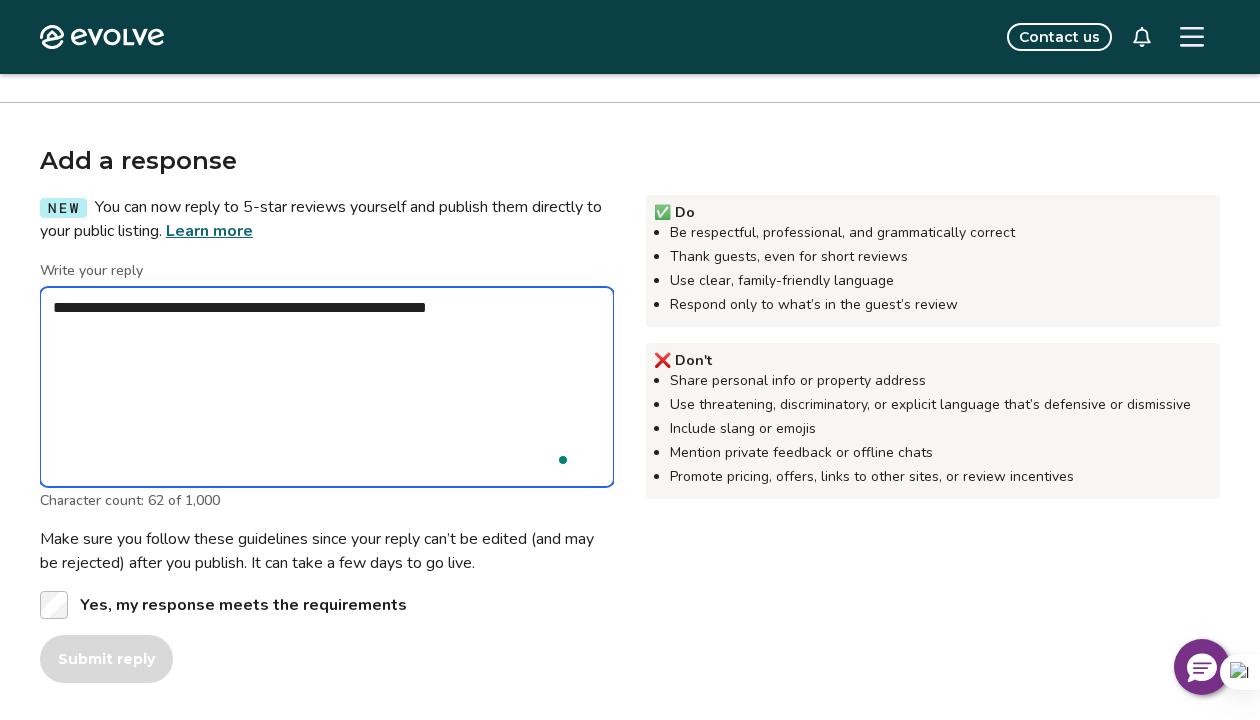 type on "*" 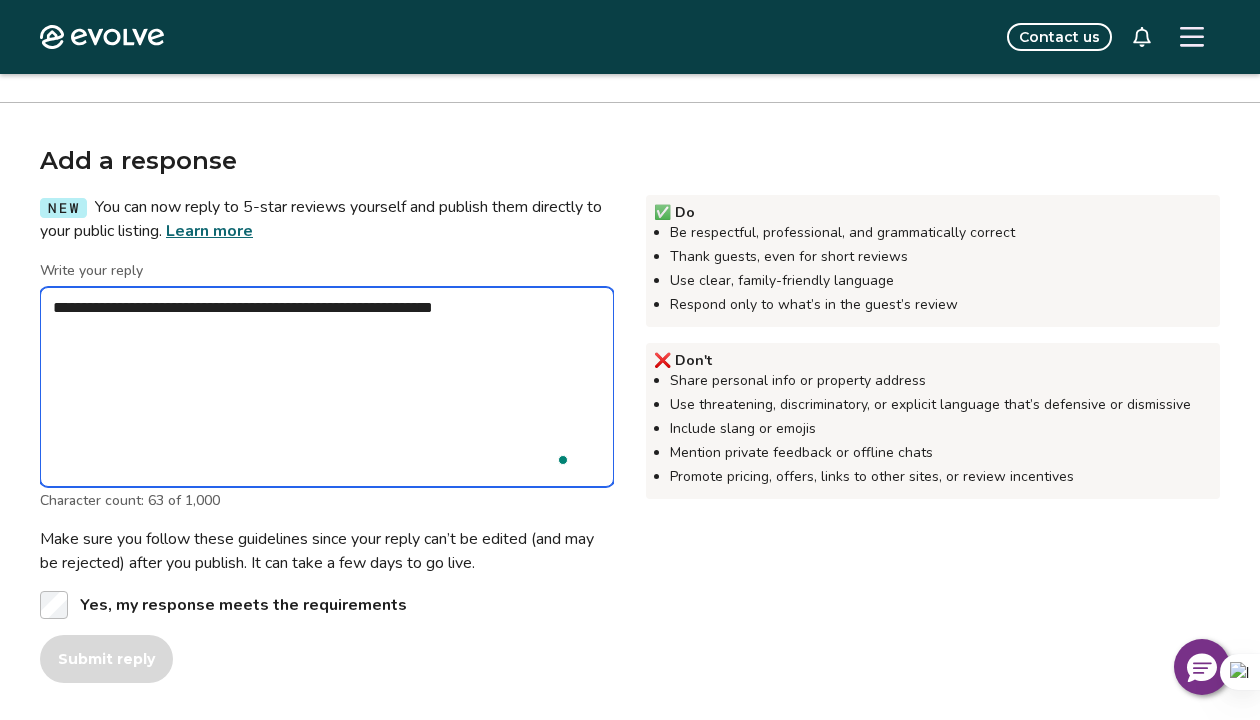 type on "*" 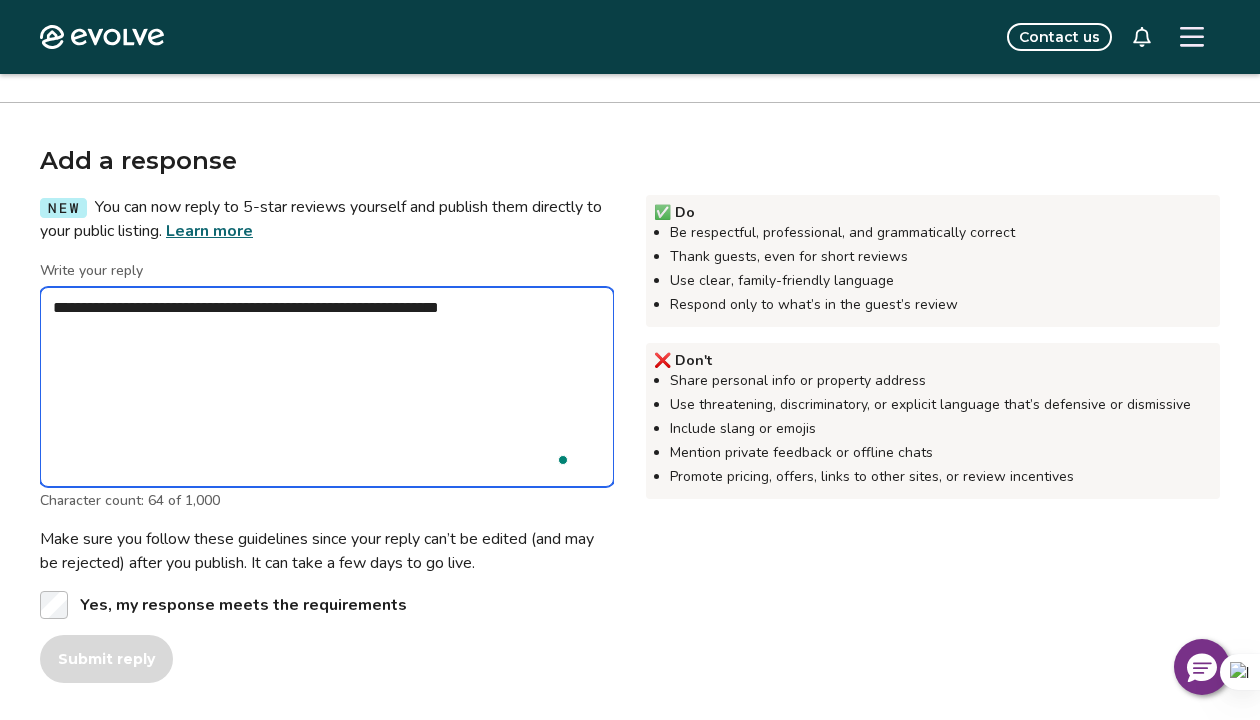 type on "*" 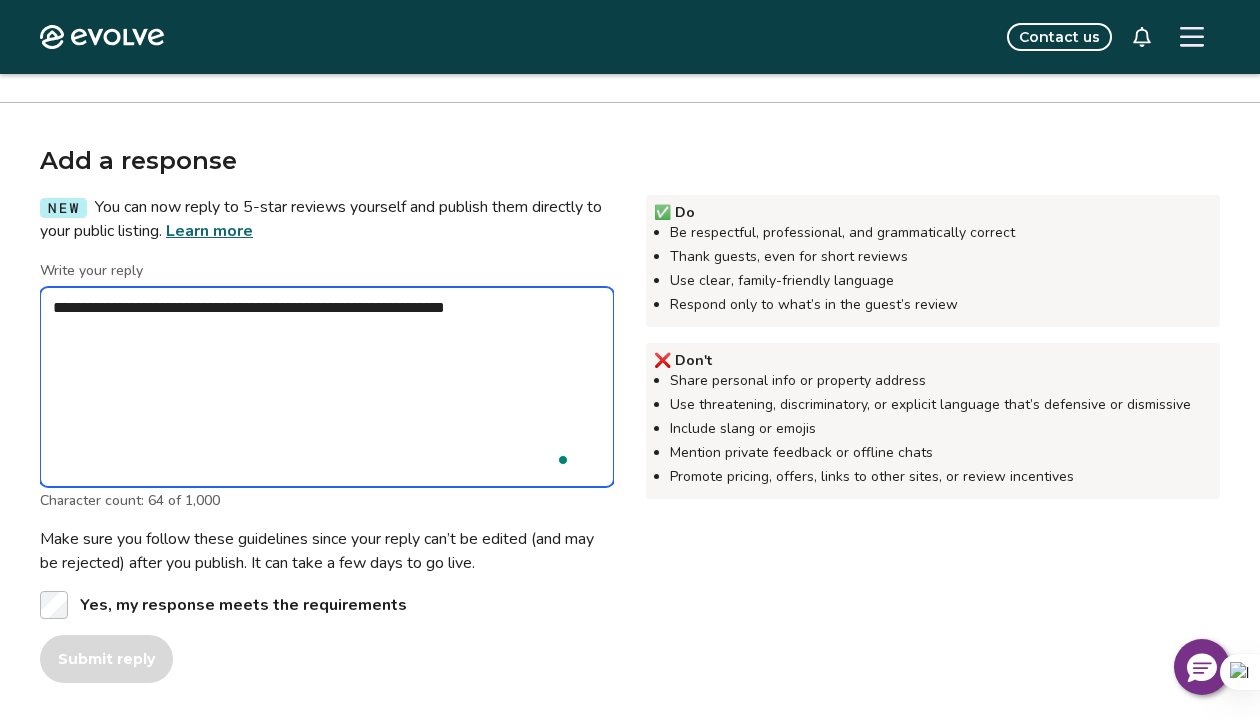 type on "*" 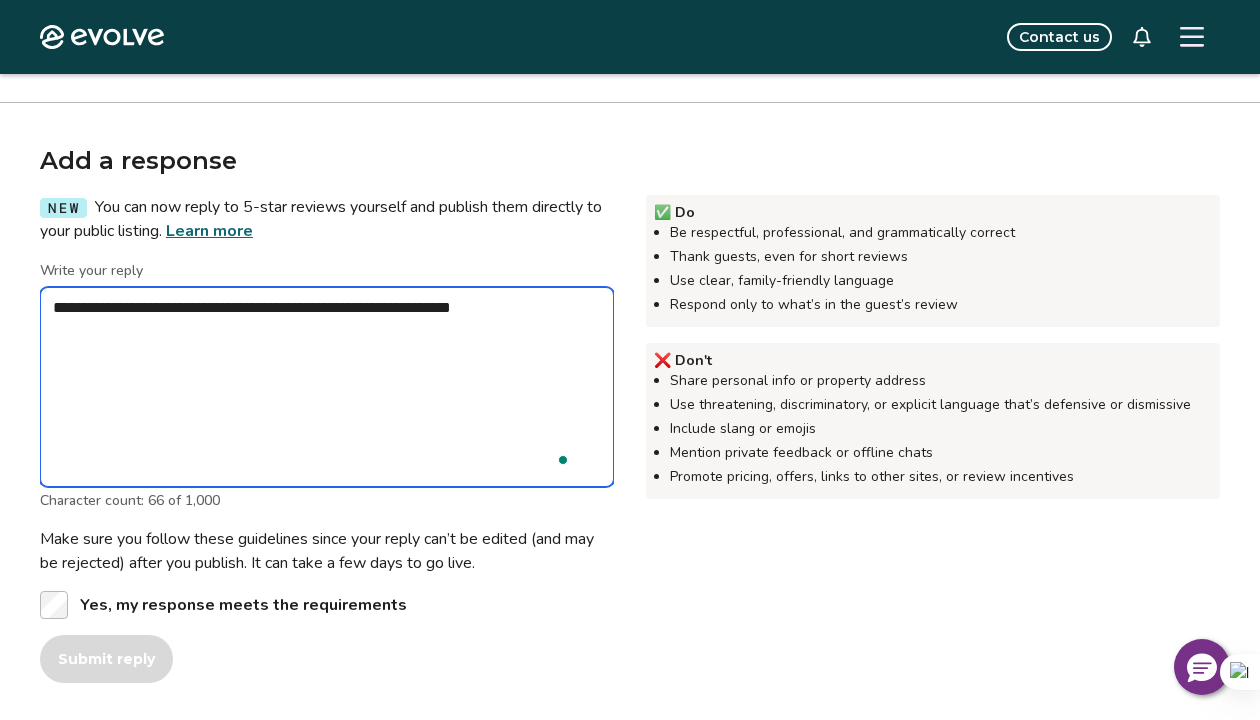 type on "*" 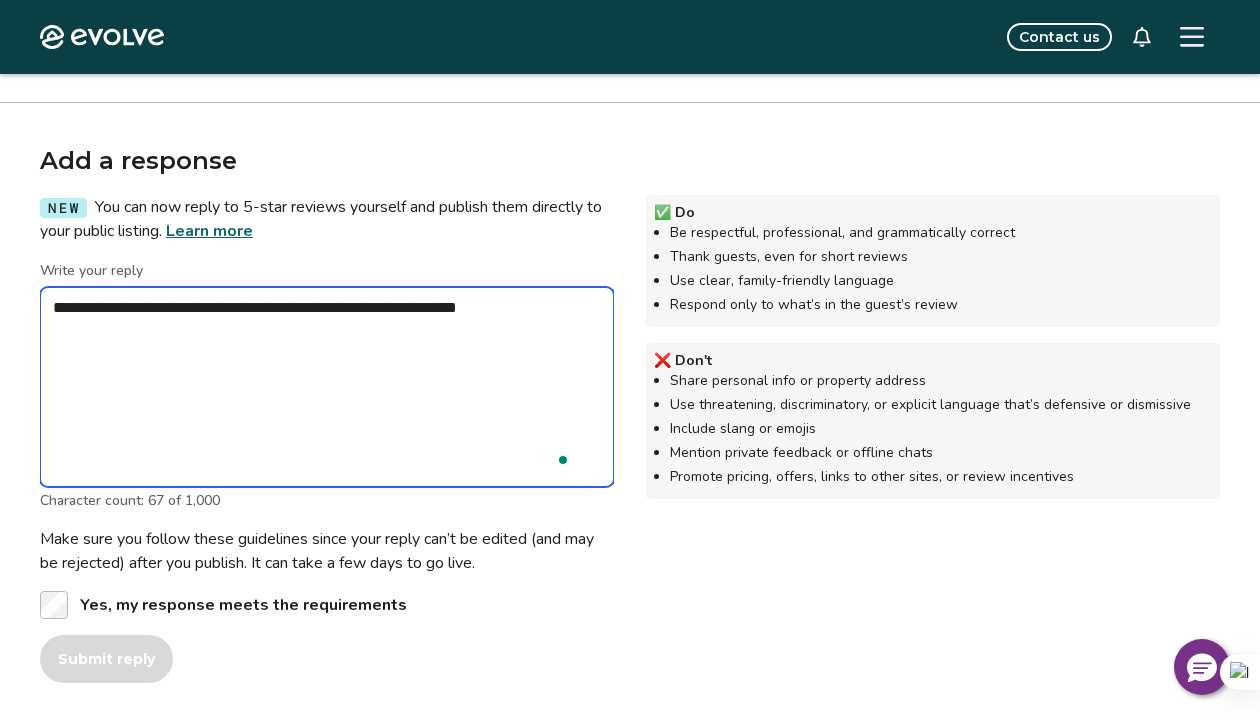 type on "*" 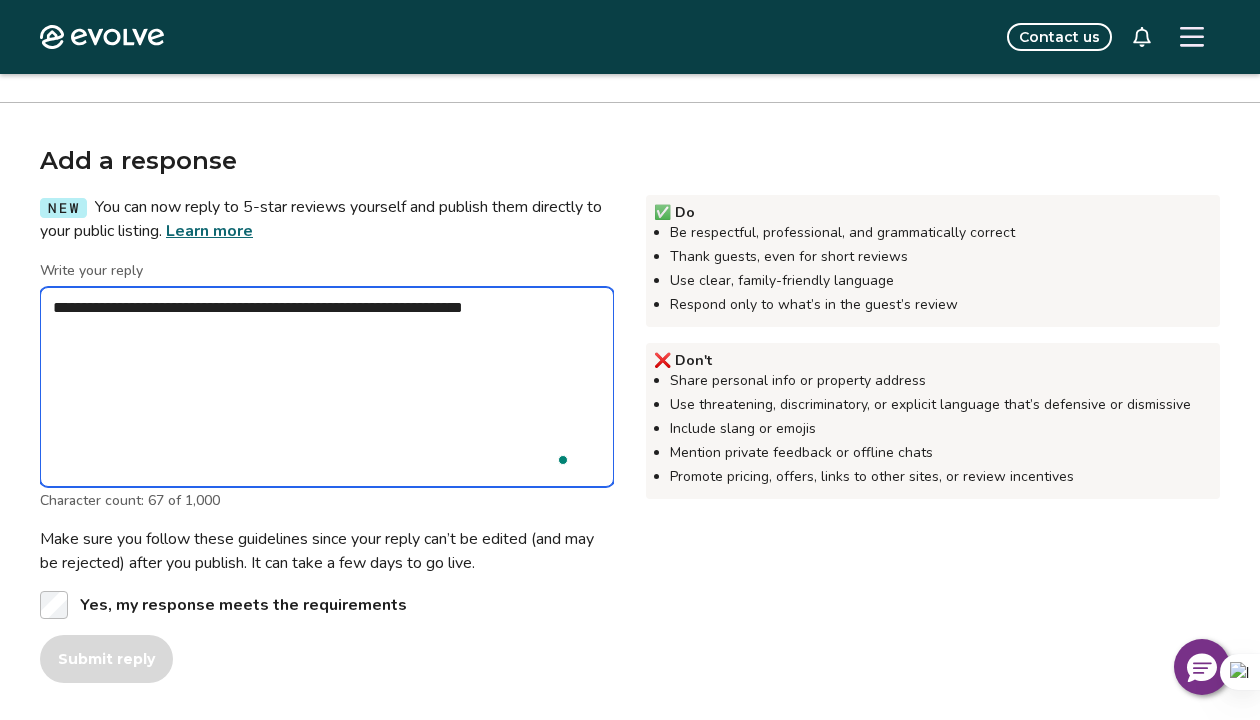 type on "*" 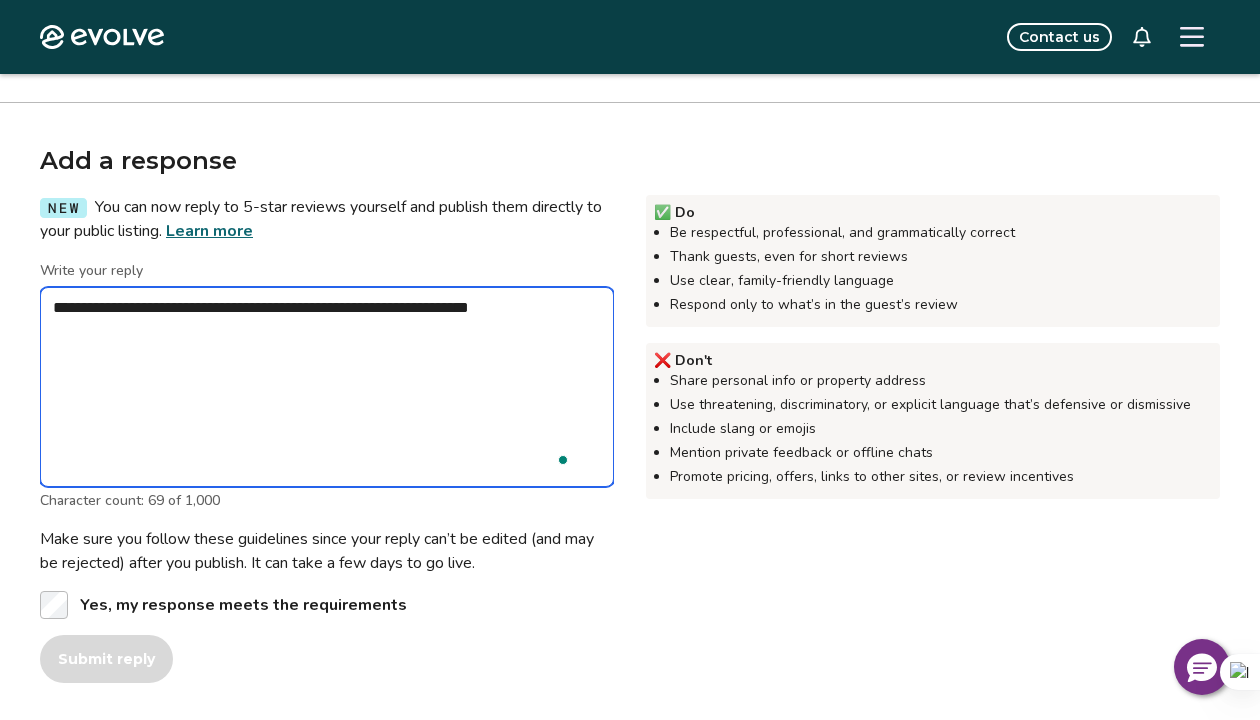 type on "*" 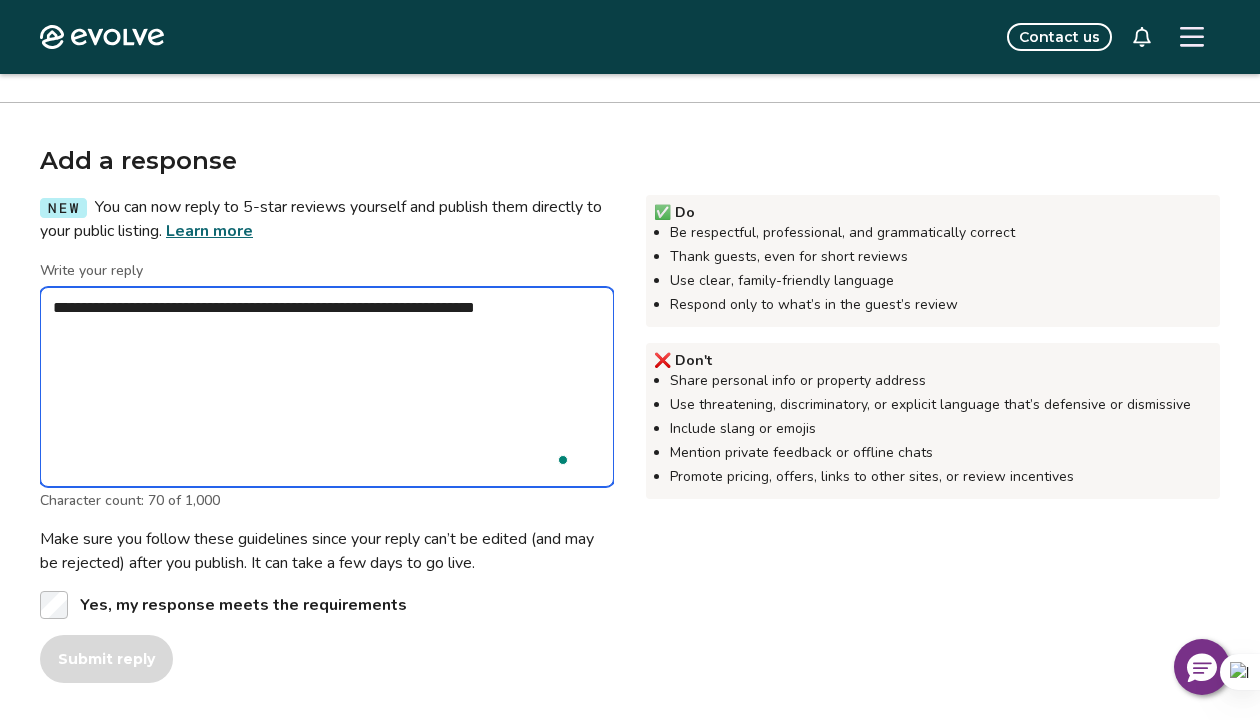type on "*" 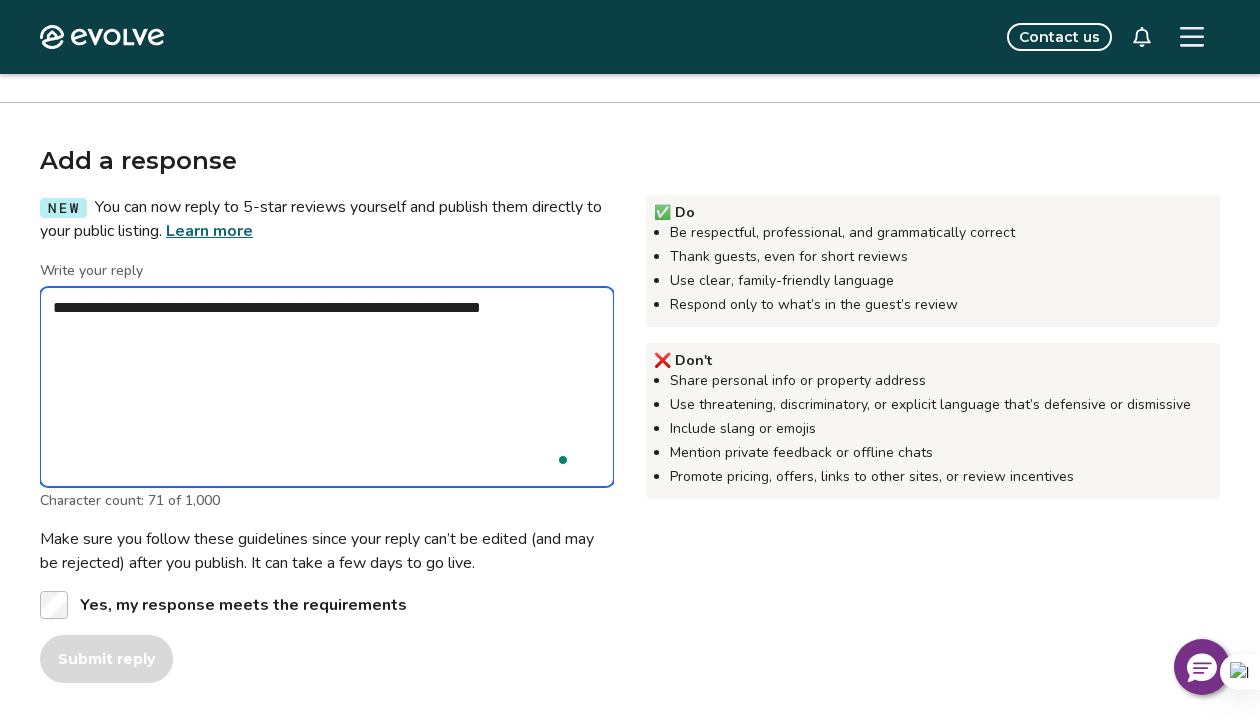 type on "*" 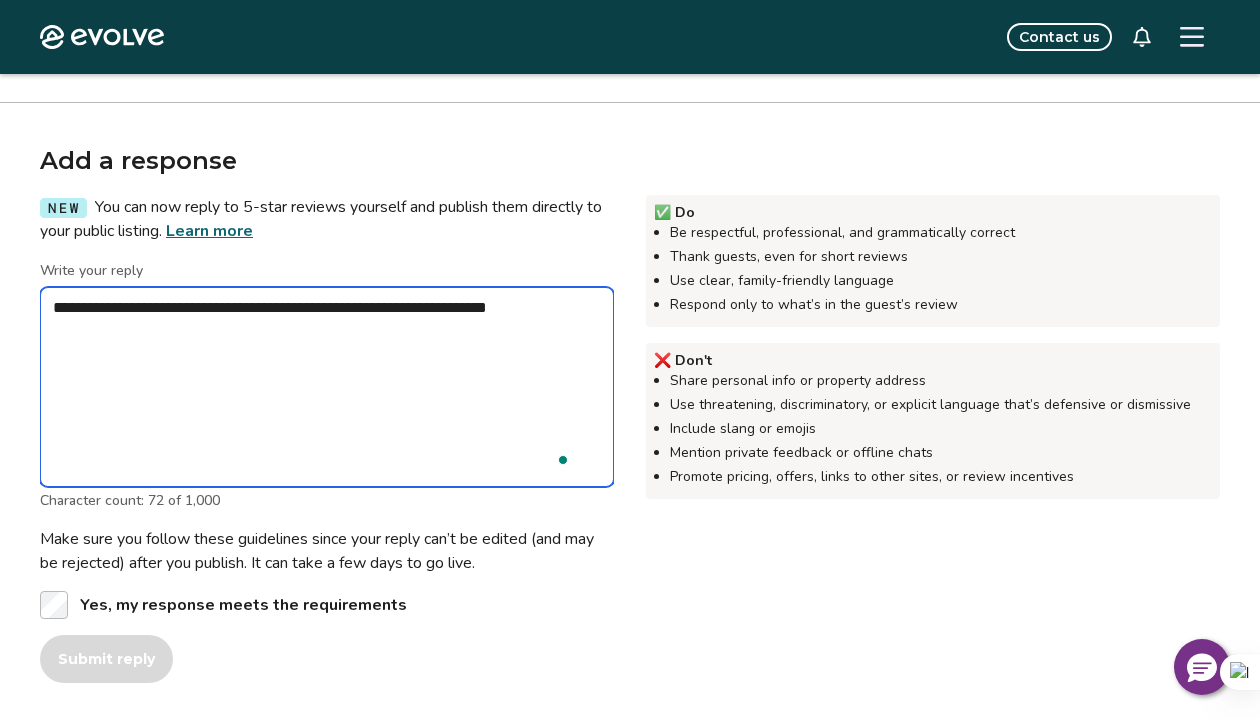 type on "*" 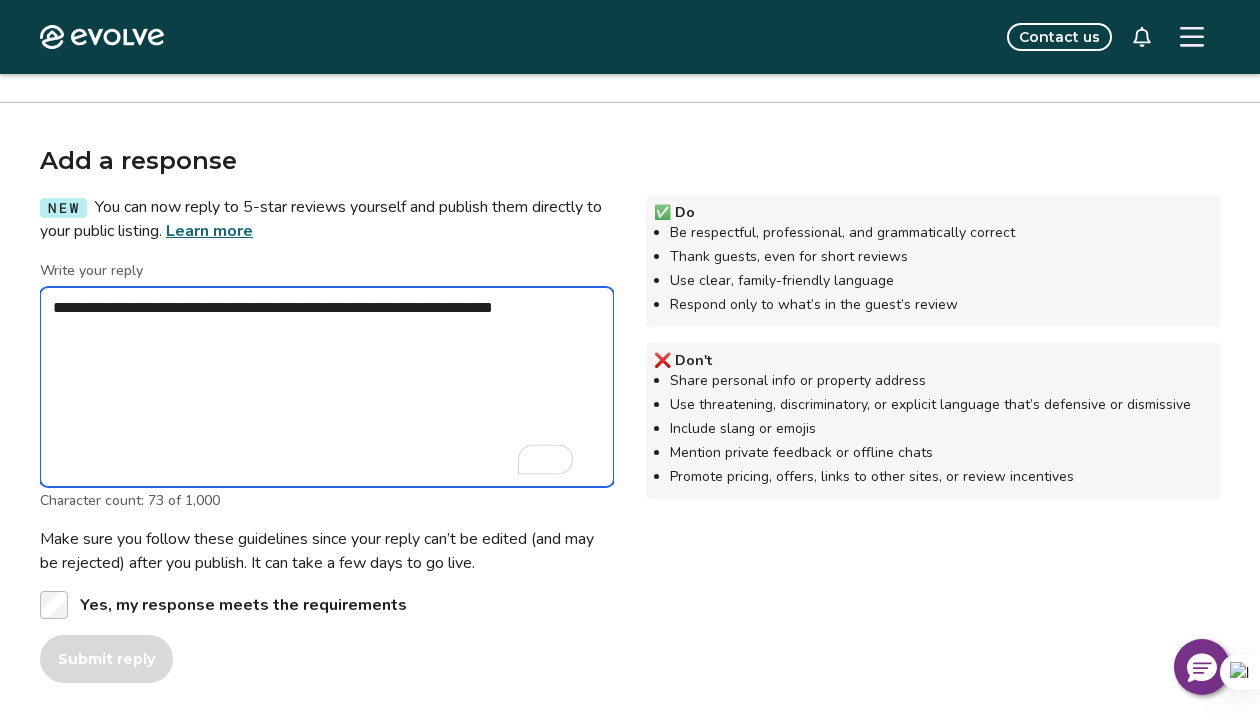 type on "*" 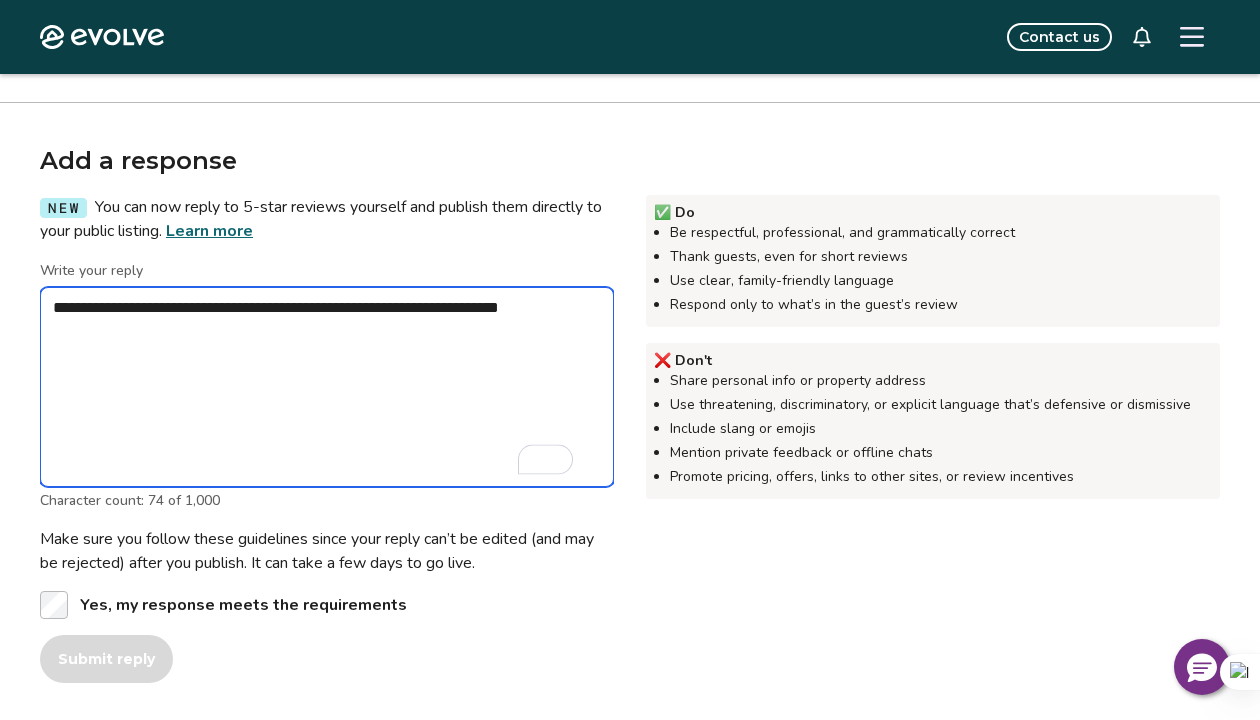 type on "*" 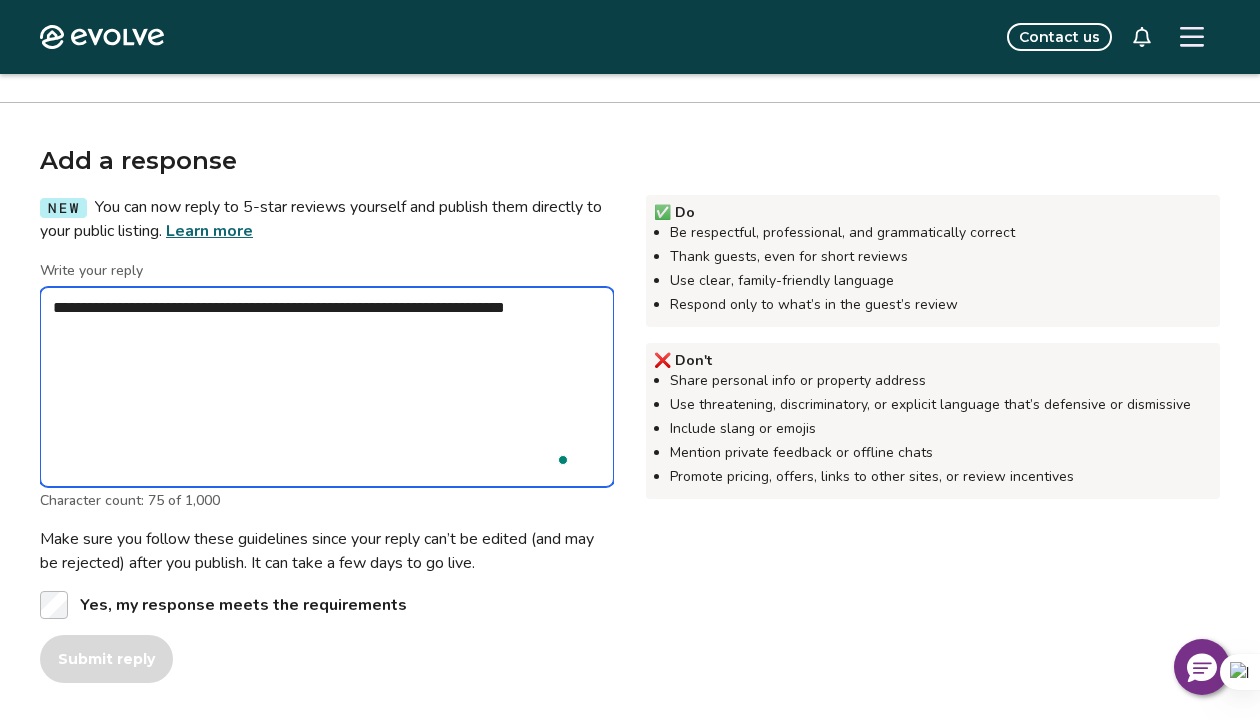 type on "*" 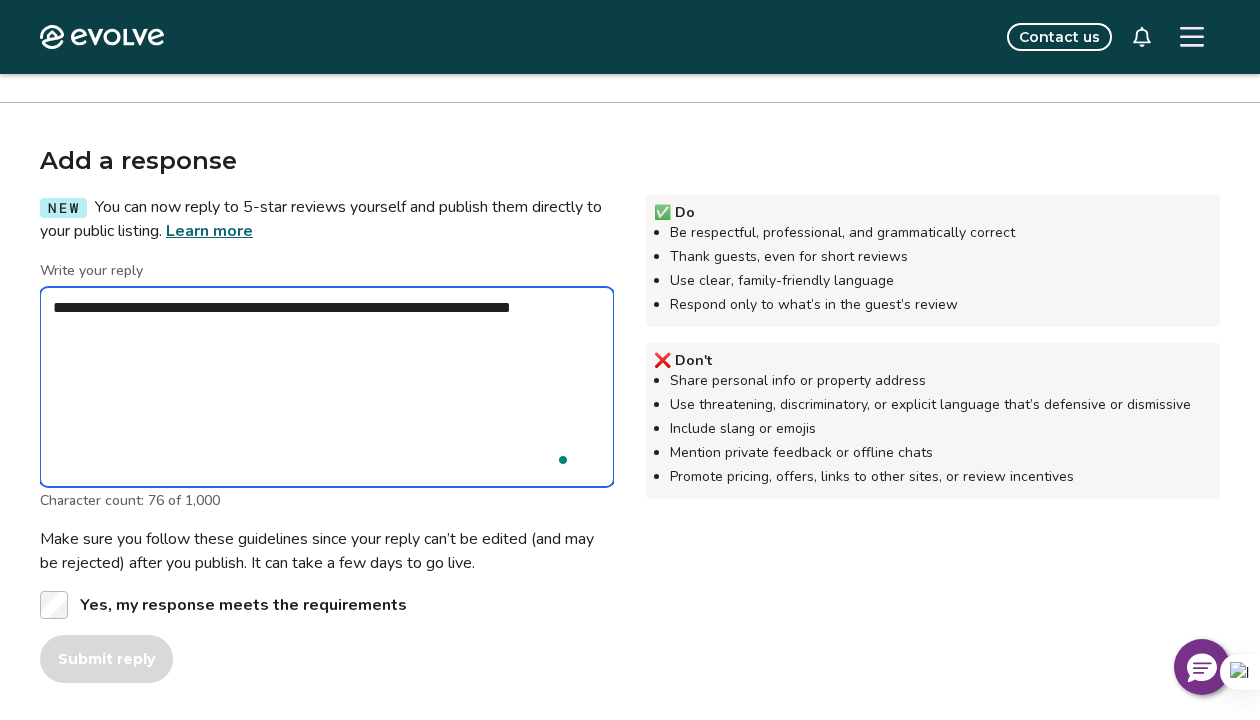 type on "*" 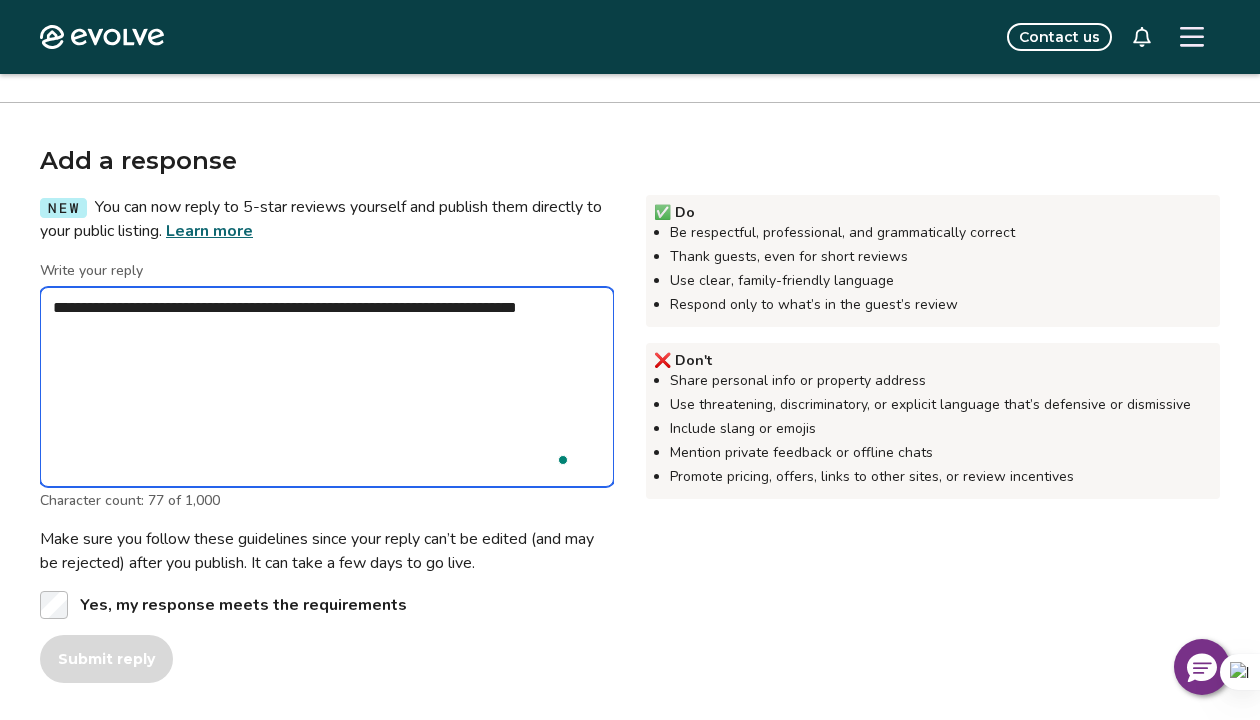 type on "*" 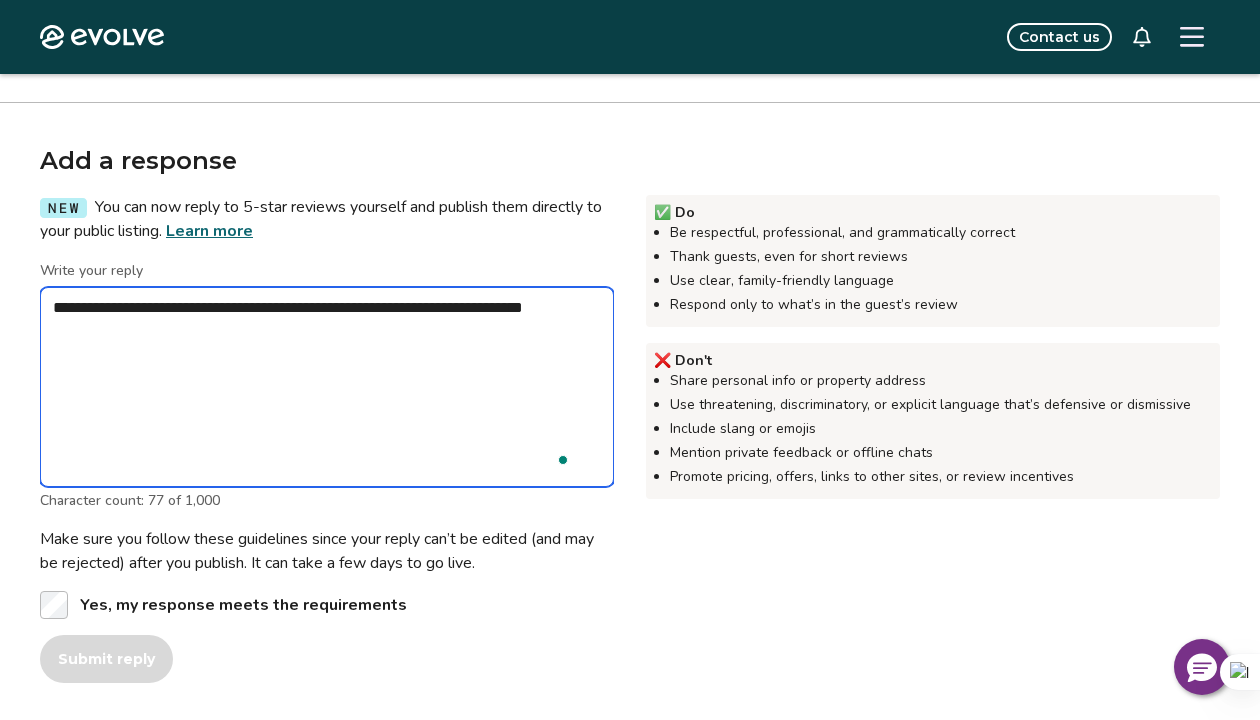 type on "*" 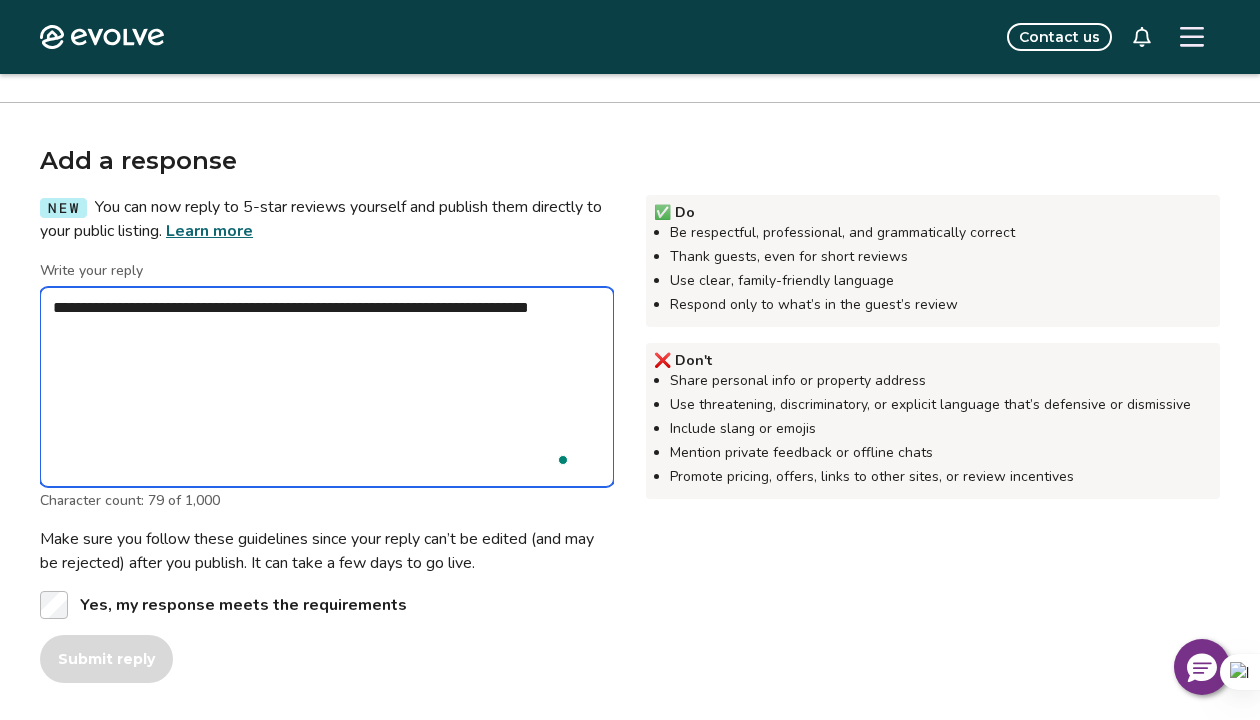 type on "*" 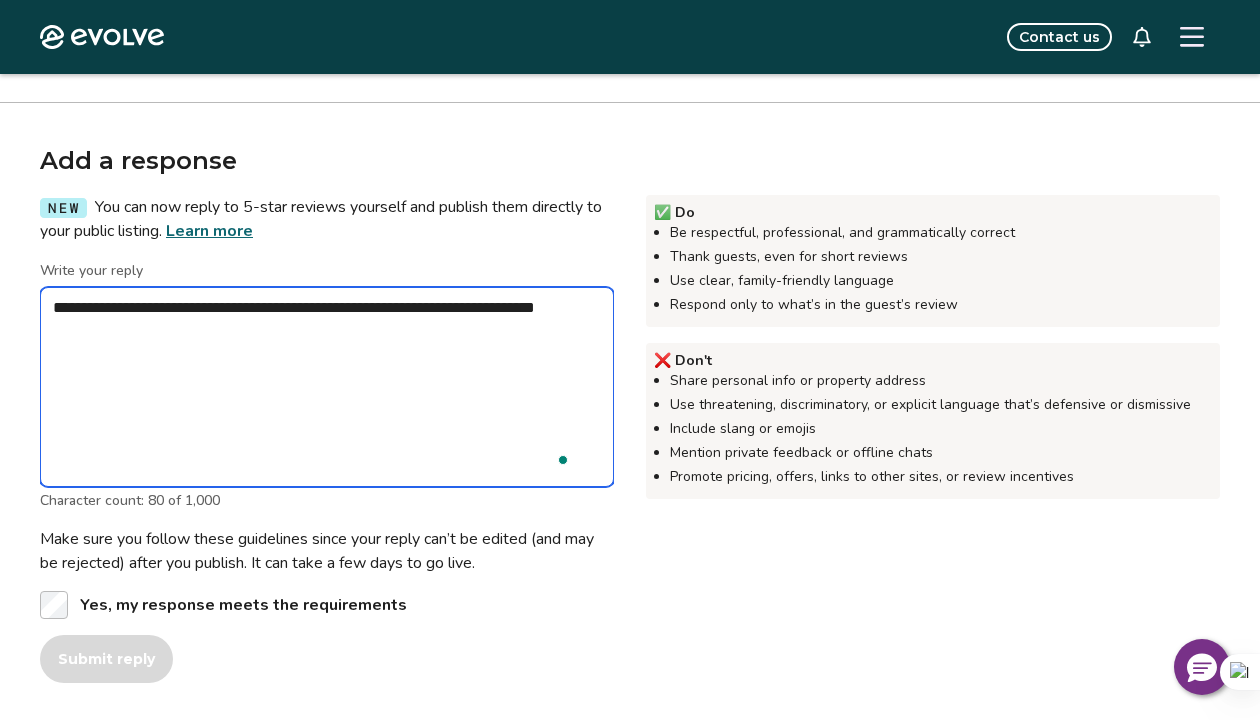 type on "*" 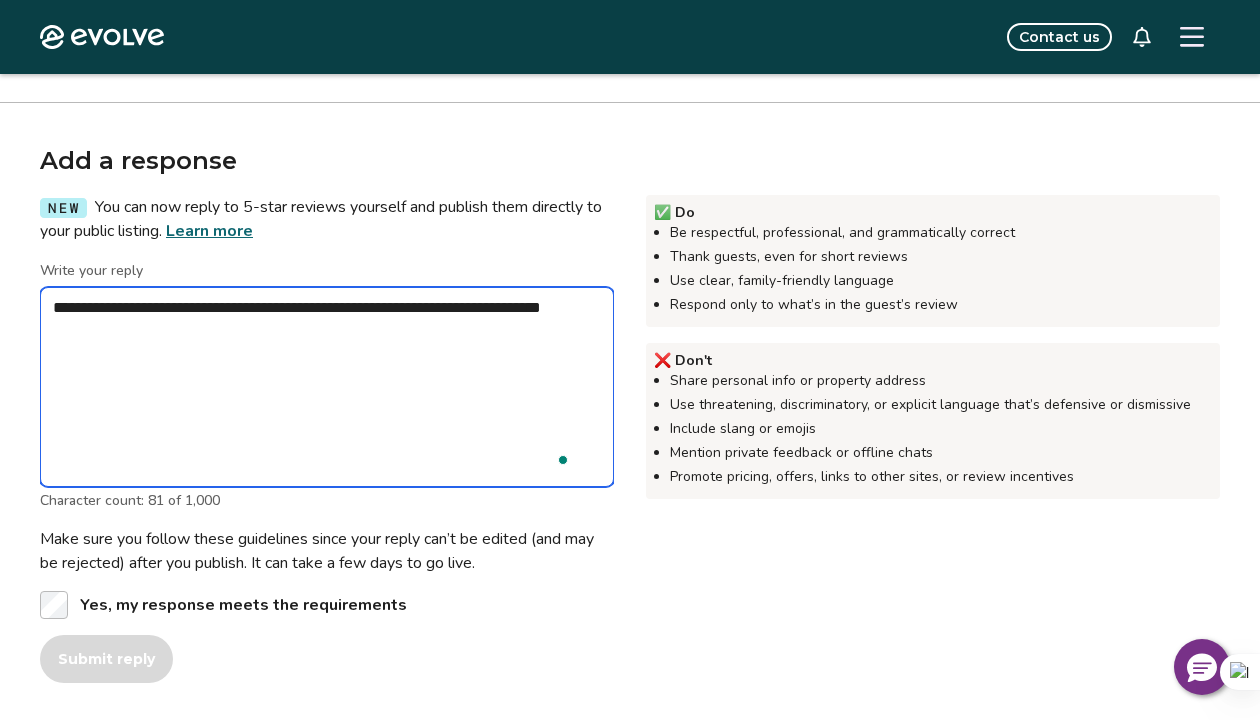 type on "*" 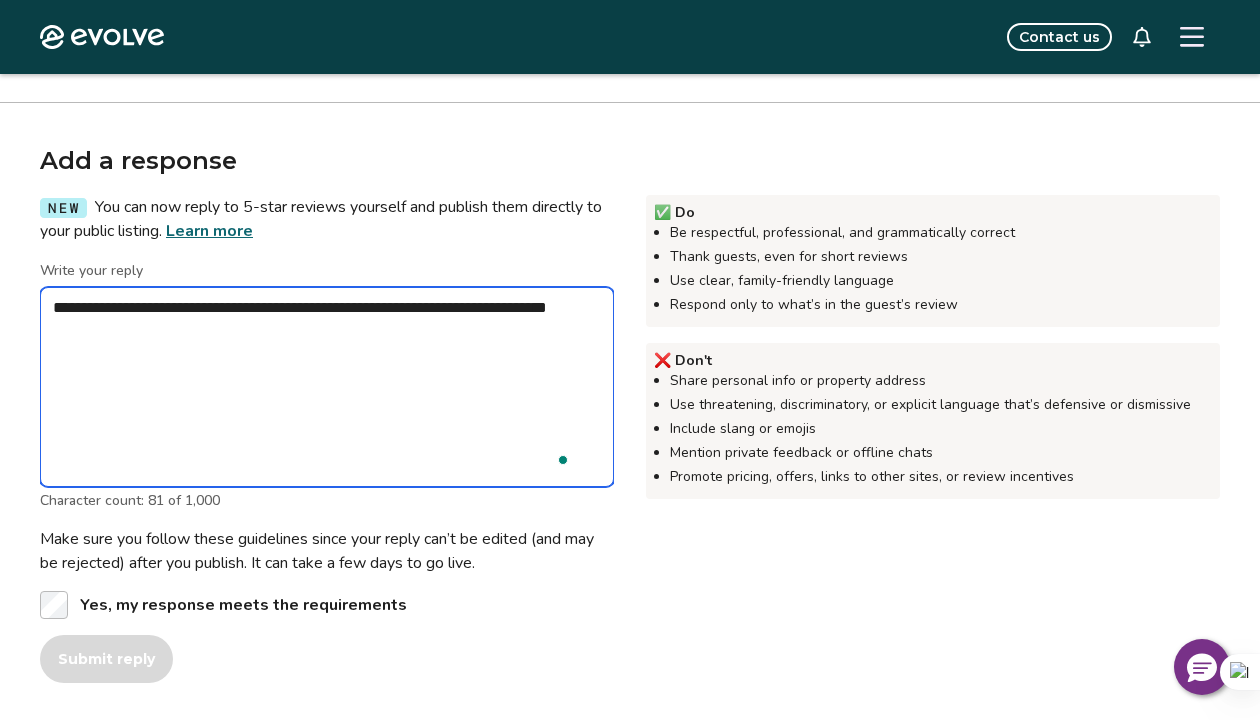 type on "*" 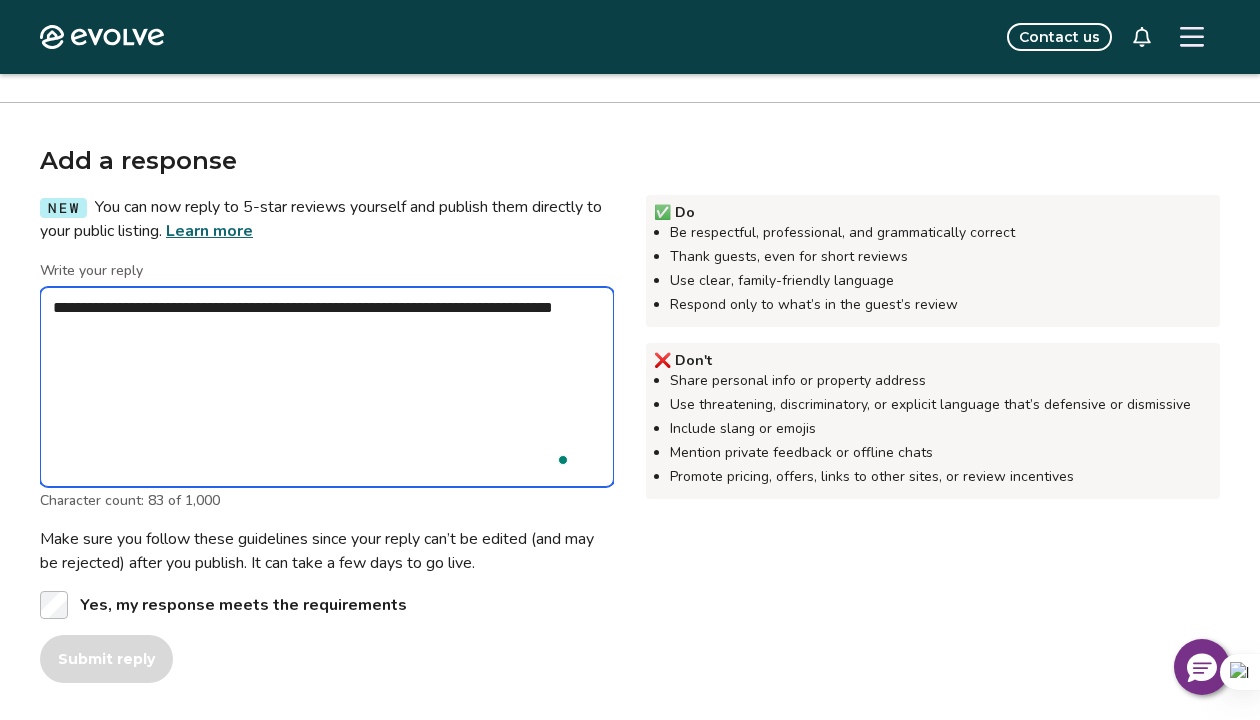 type on "*" 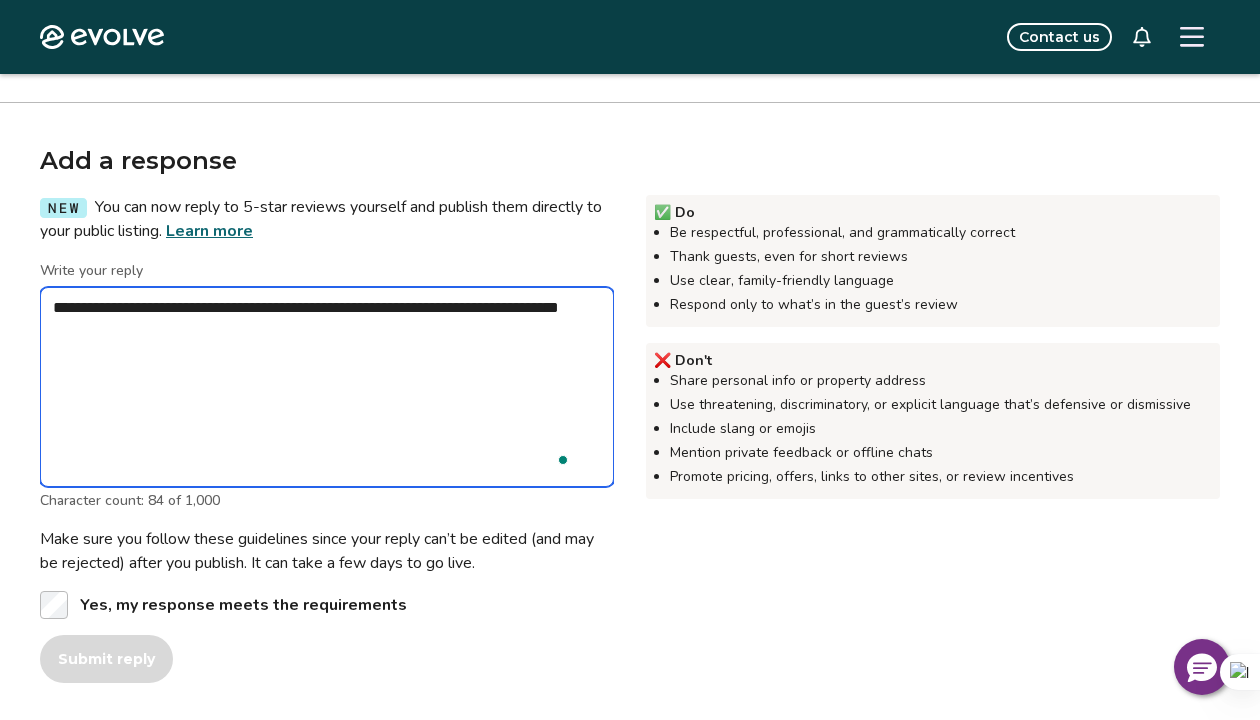 type on "*" 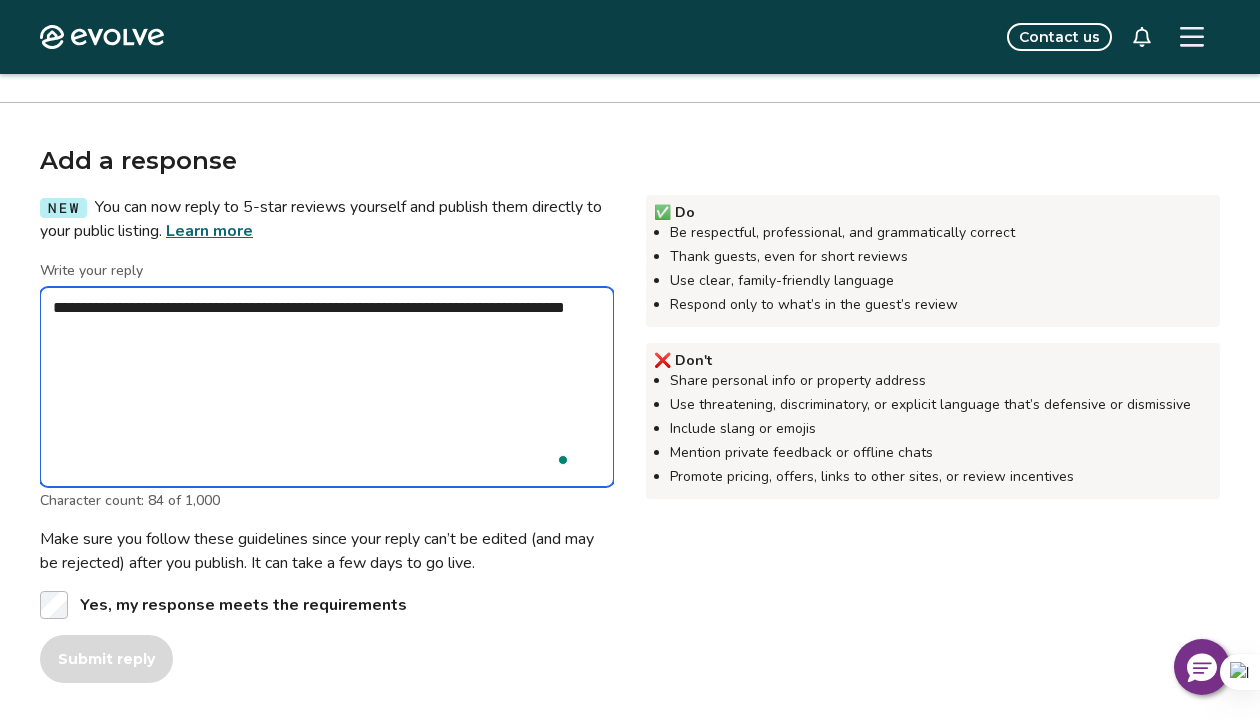 type on "*" 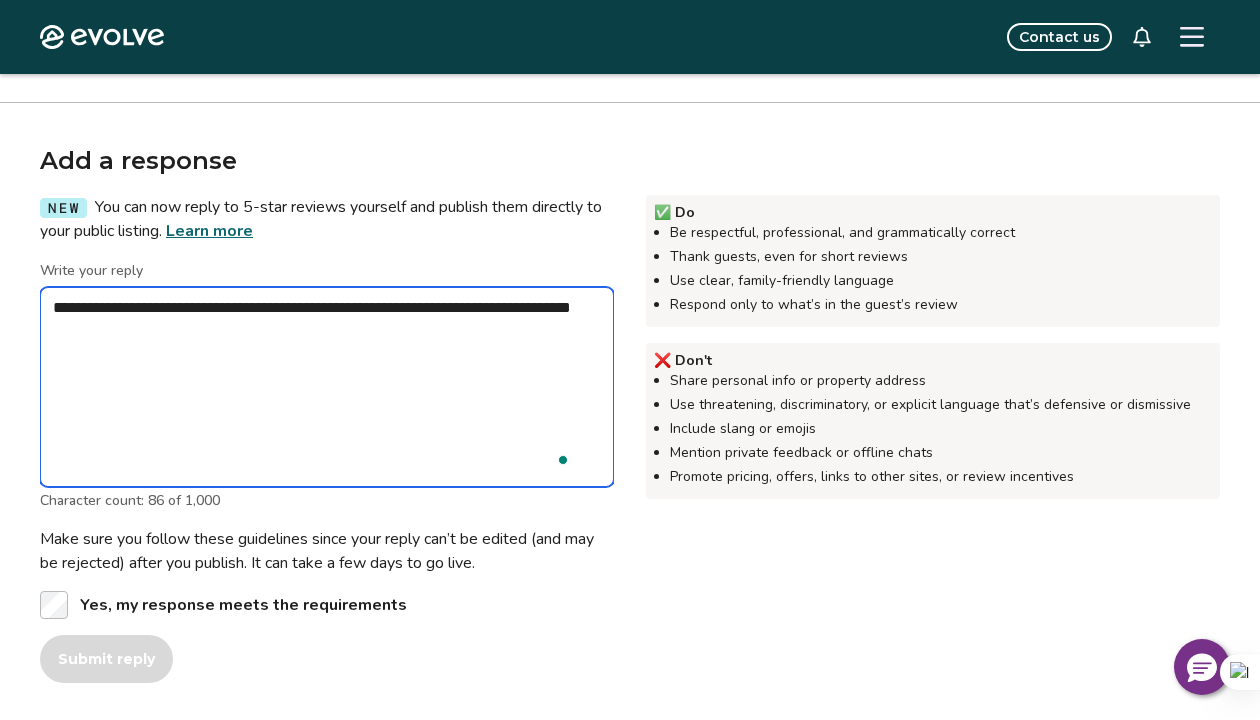 type on "*" 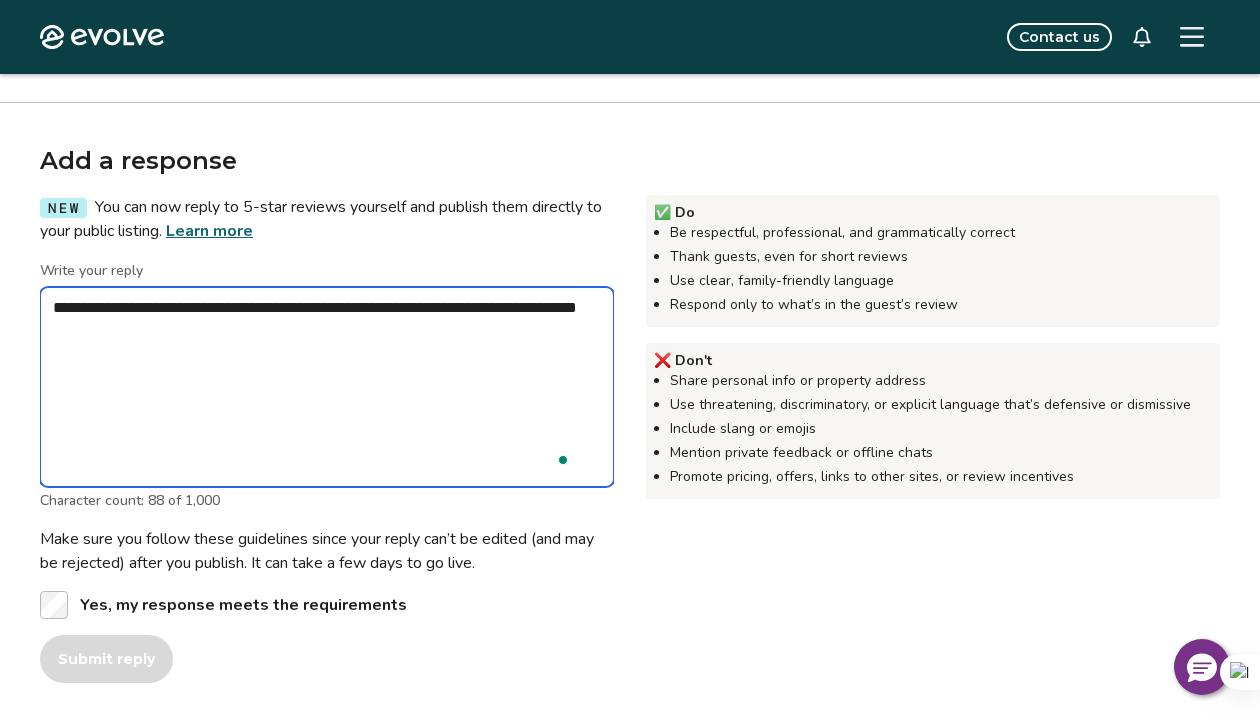 type on "*" 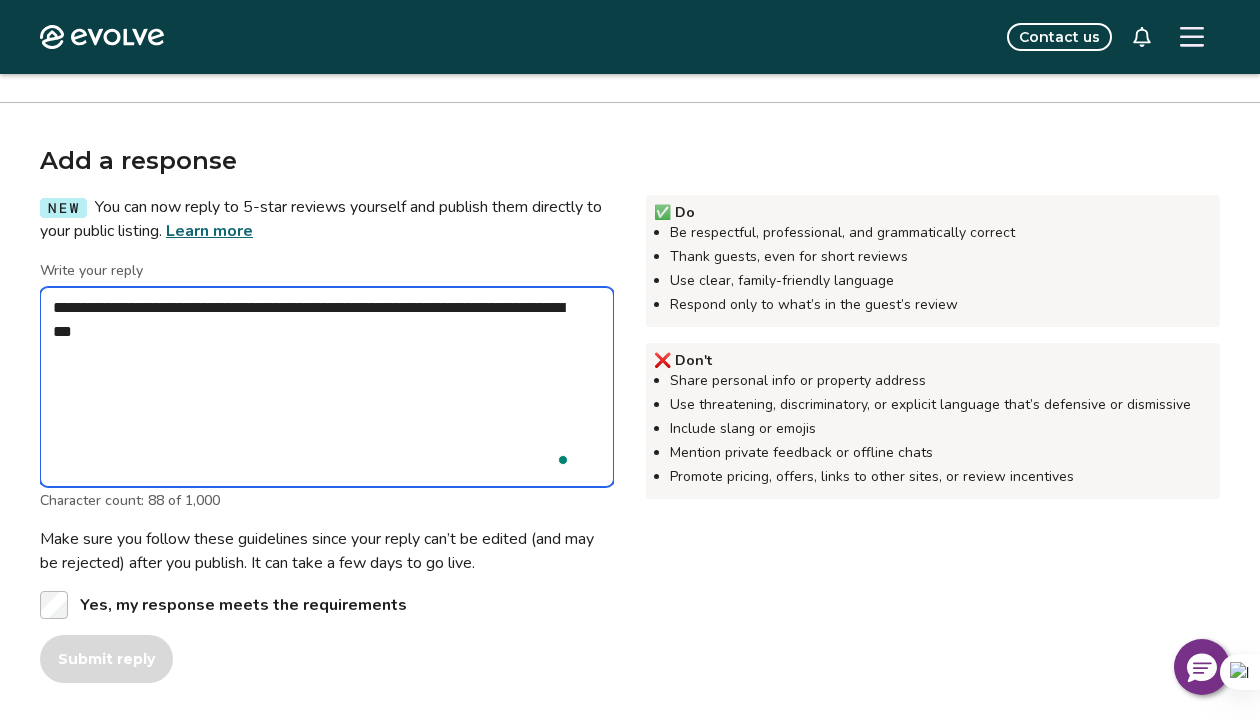 type on "*" 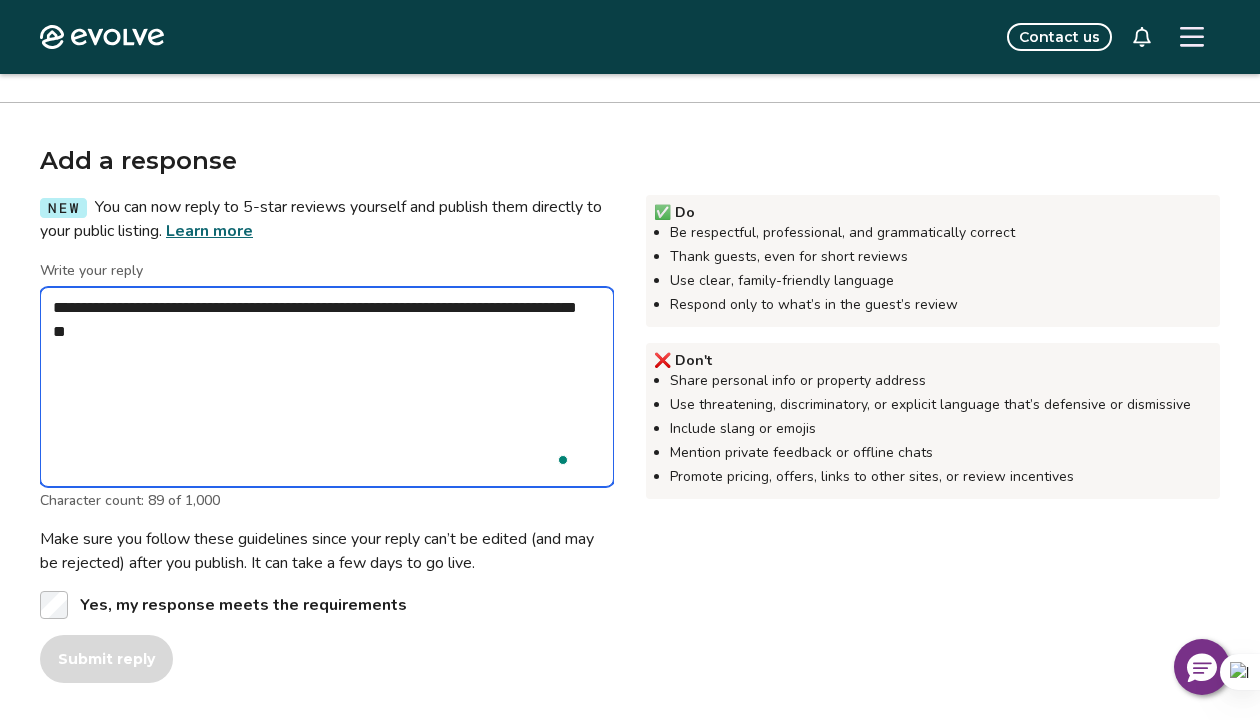 type on "*" 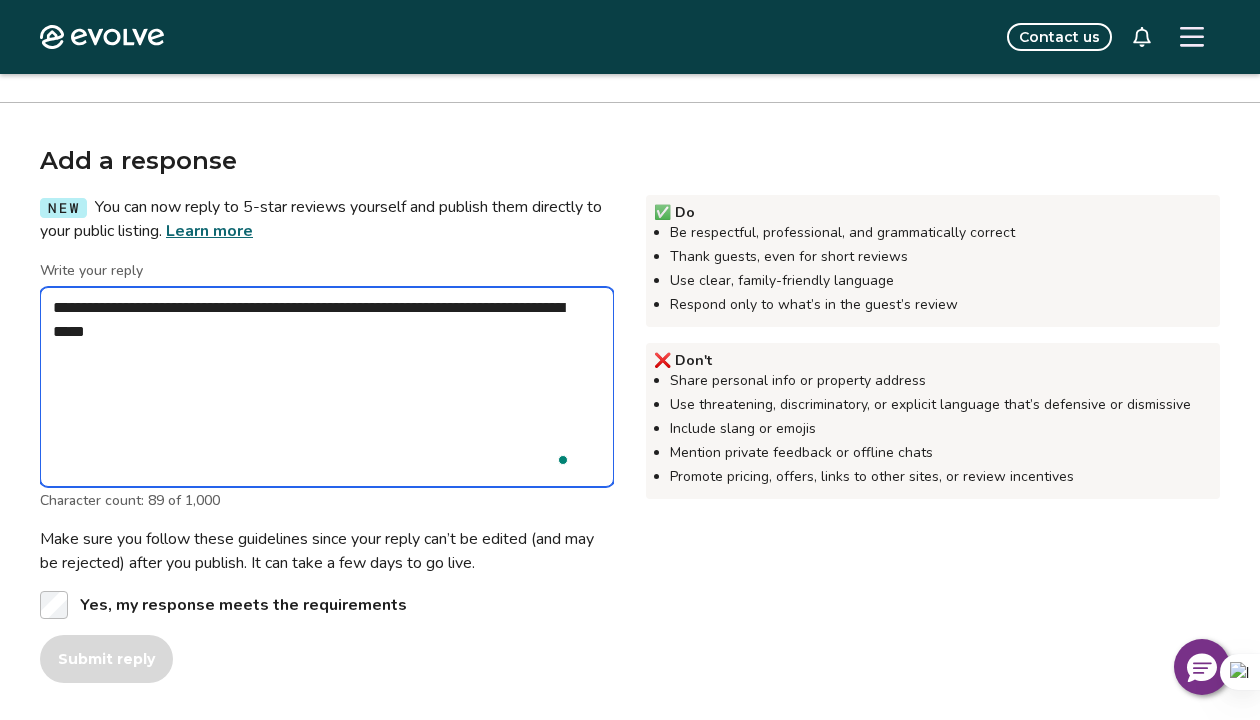 type on "*" 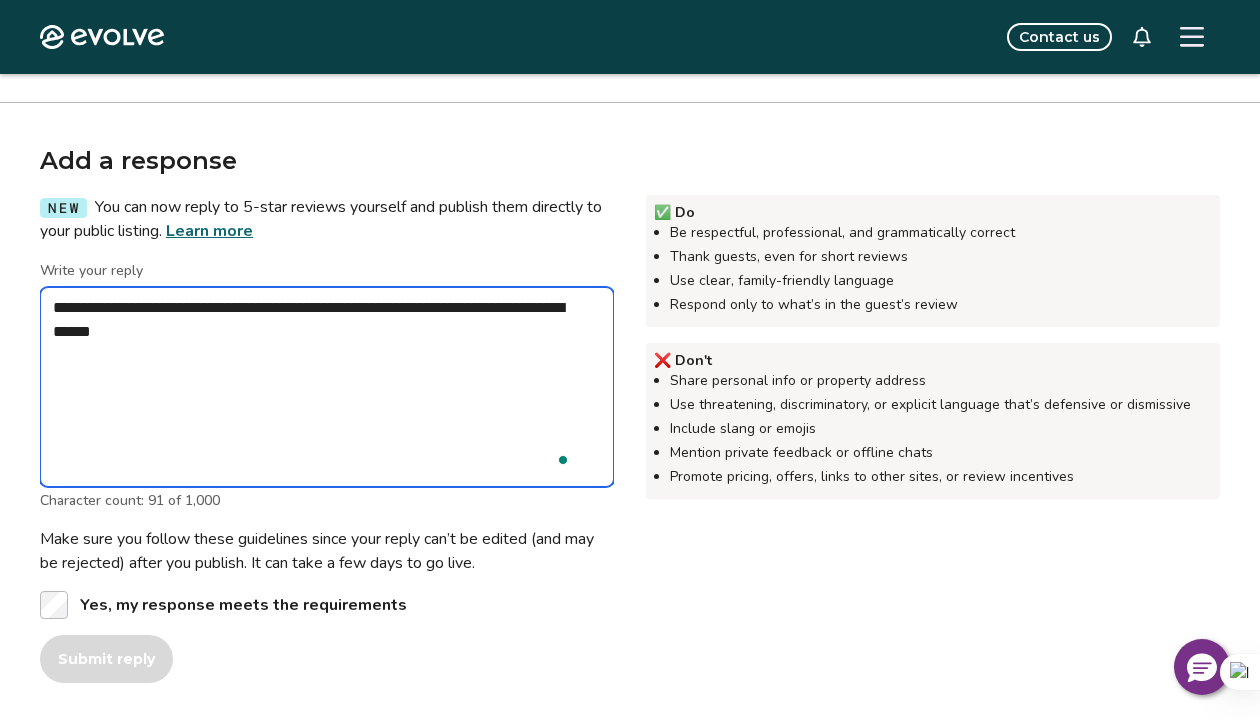 type on "*" 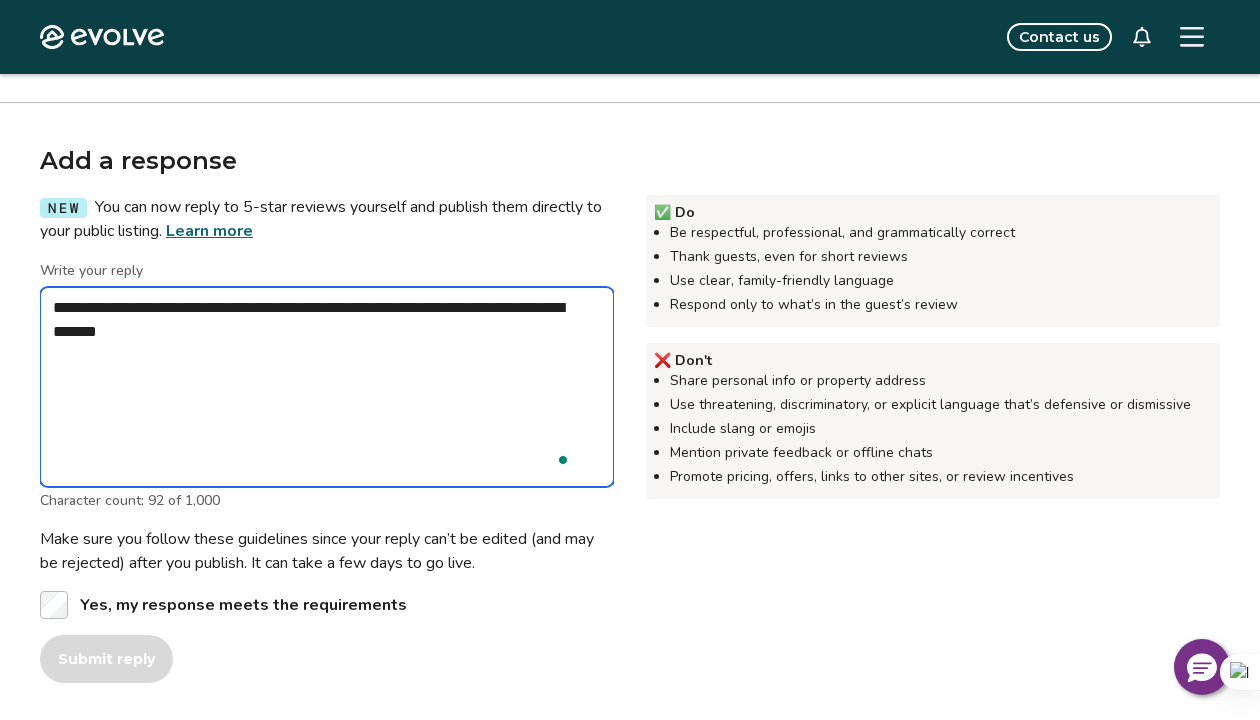 type on "*" 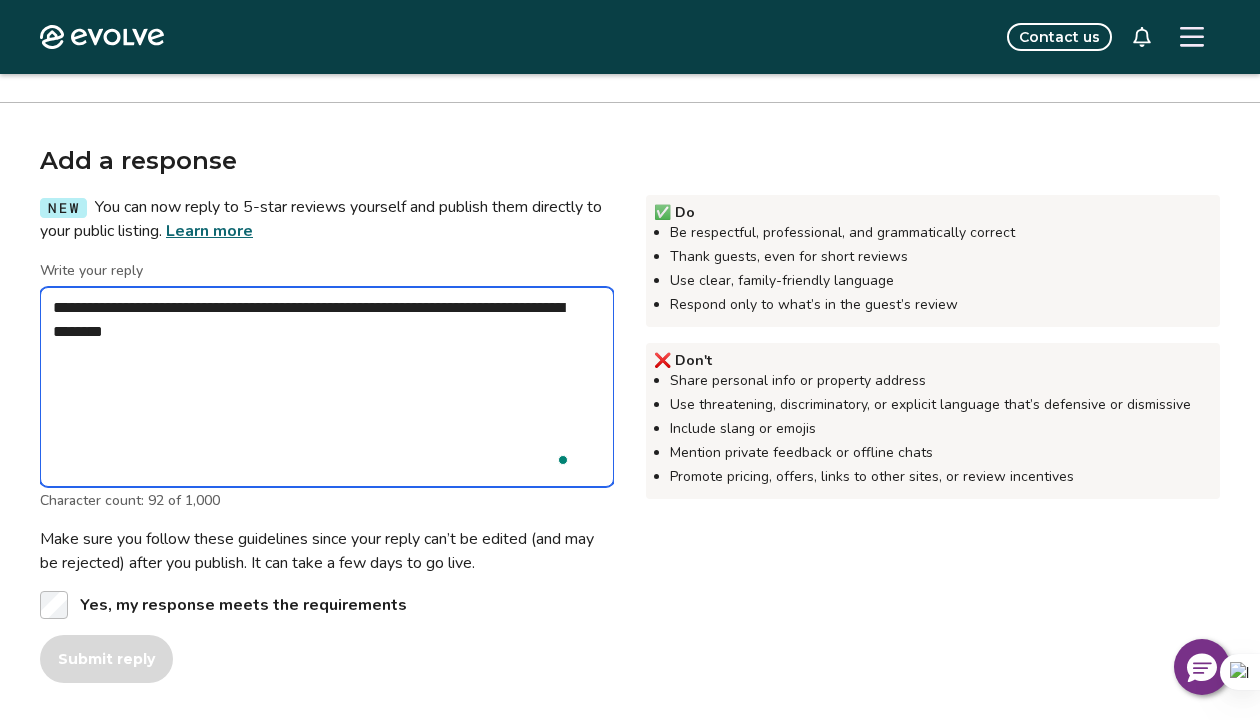 type on "*" 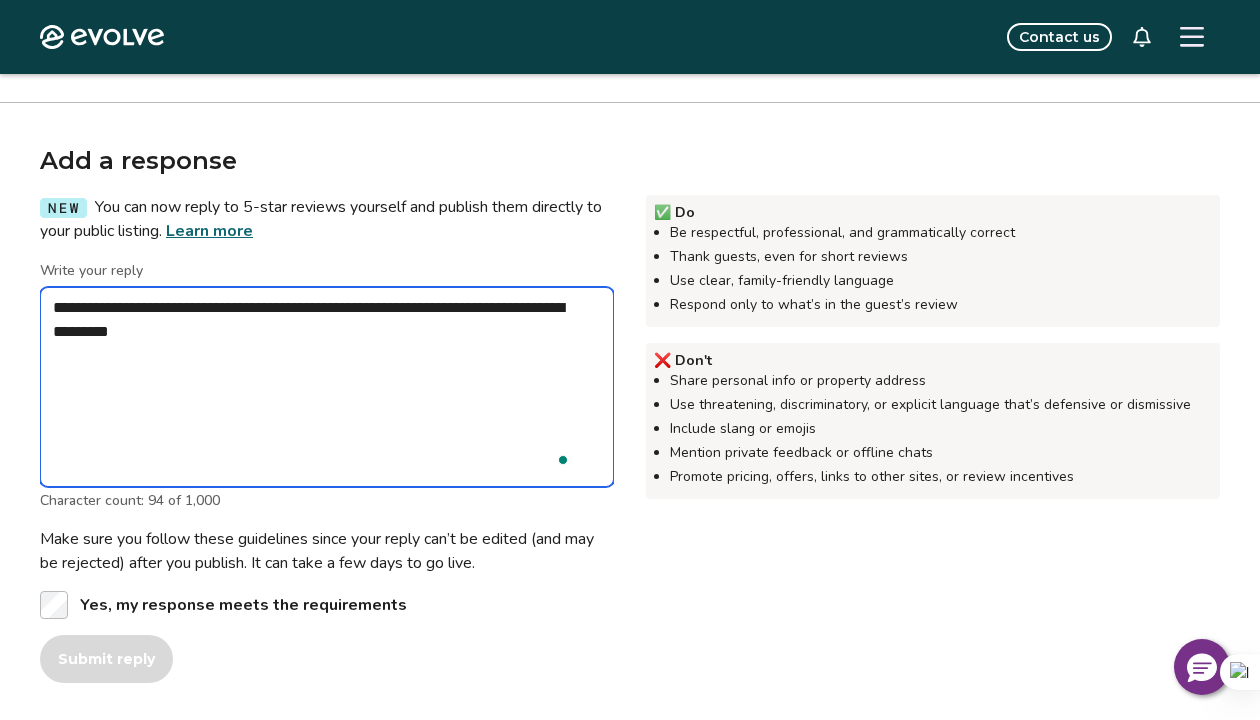type on "*" 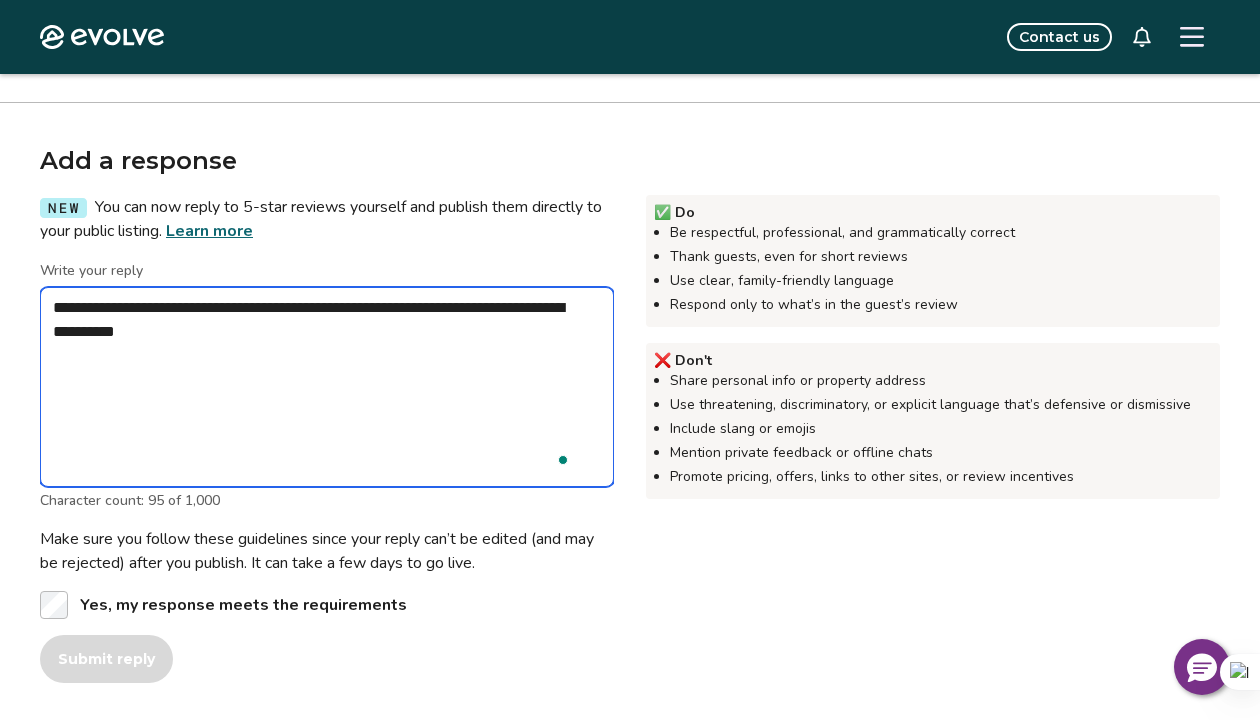 type on "*" 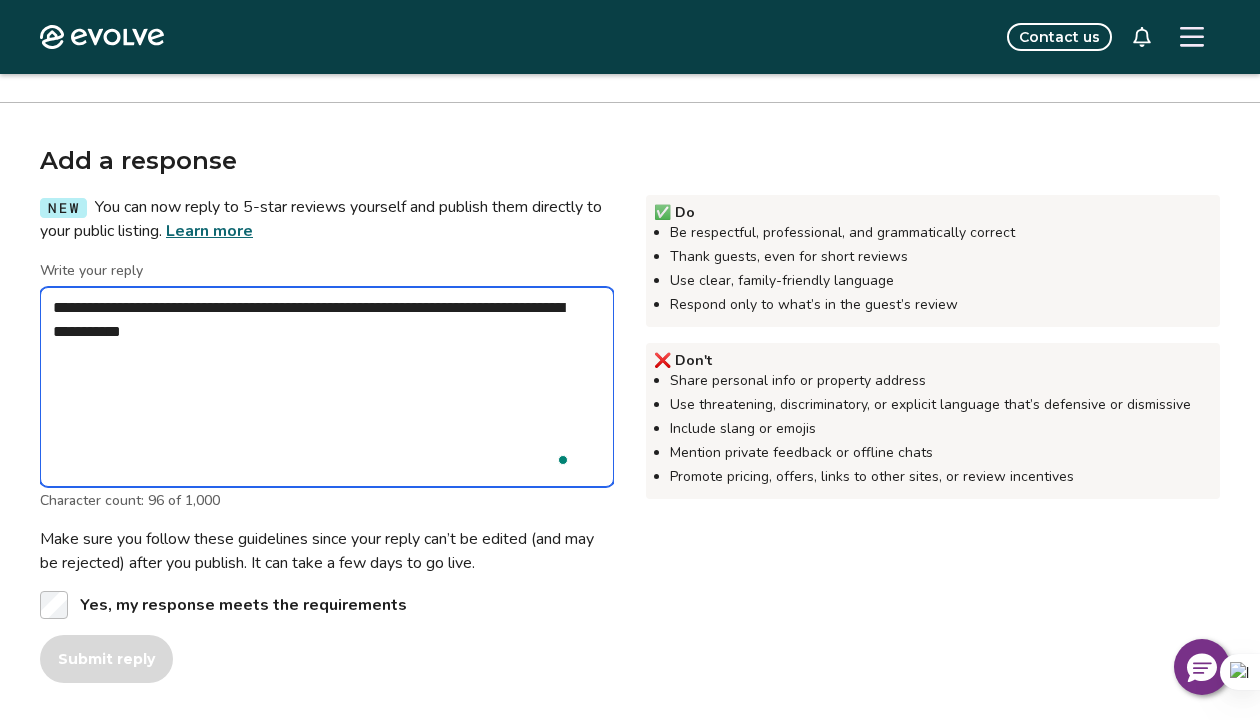 type on "*" 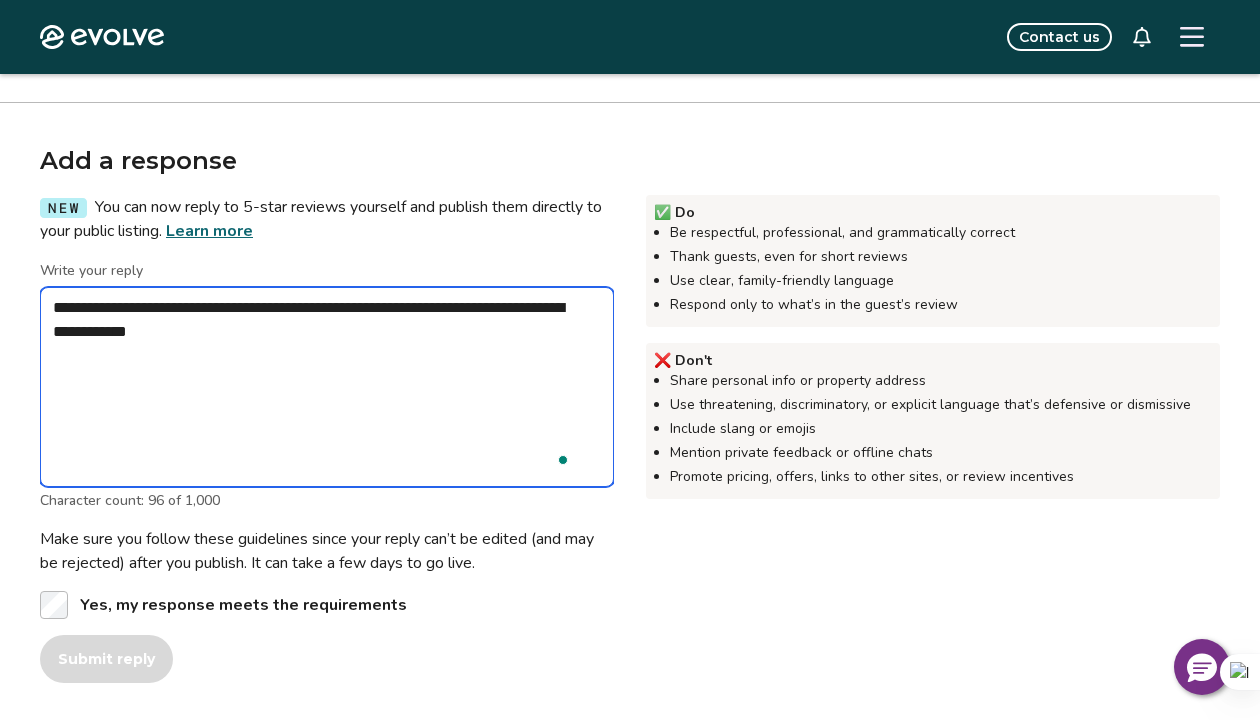 type on "*" 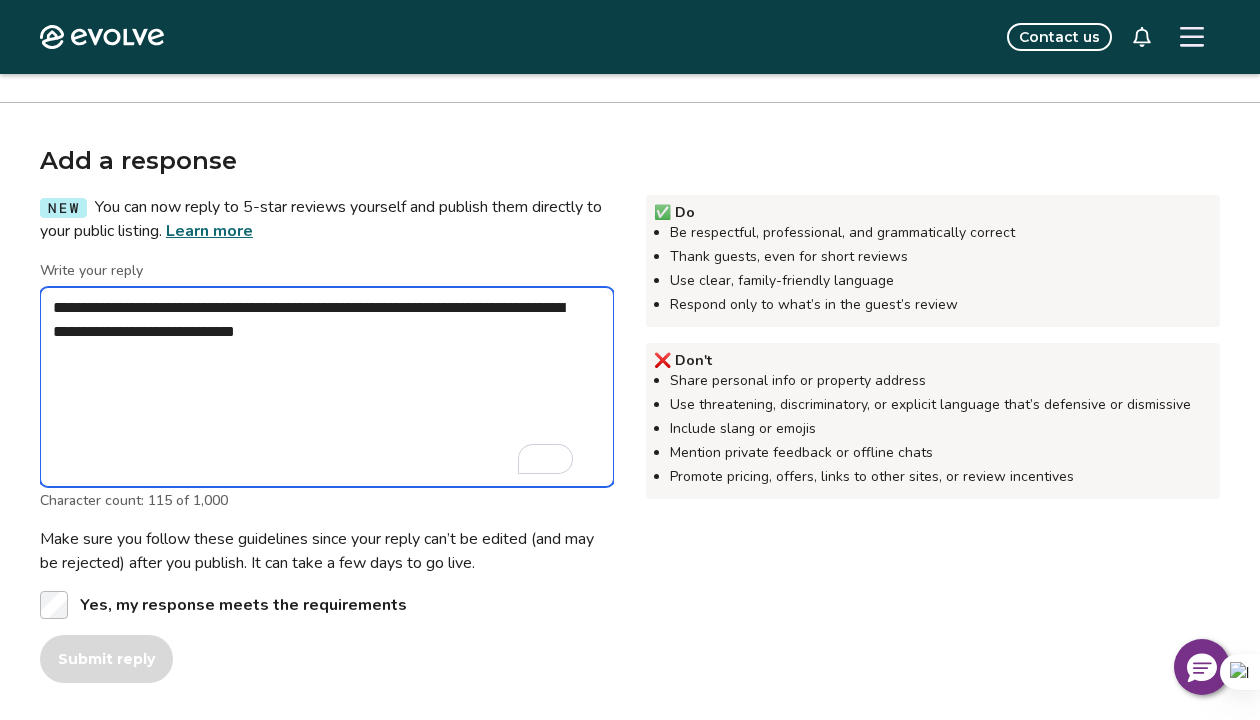 click on "**********" at bounding box center [327, 387] 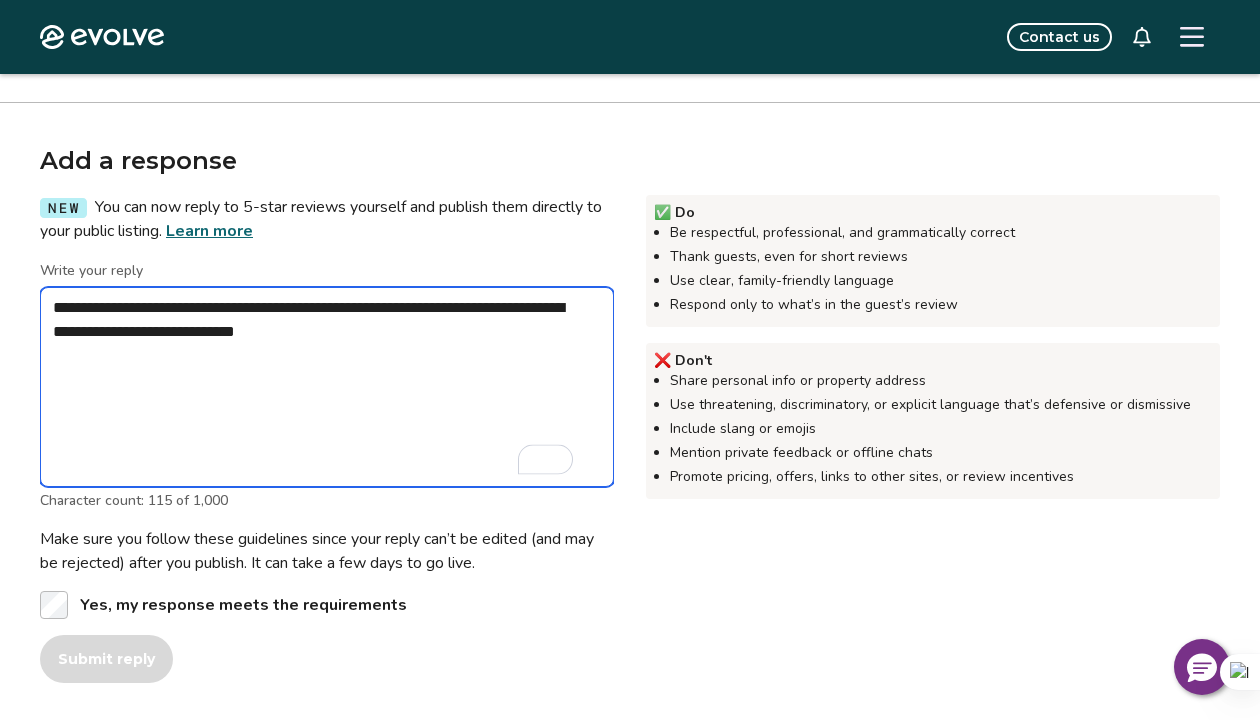 click on "**********" at bounding box center (327, 387) 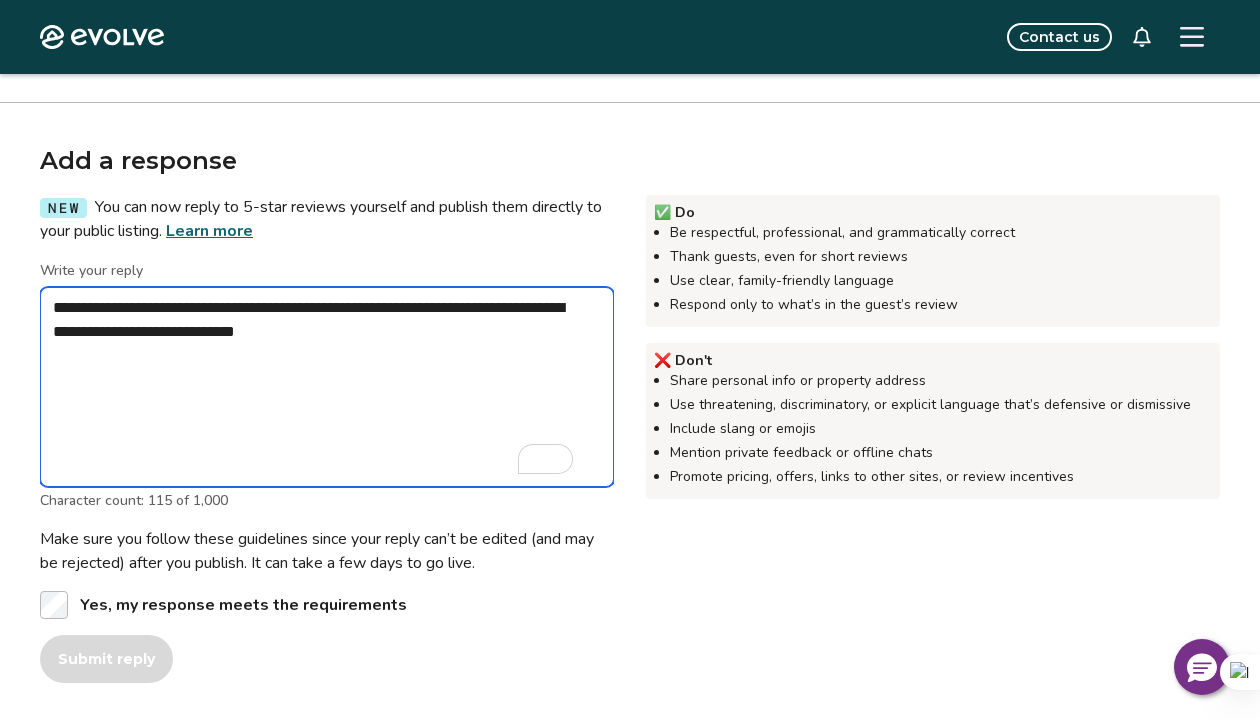 click on "**********" at bounding box center (327, 387) 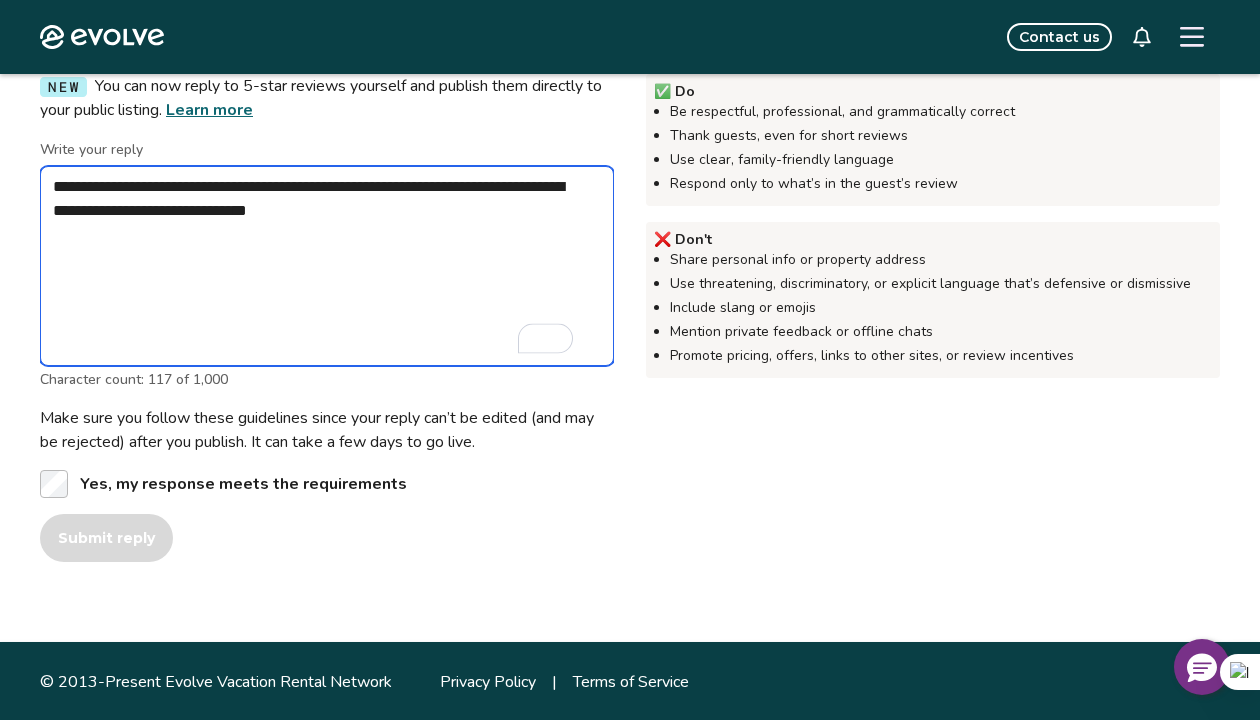 scroll, scrollTop: 534, scrollLeft: 0, axis: vertical 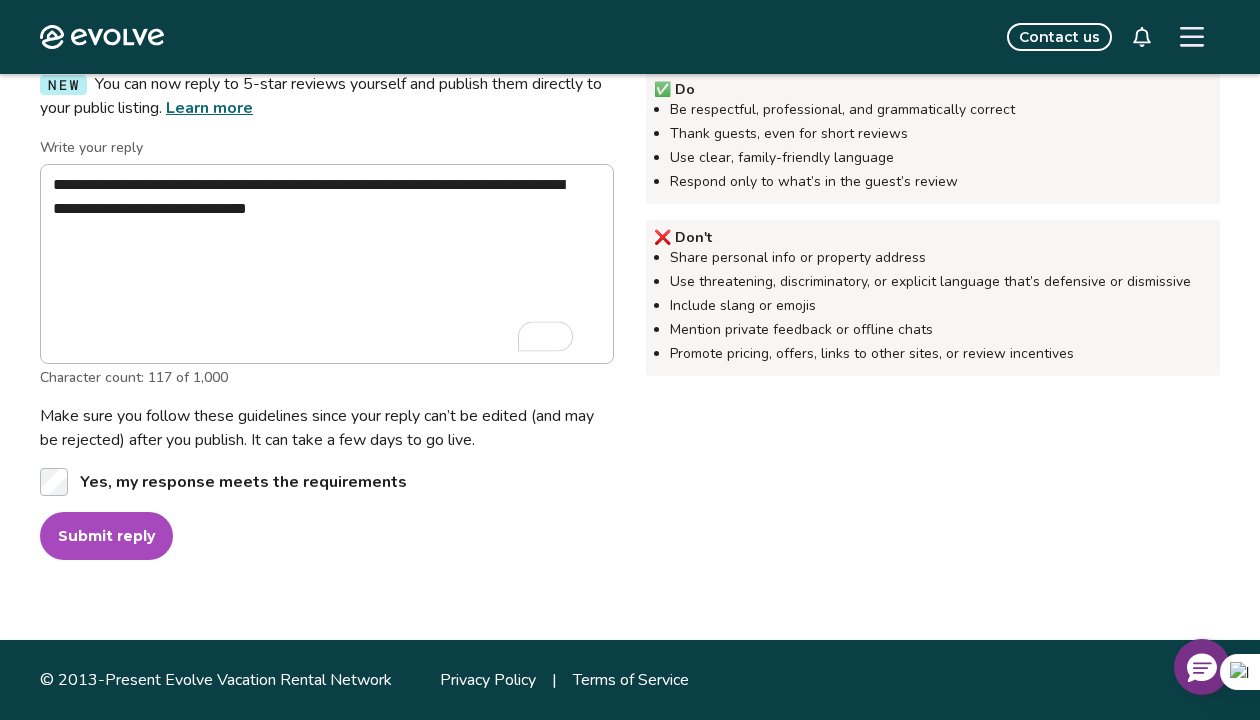 click on "Submit reply" at bounding box center (106, 536) 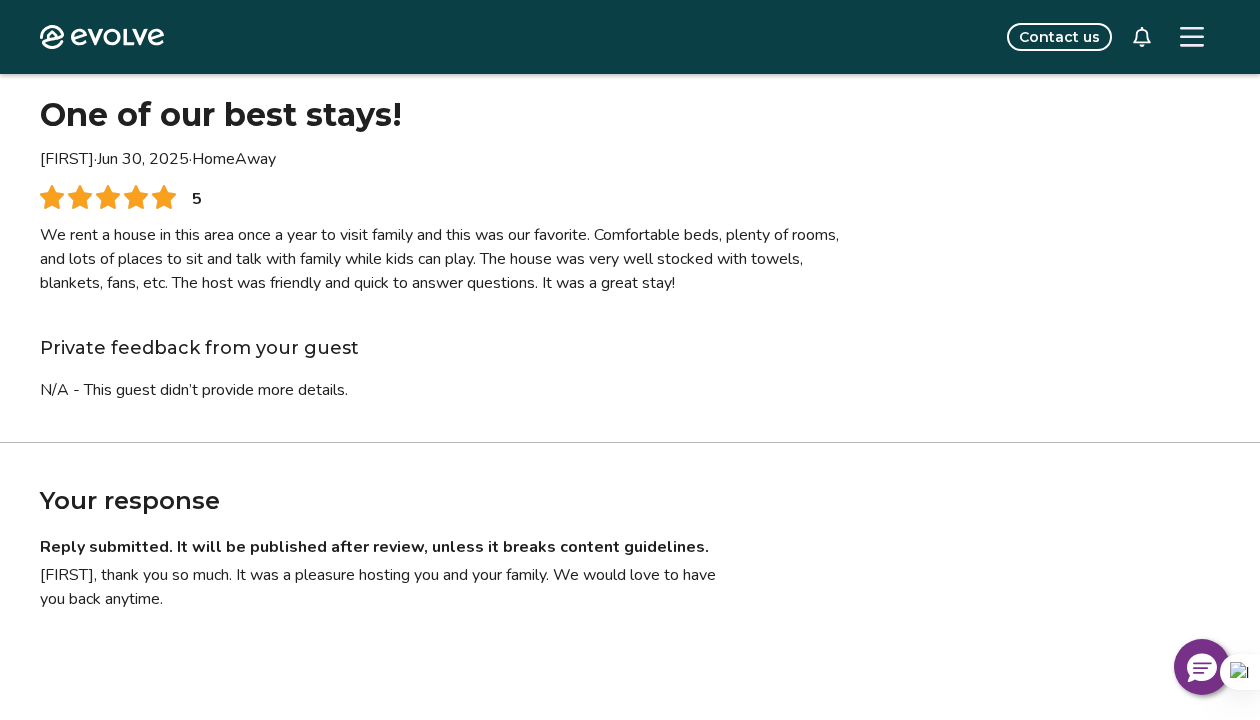 scroll, scrollTop: 0, scrollLeft: 0, axis: both 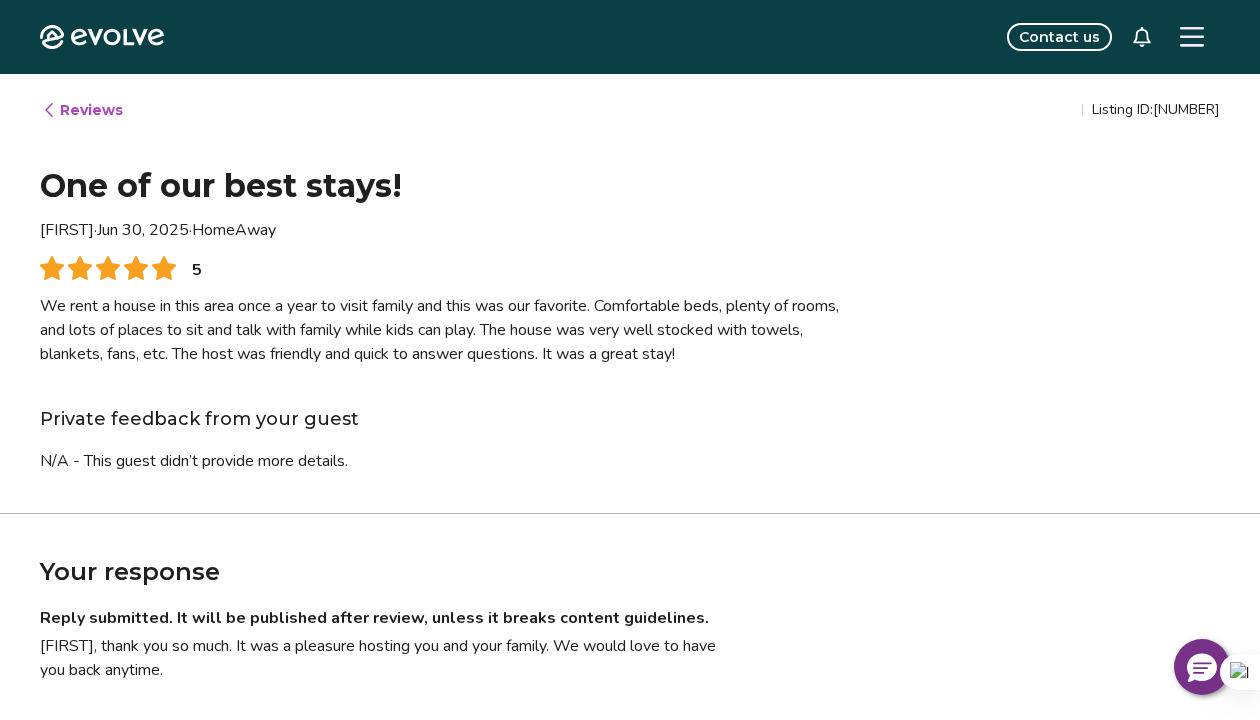 click on "Reviews" at bounding box center [82, 110] 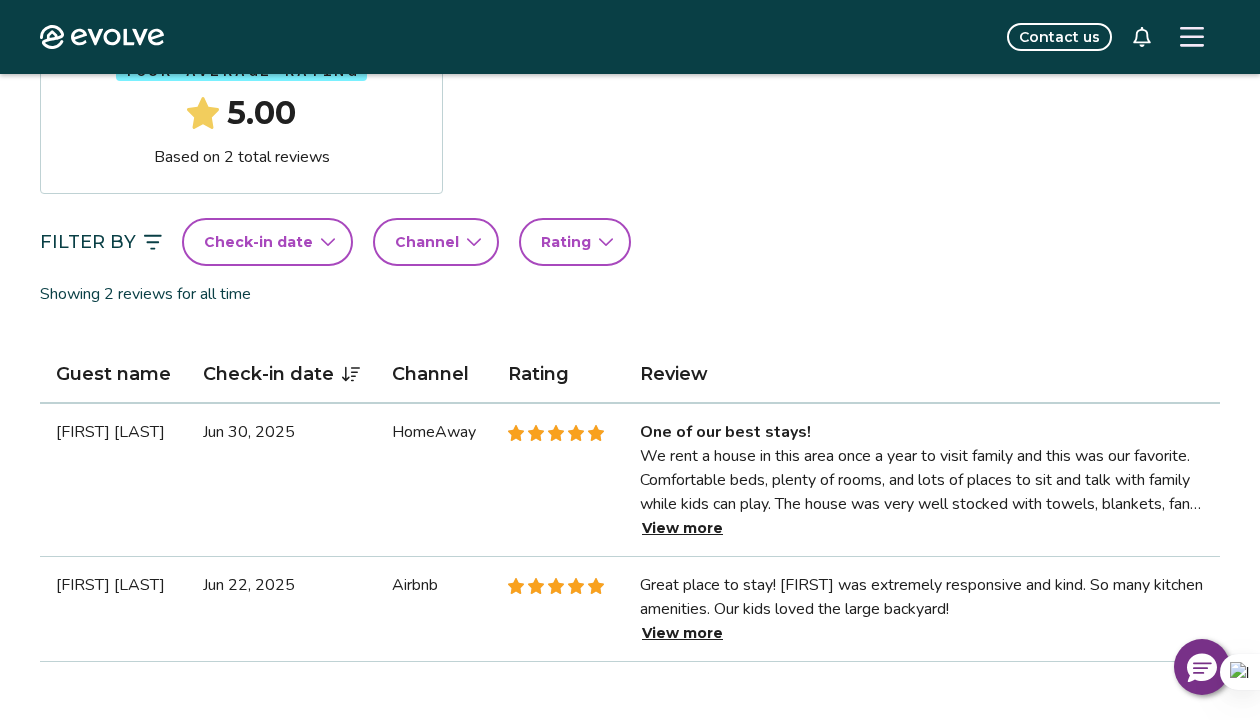 scroll, scrollTop: 361, scrollLeft: 0, axis: vertical 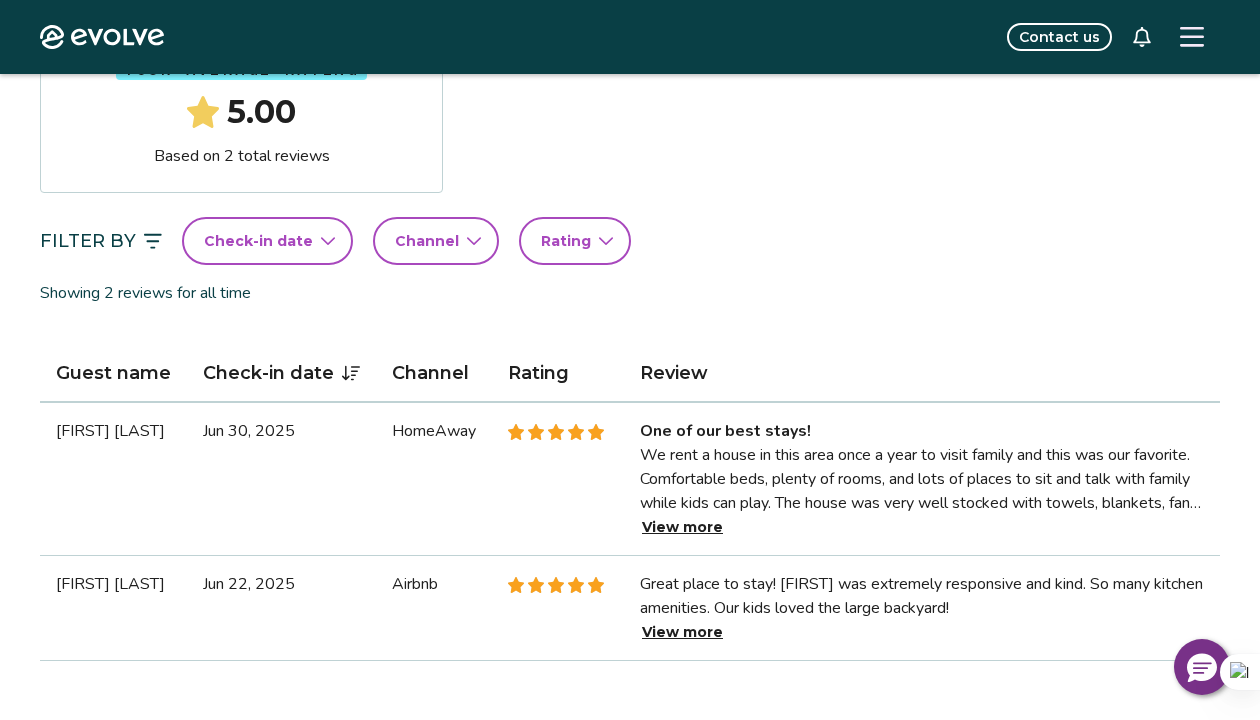 click on "View more" at bounding box center (682, 527) 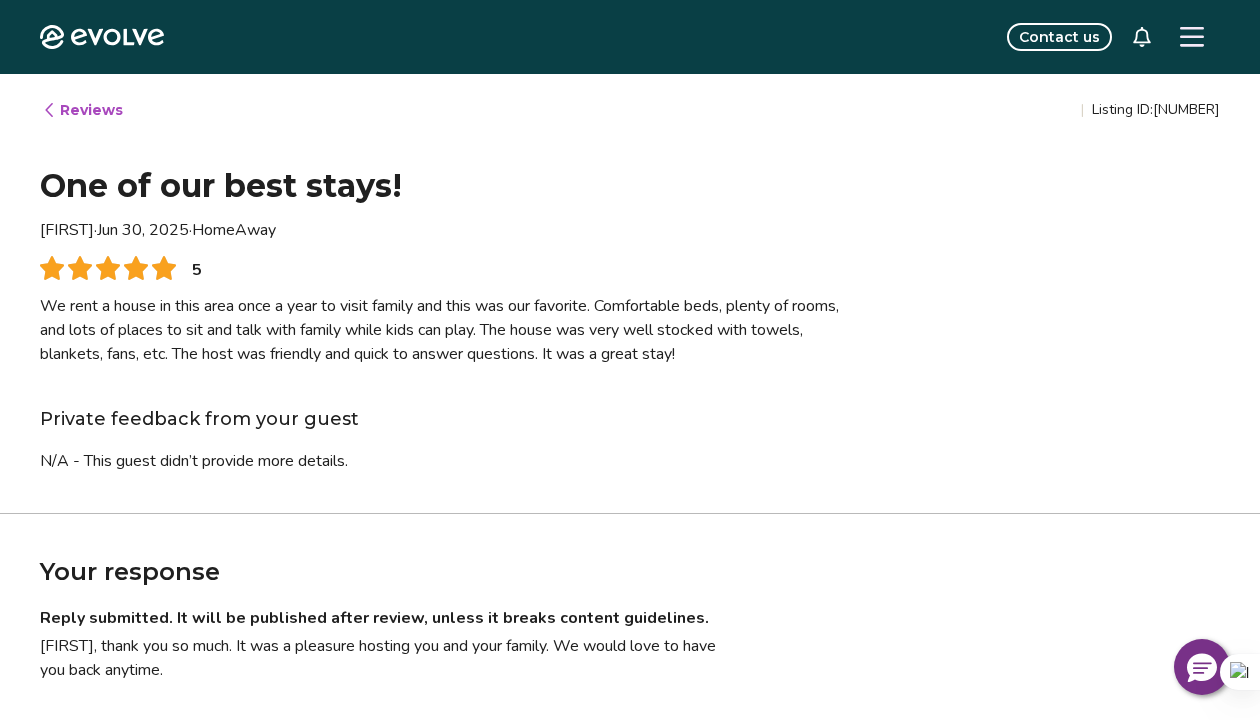 click on "Reviews" at bounding box center [82, 110] 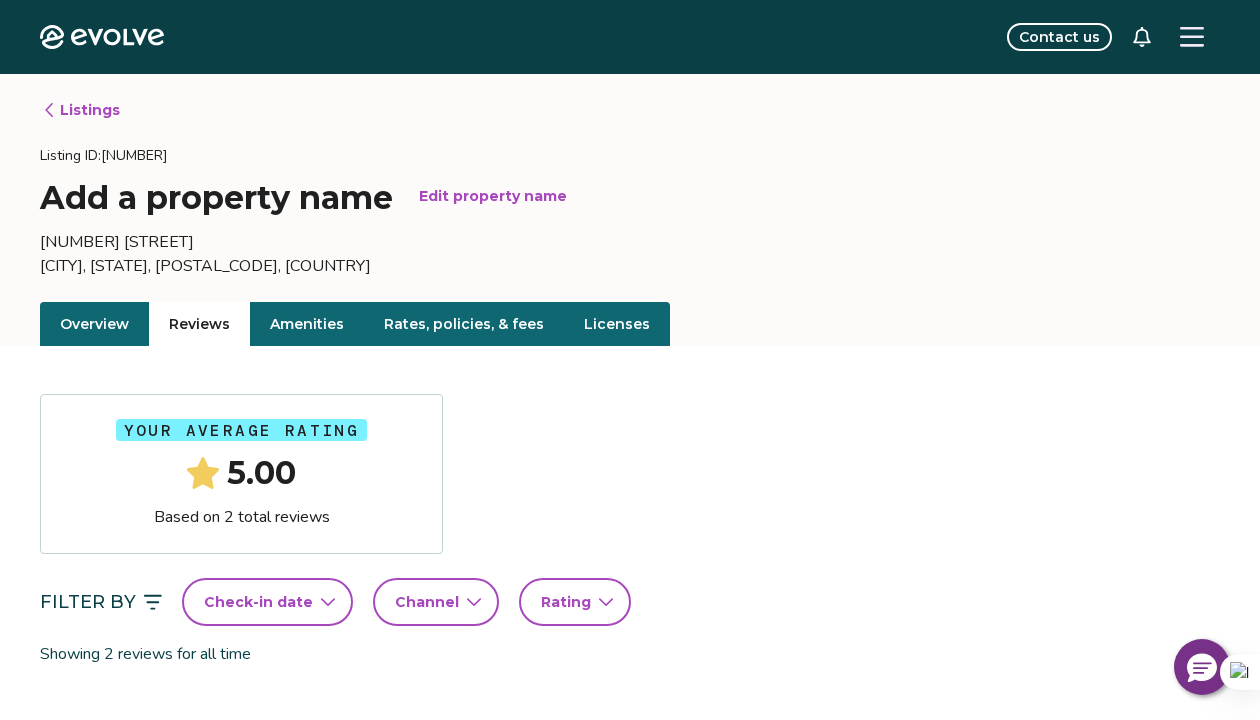 click on "Listings" at bounding box center [81, 110] 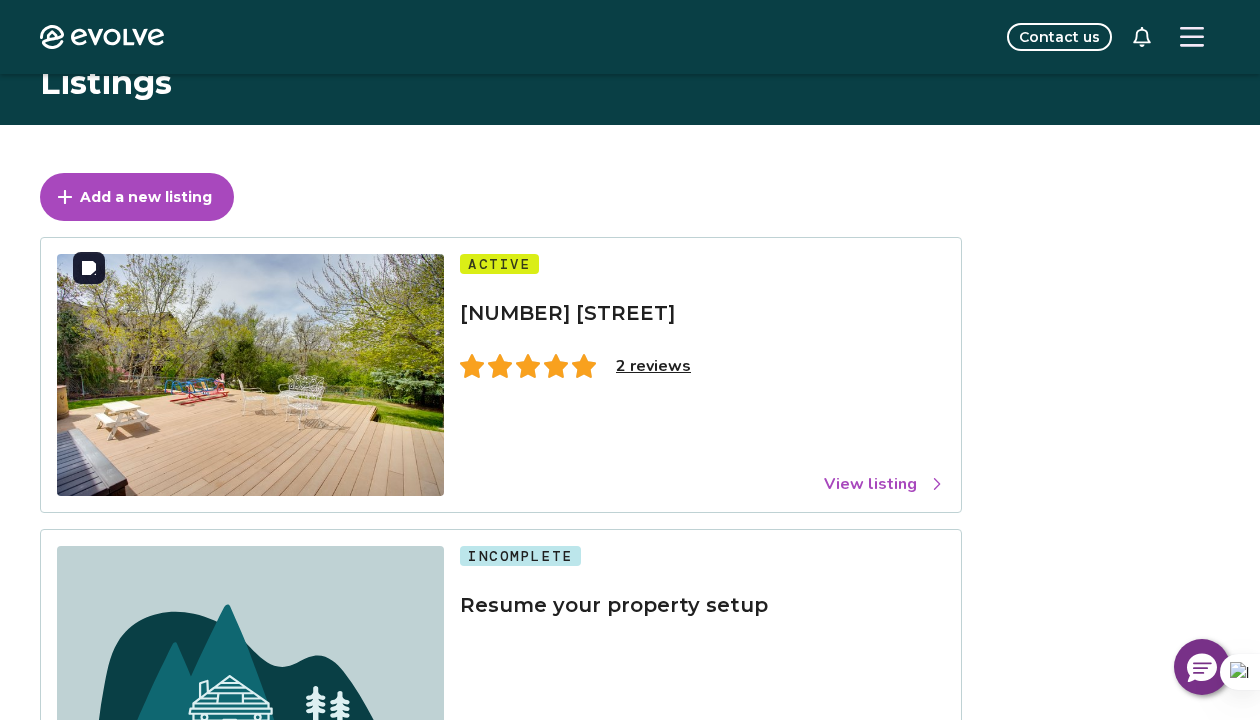 scroll, scrollTop: 5, scrollLeft: 0, axis: vertical 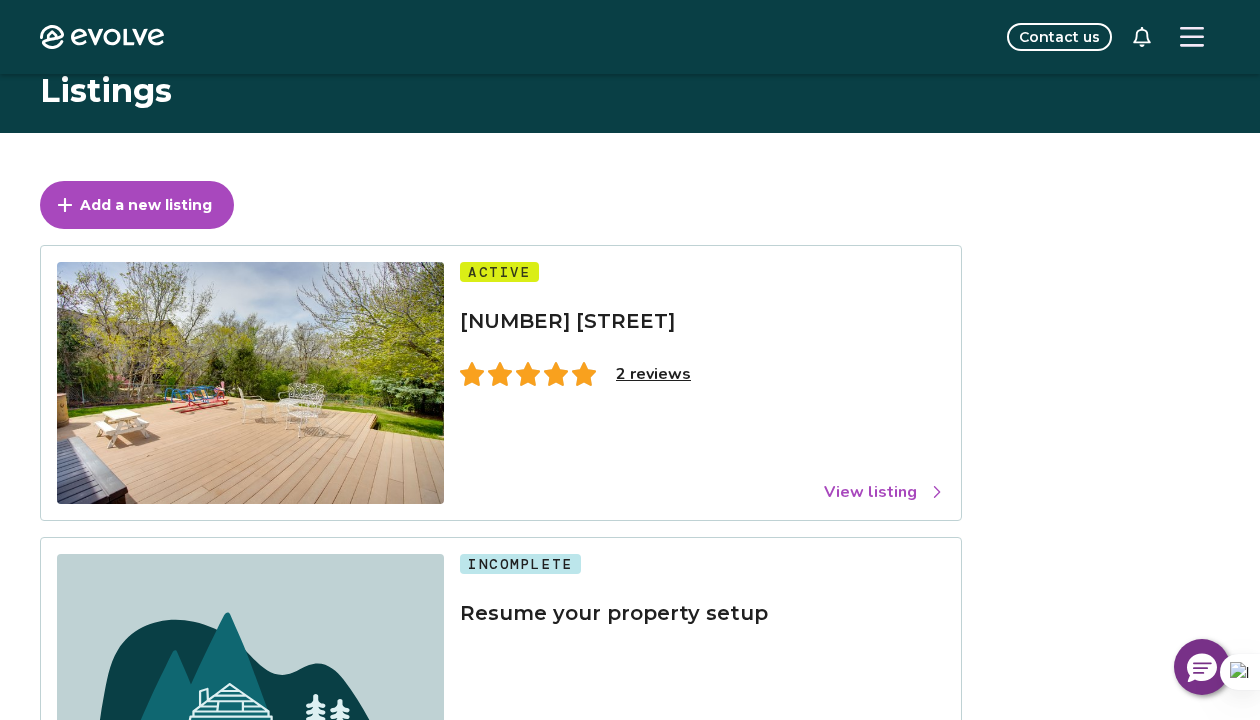 click 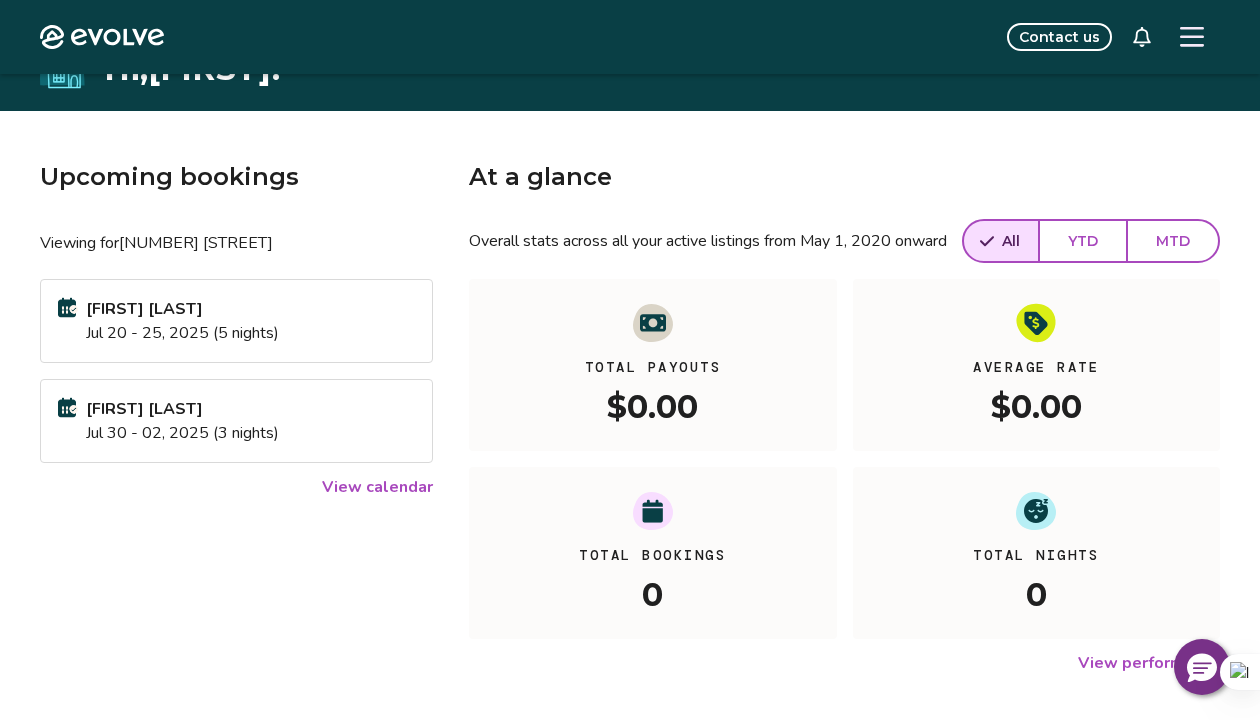 scroll, scrollTop: 0, scrollLeft: 0, axis: both 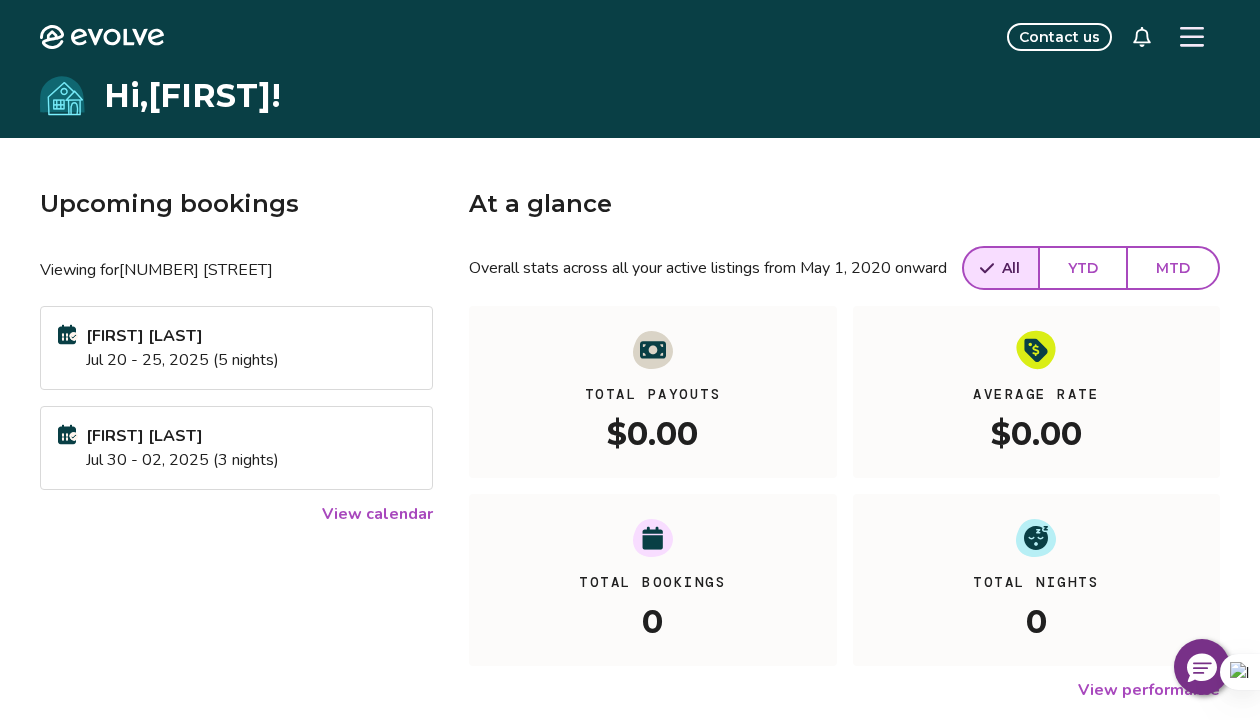 click on "View calendar" at bounding box center (377, 514) 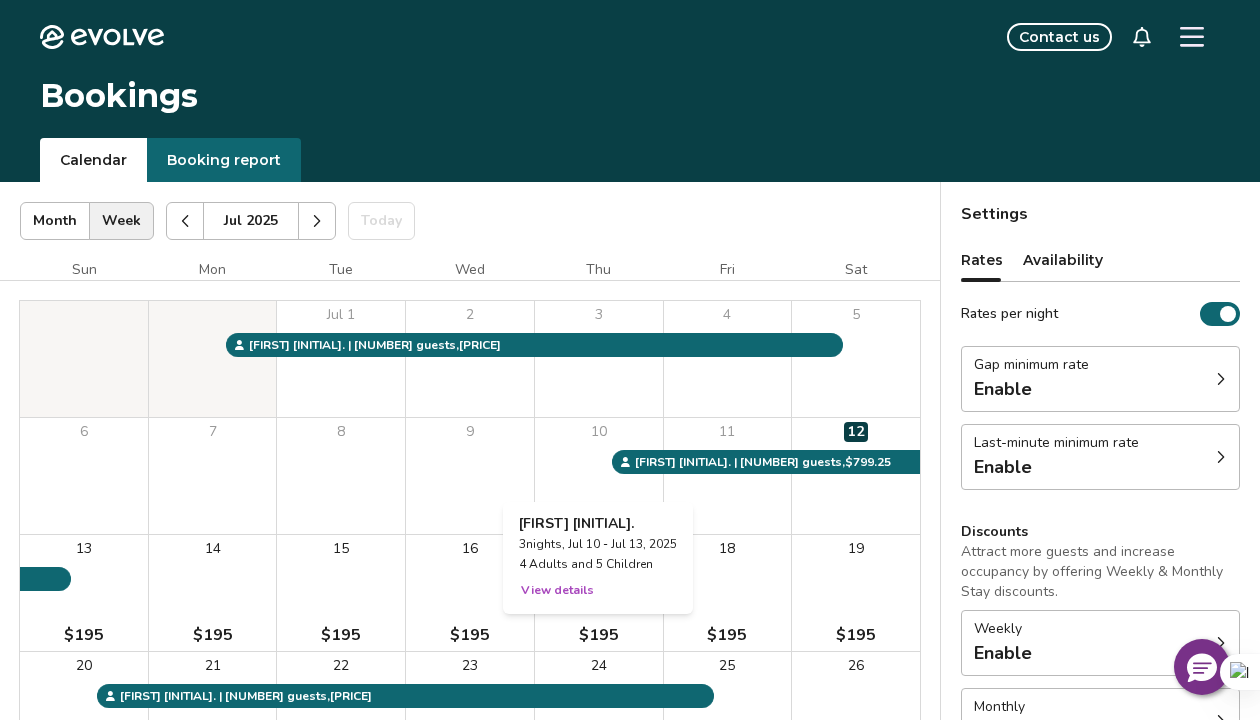 click on "10" at bounding box center (599, 476) 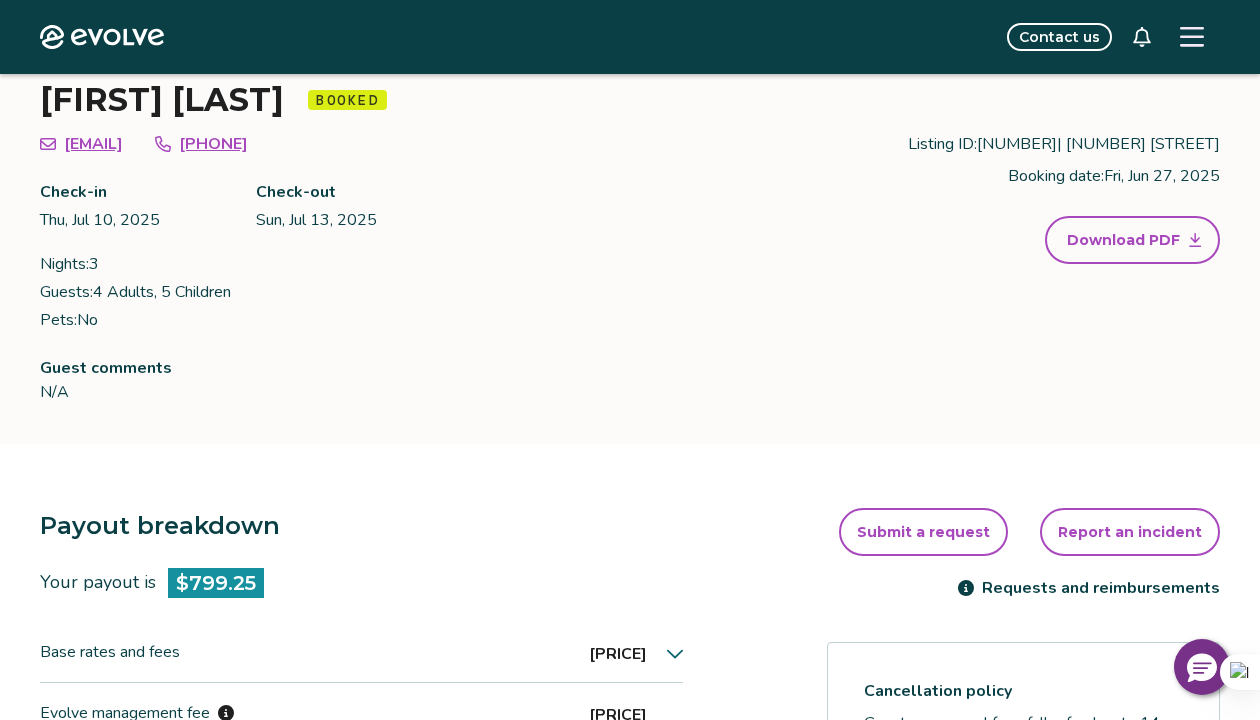 scroll, scrollTop: 0, scrollLeft: 0, axis: both 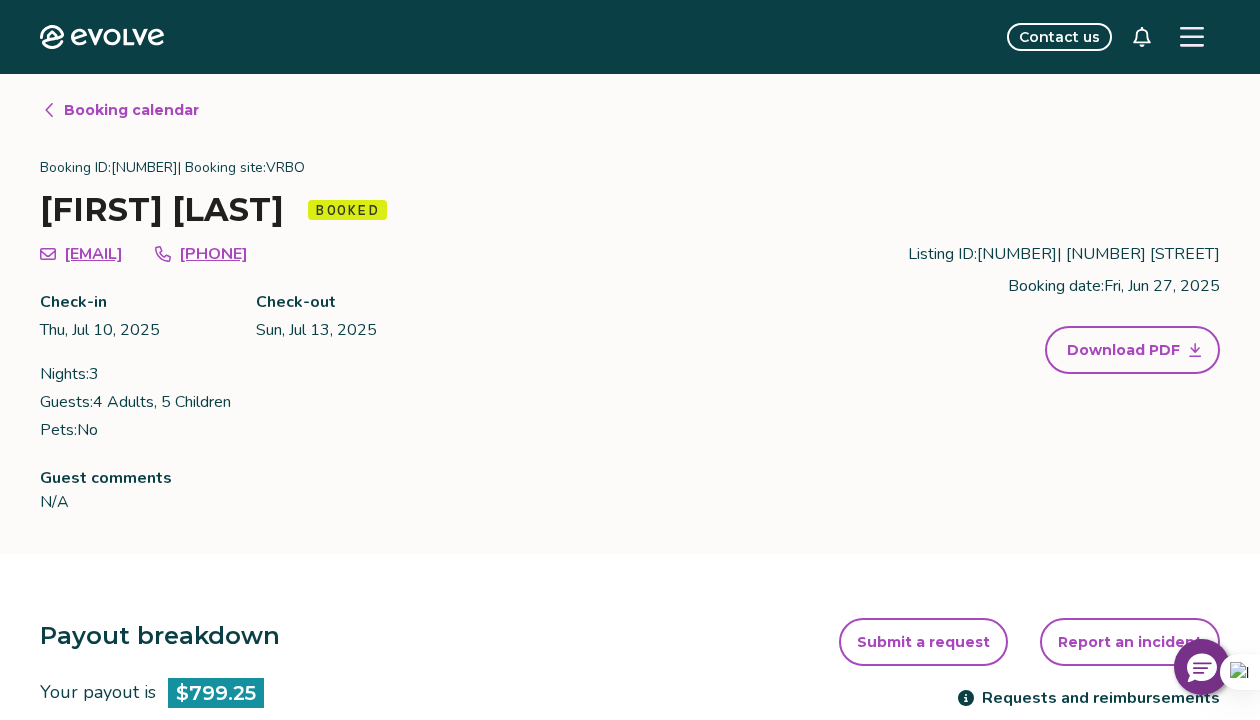 click on "Booking calendar" at bounding box center (131, 110) 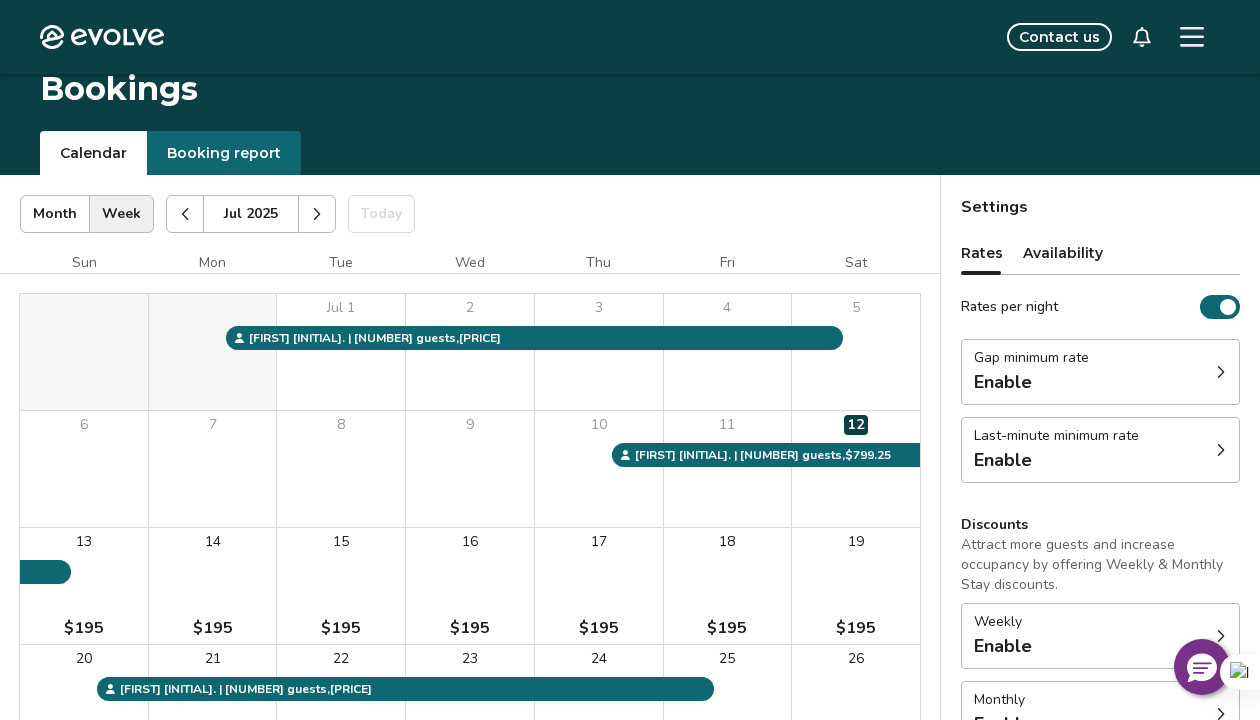 scroll, scrollTop: 0, scrollLeft: 0, axis: both 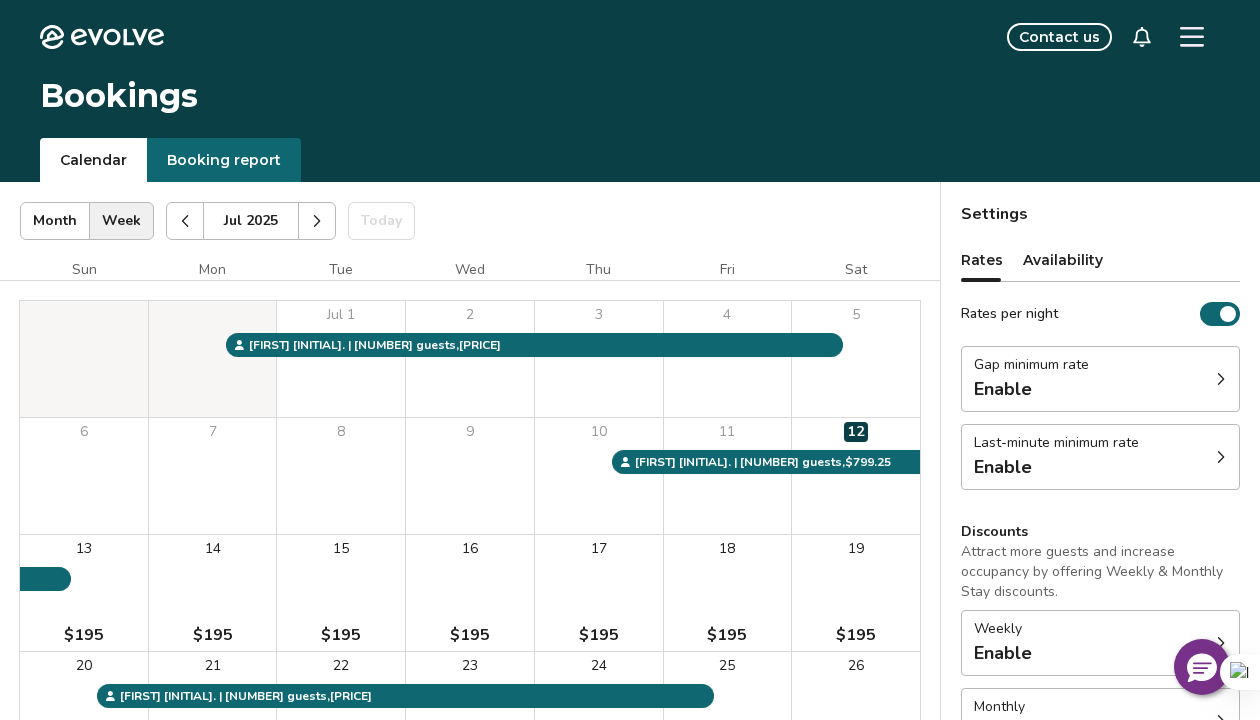 click 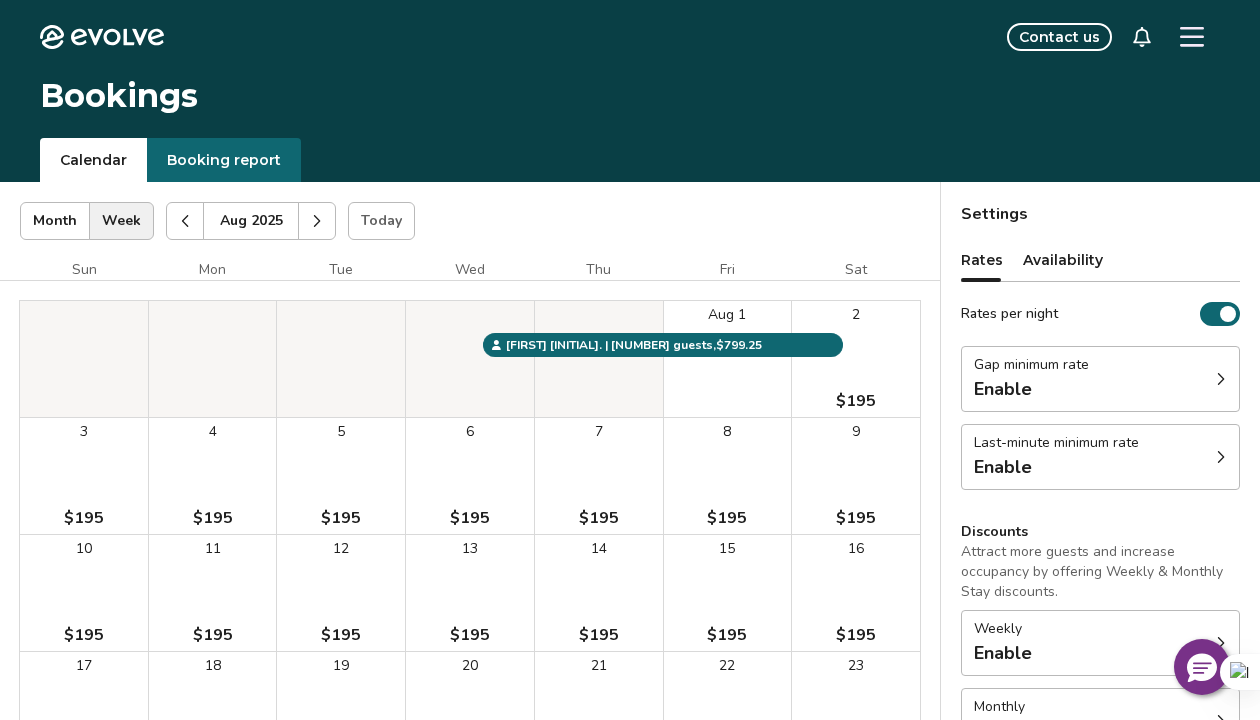 click at bounding box center (185, 221) 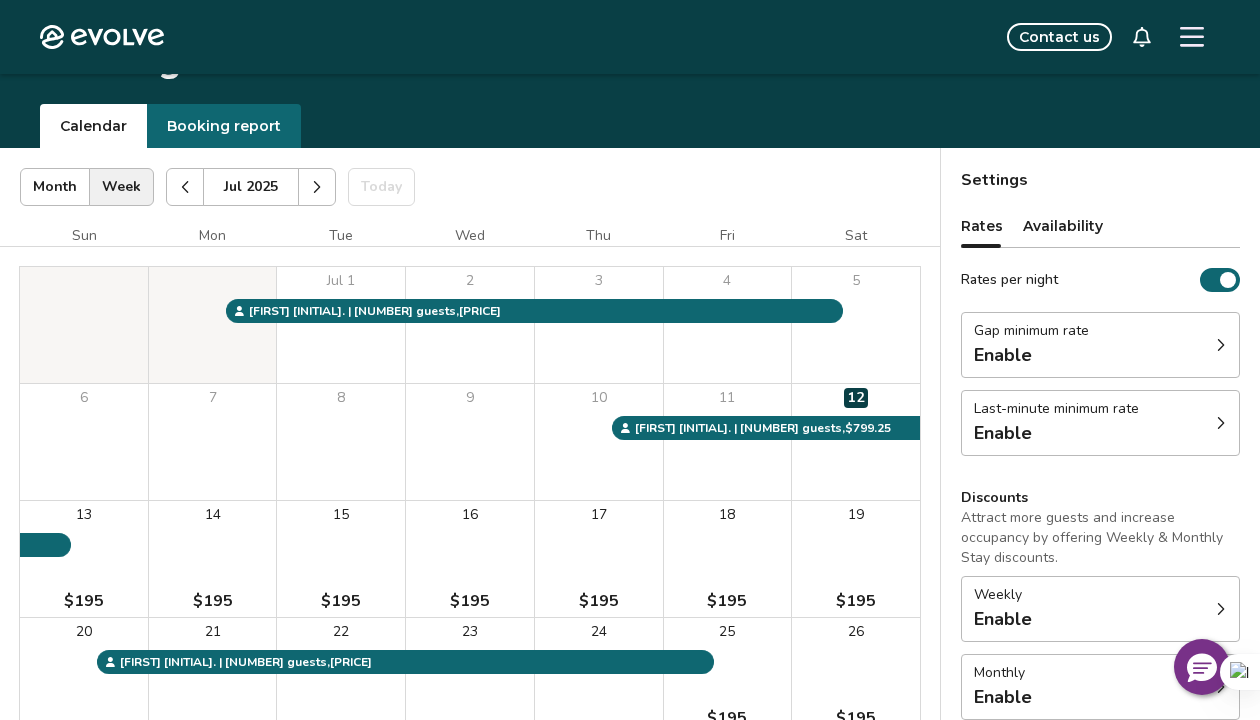 scroll, scrollTop: 0, scrollLeft: 0, axis: both 